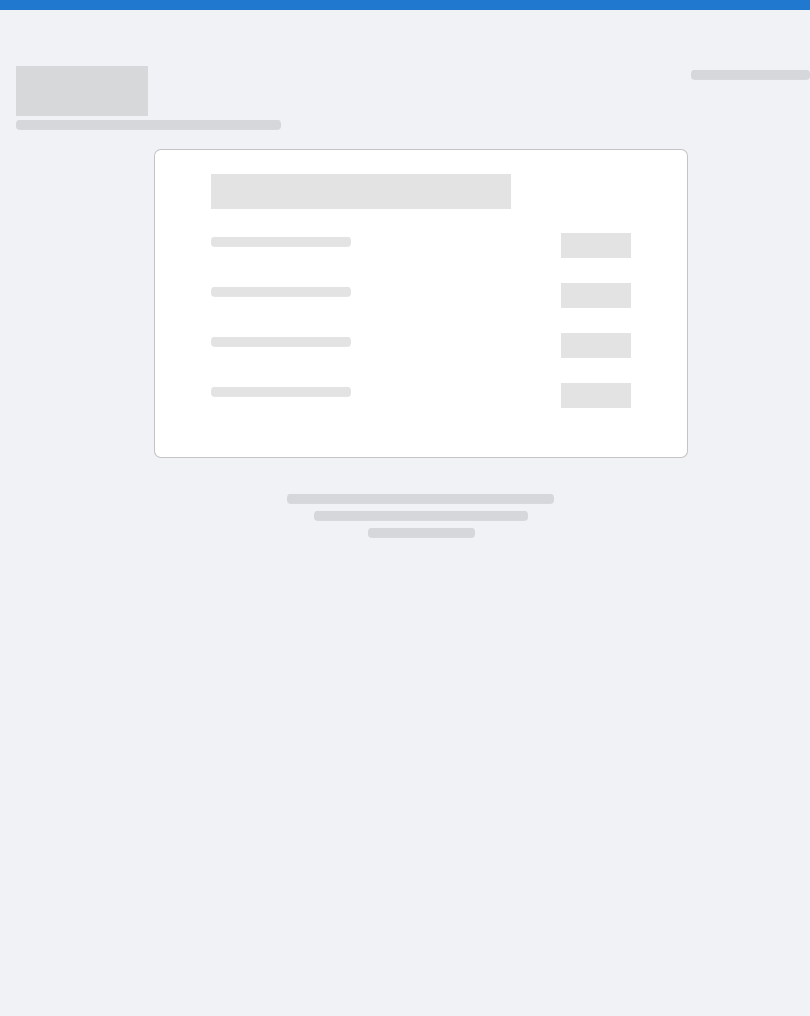 scroll, scrollTop: 0, scrollLeft: 0, axis: both 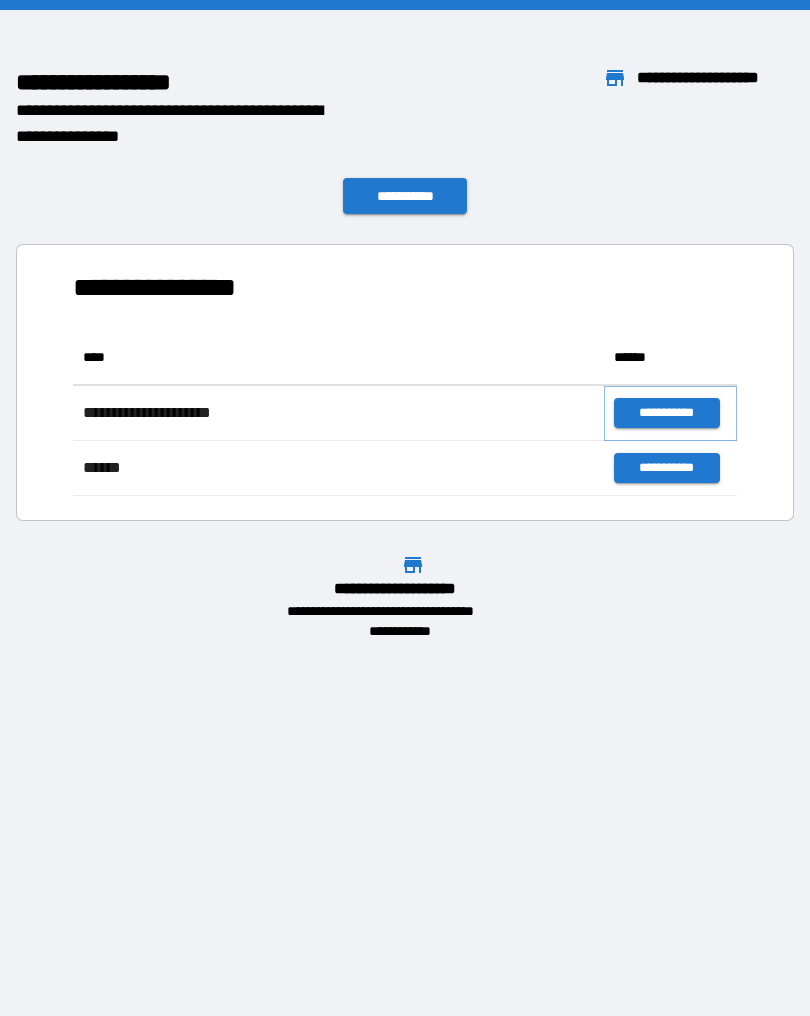 click on "**********" at bounding box center [666, 413] 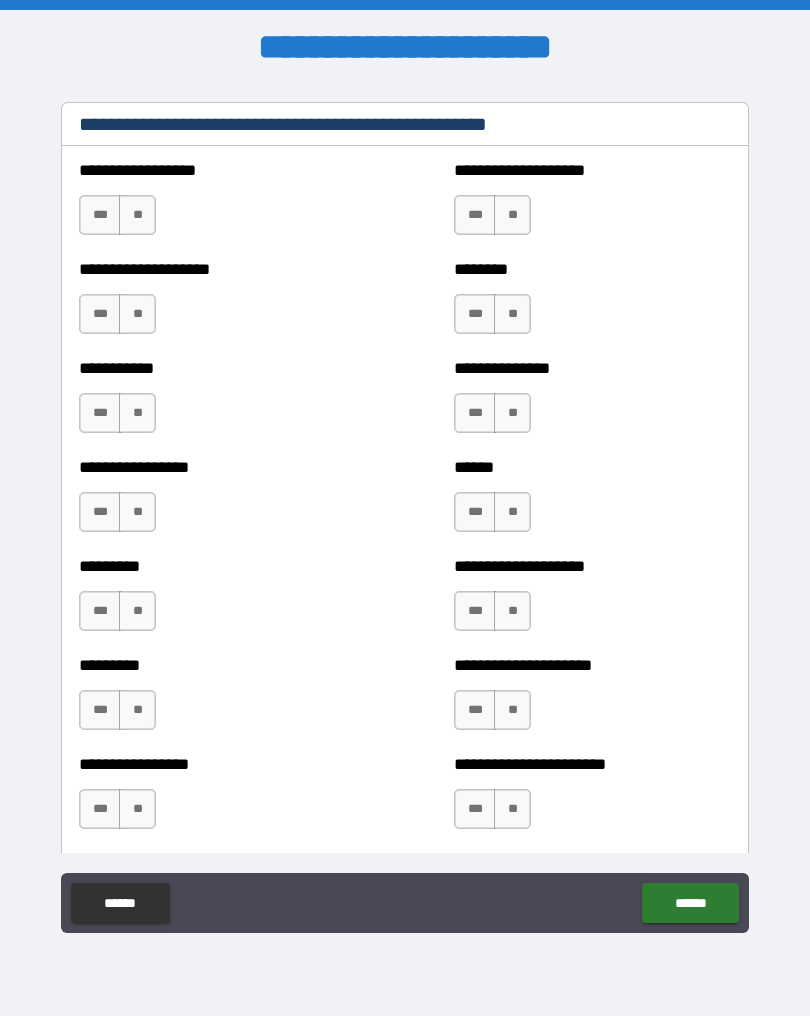 scroll, scrollTop: 681, scrollLeft: 0, axis: vertical 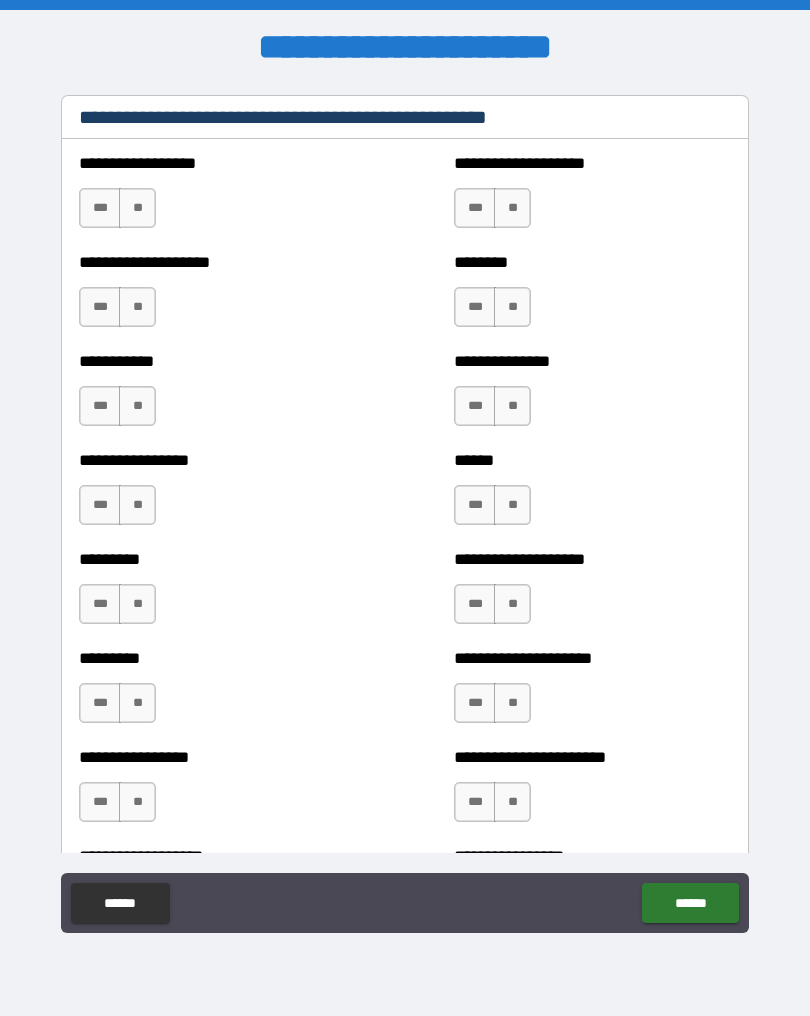 click on "**" at bounding box center [137, 208] 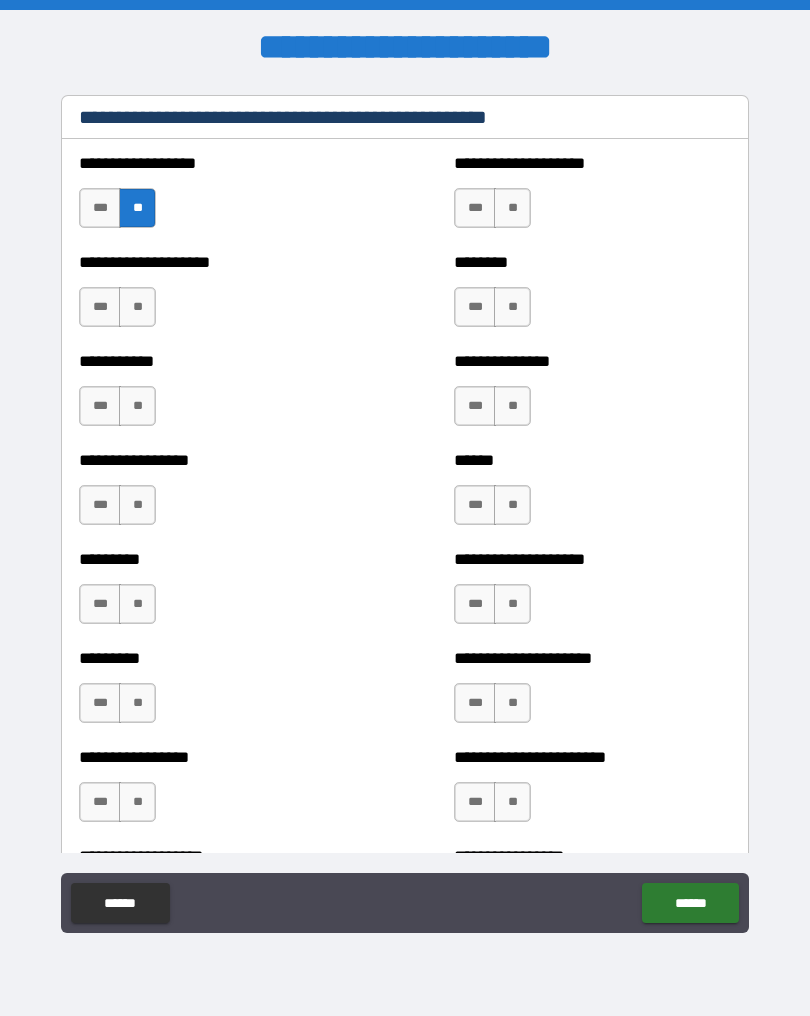 click on "**" at bounding box center (137, 307) 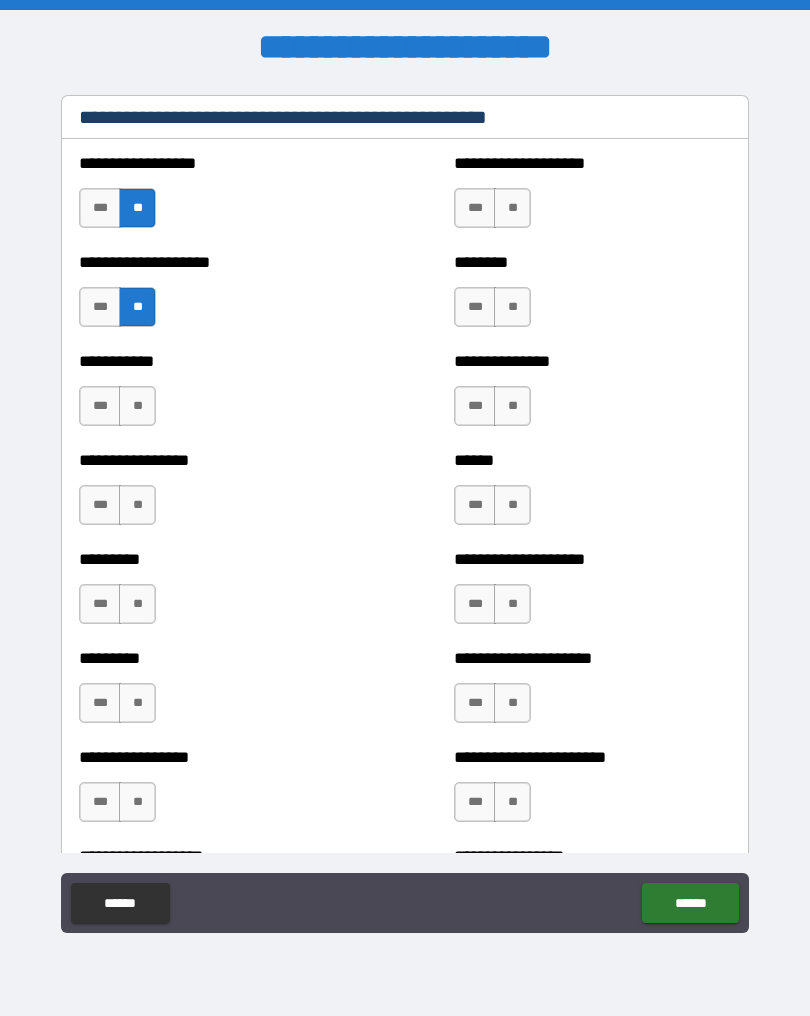 click on "**" at bounding box center [137, 406] 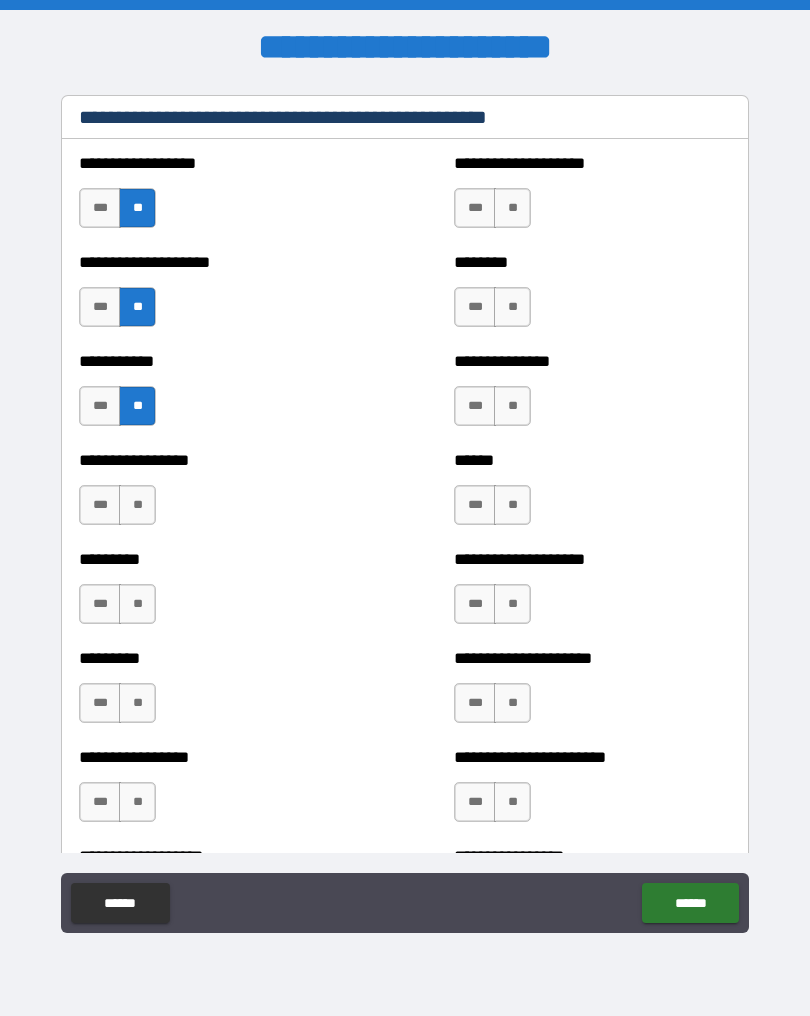 click on "**" at bounding box center [137, 505] 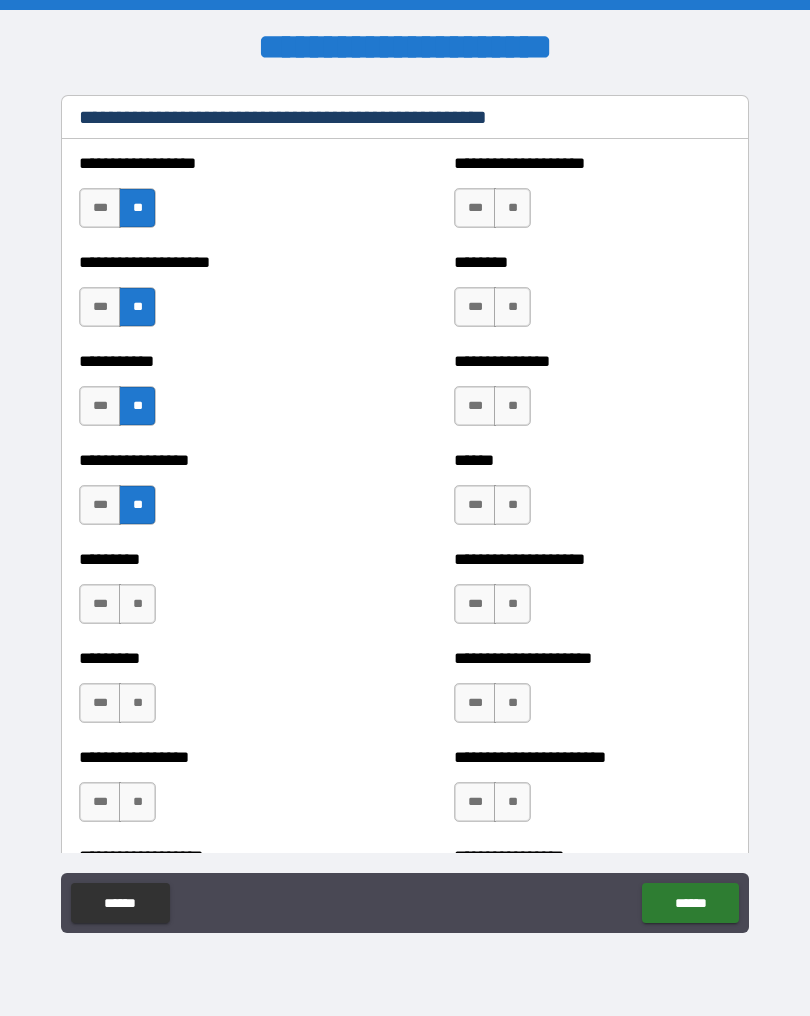 click on "**" at bounding box center [137, 604] 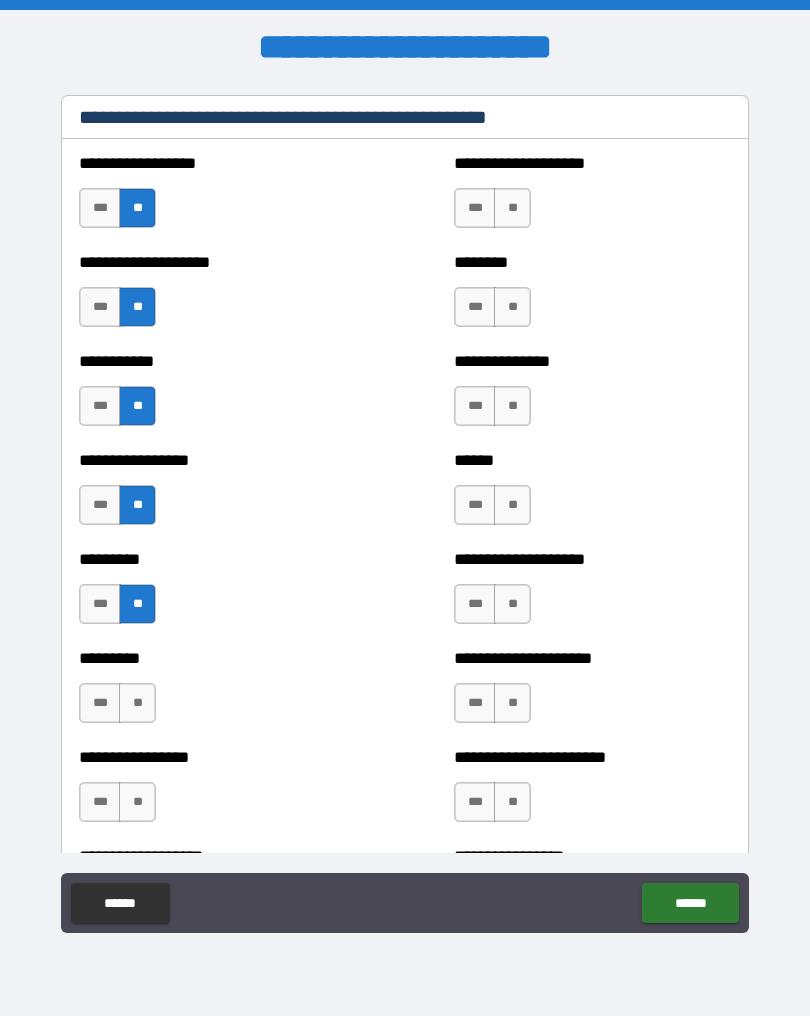 click on "**" at bounding box center [137, 703] 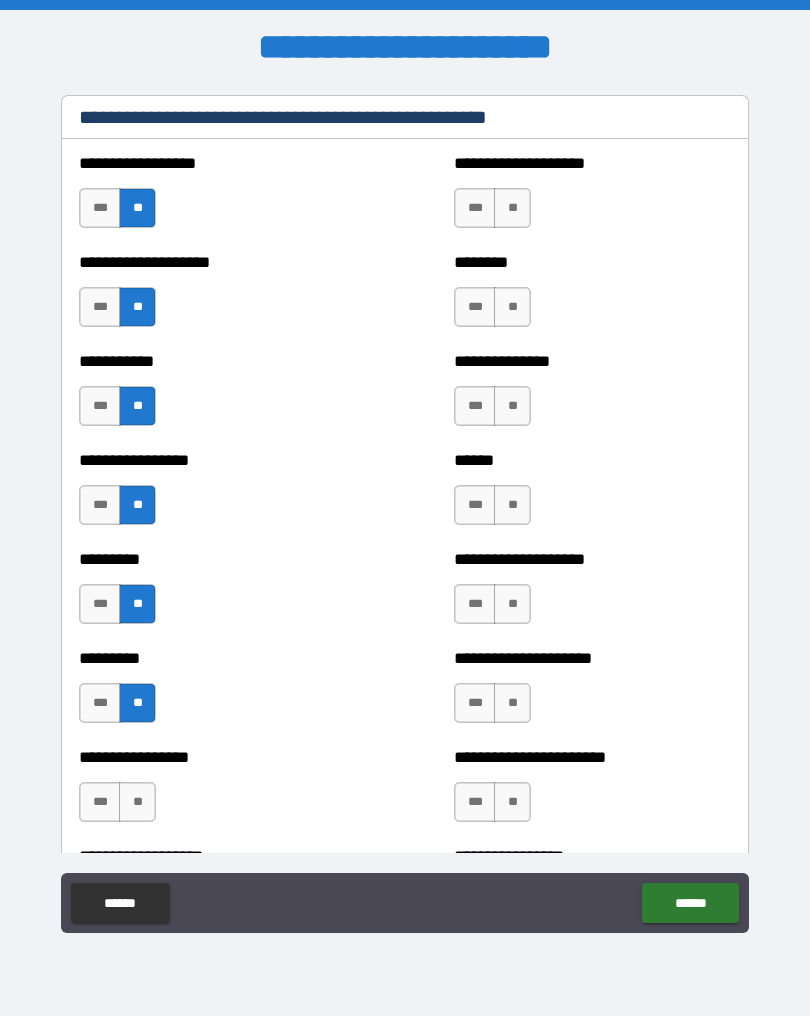 click on "**" at bounding box center (137, 802) 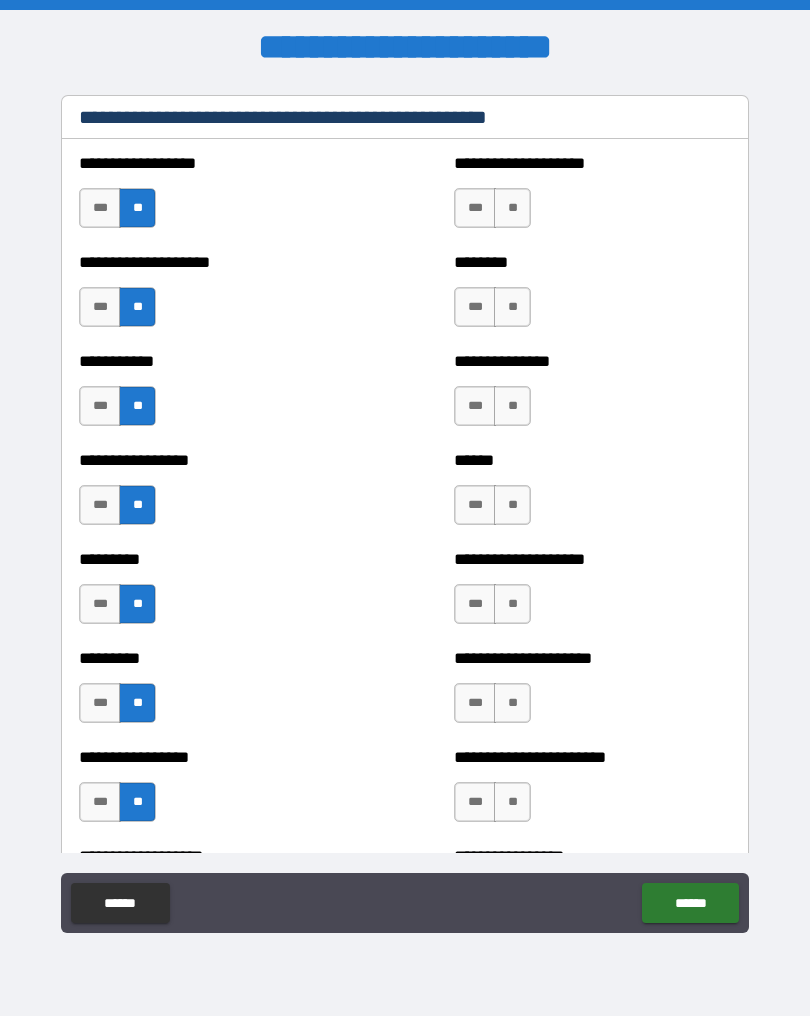 click on "**" at bounding box center (512, 208) 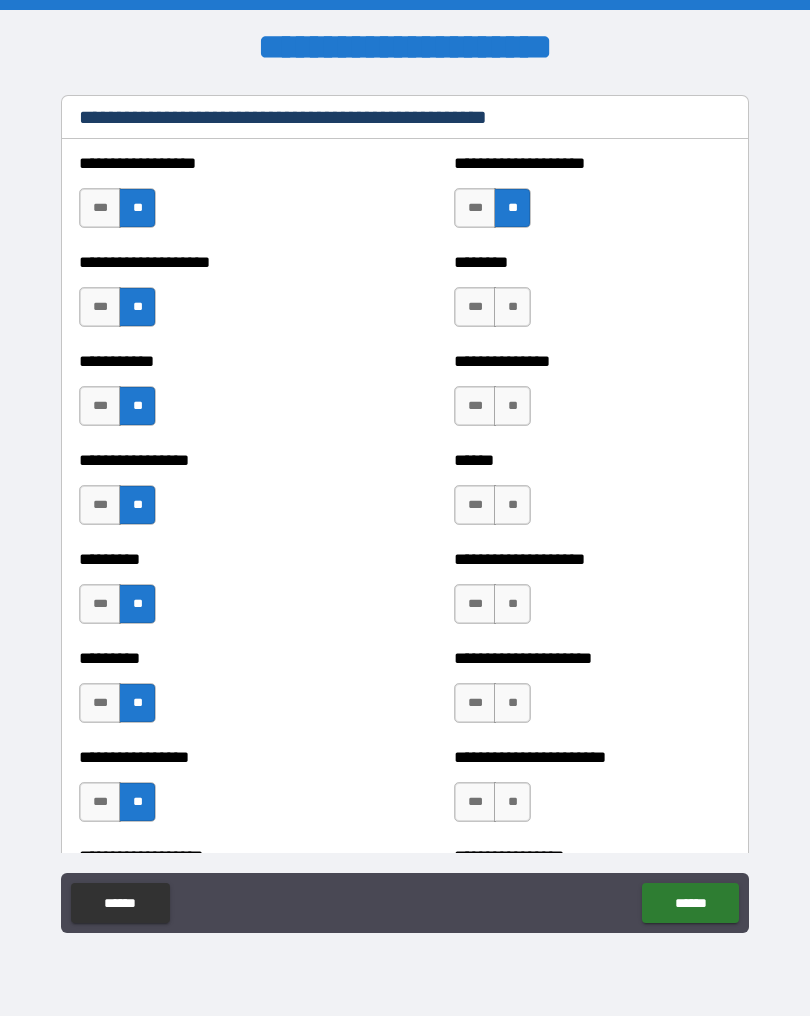 click on "**" at bounding box center (512, 307) 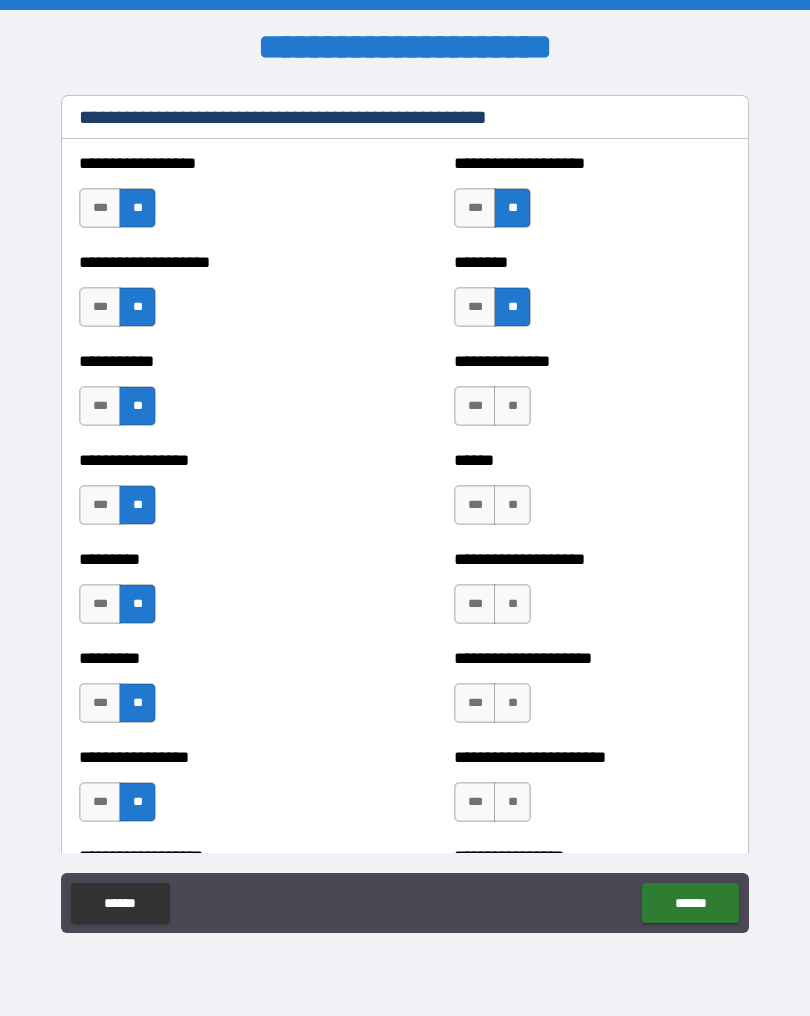 click on "**" at bounding box center [512, 406] 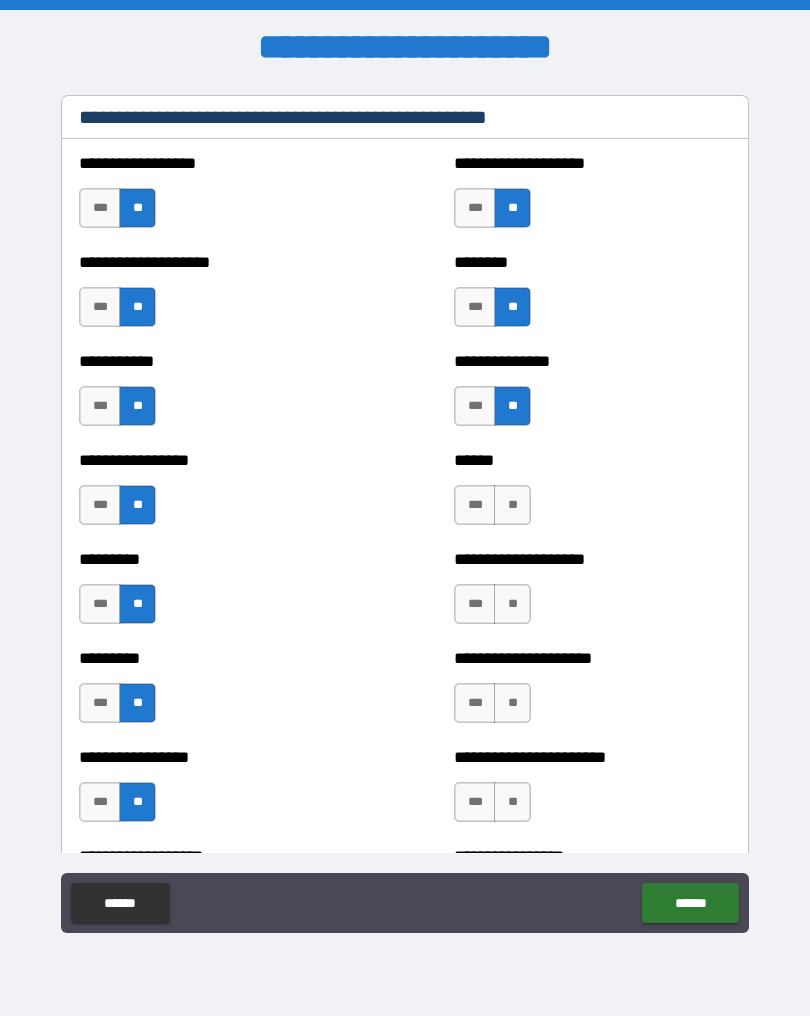 click on "**" at bounding box center [512, 505] 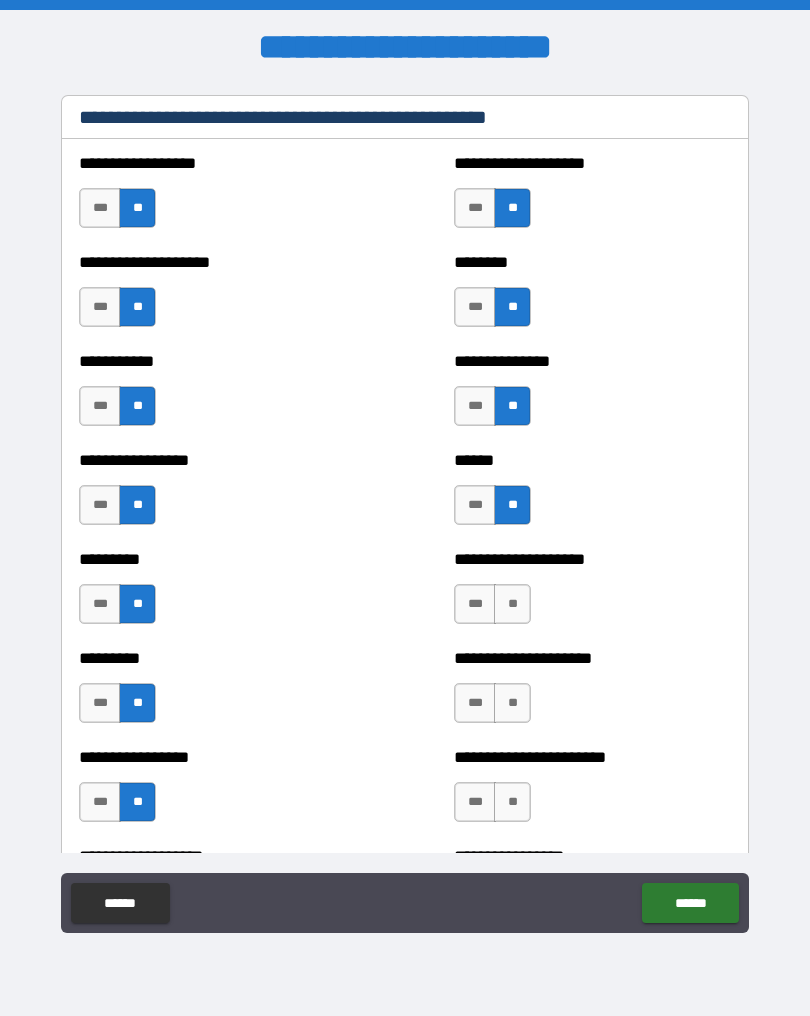 click on "**" at bounding box center [512, 604] 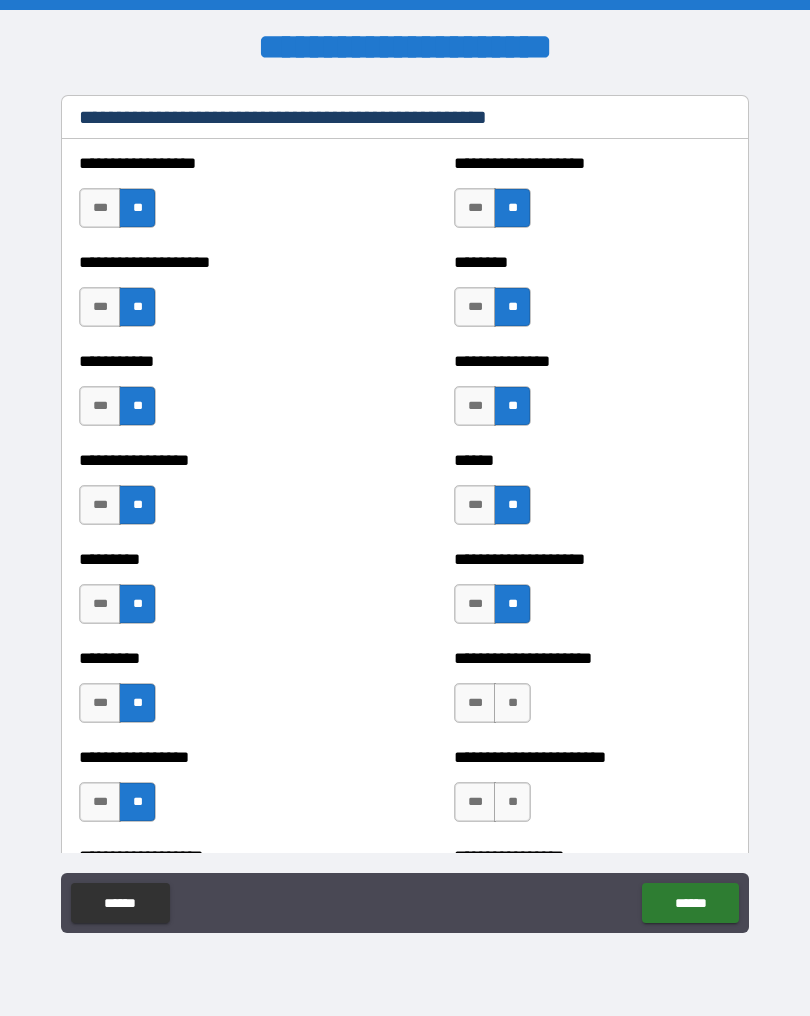 click on "**" at bounding box center (512, 703) 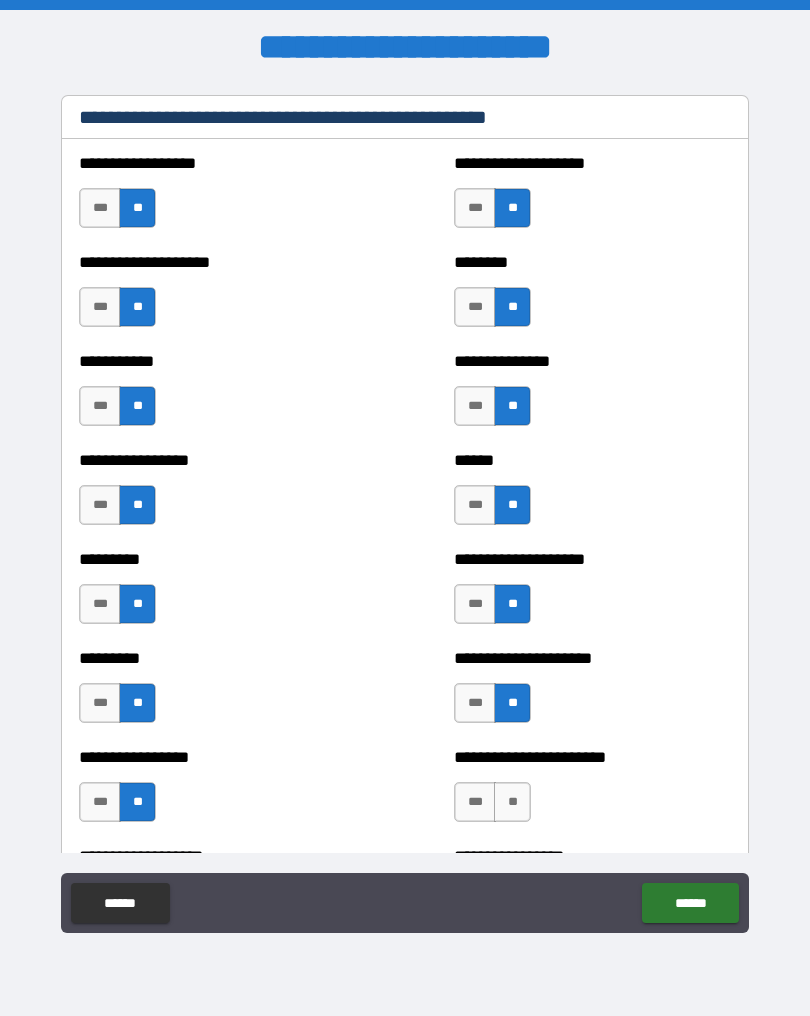 click on "**" at bounding box center (512, 802) 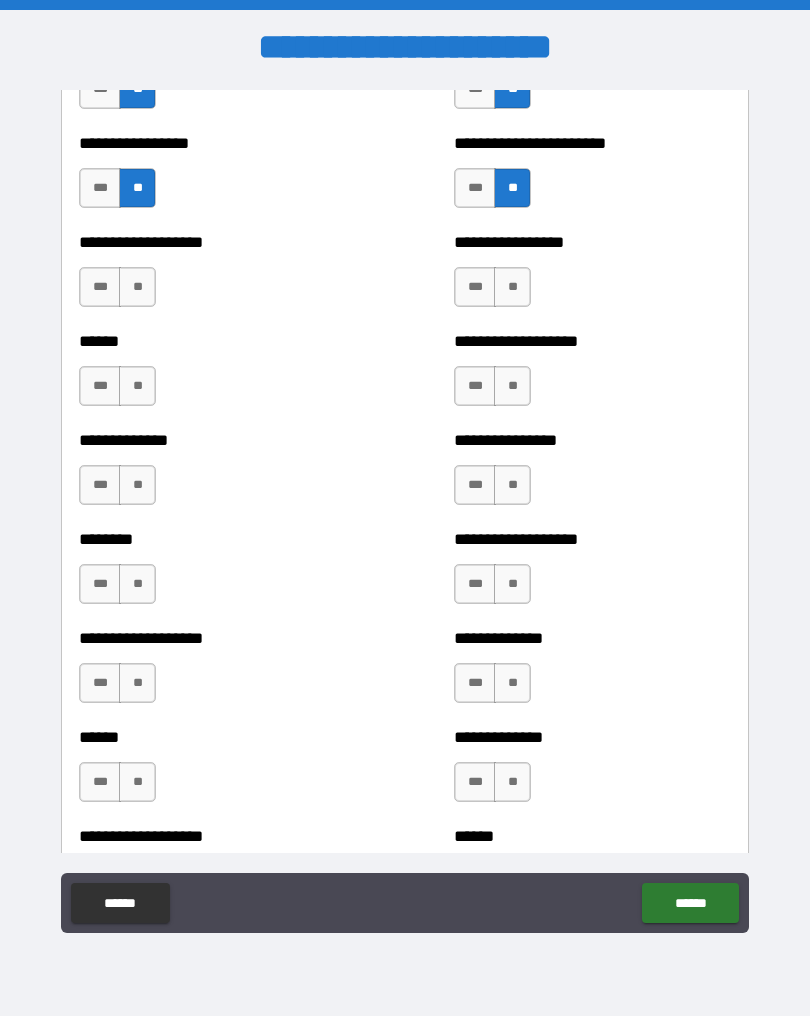 scroll, scrollTop: 1299, scrollLeft: 0, axis: vertical 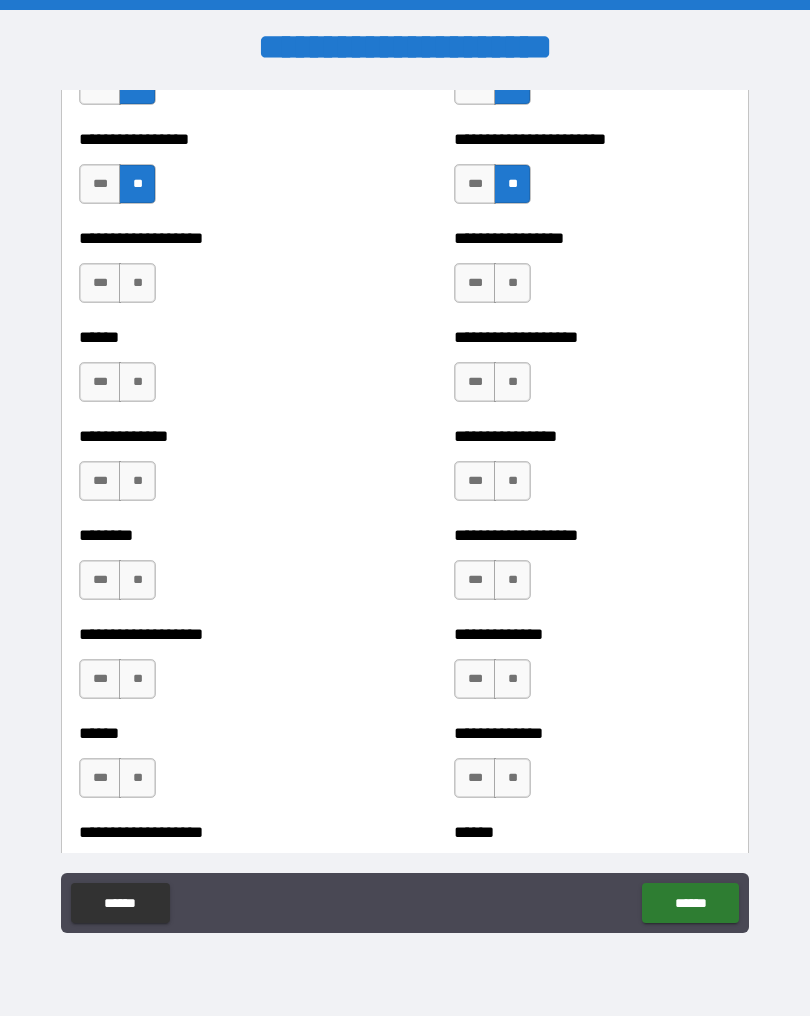click on "**" at bounding box center (137, 283) 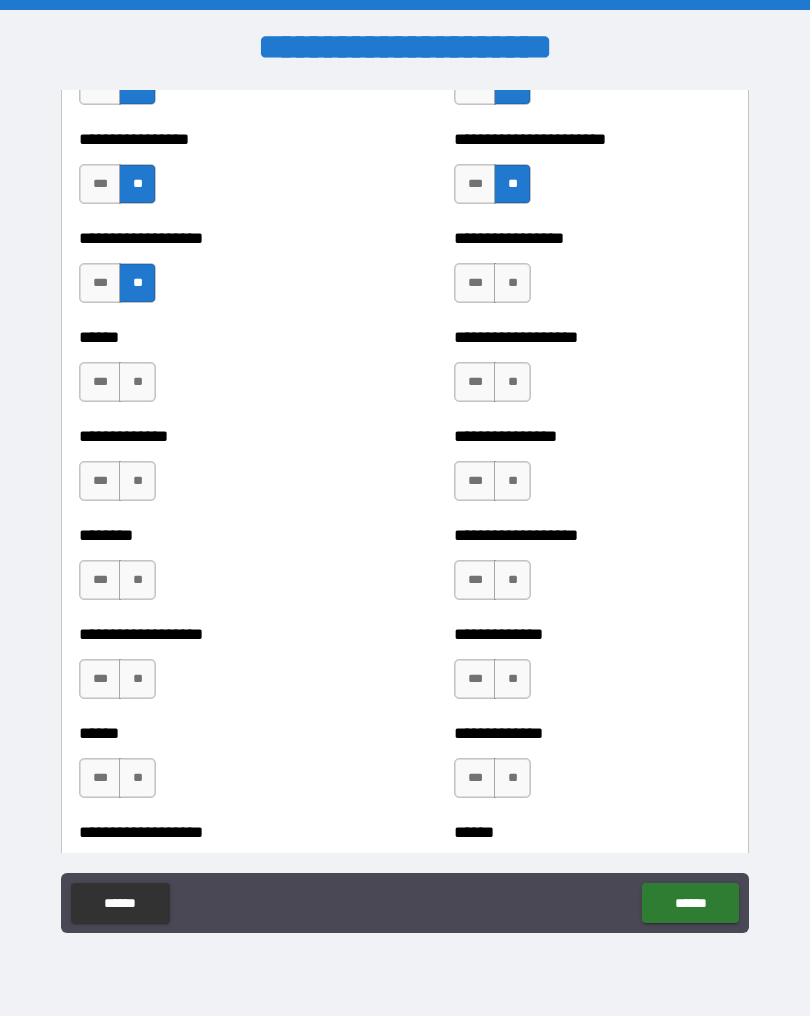 click on "***" at bounding box center [100, 382] 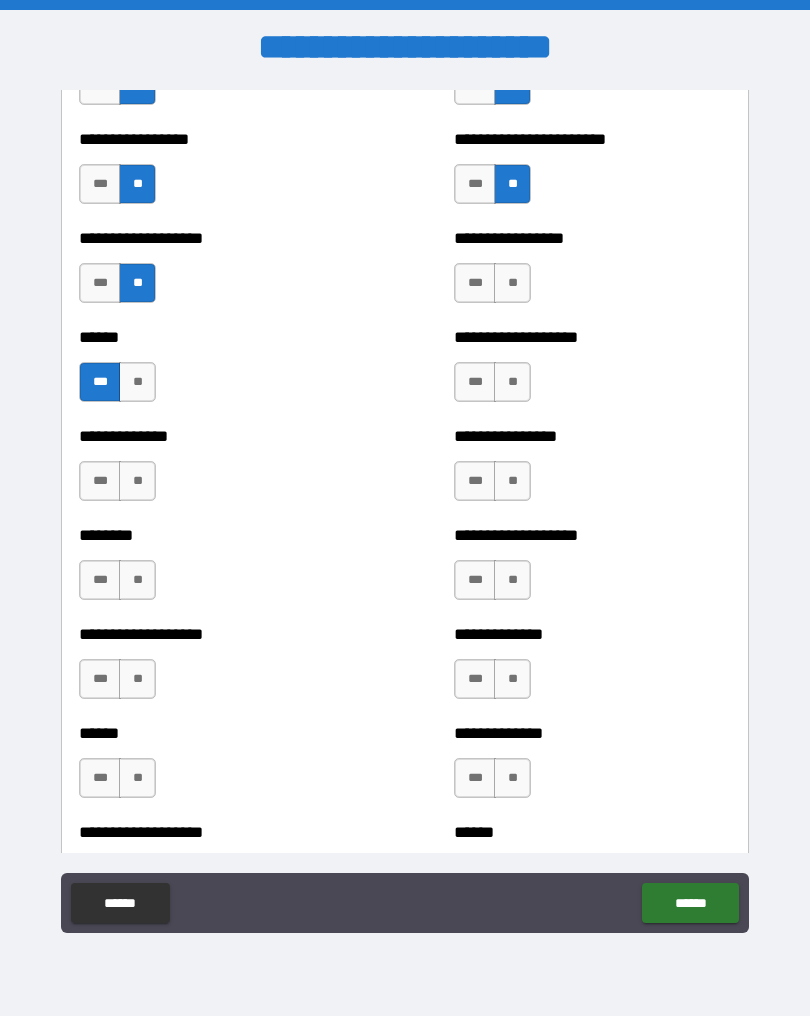click on "***" at bounding box center [100, 481] 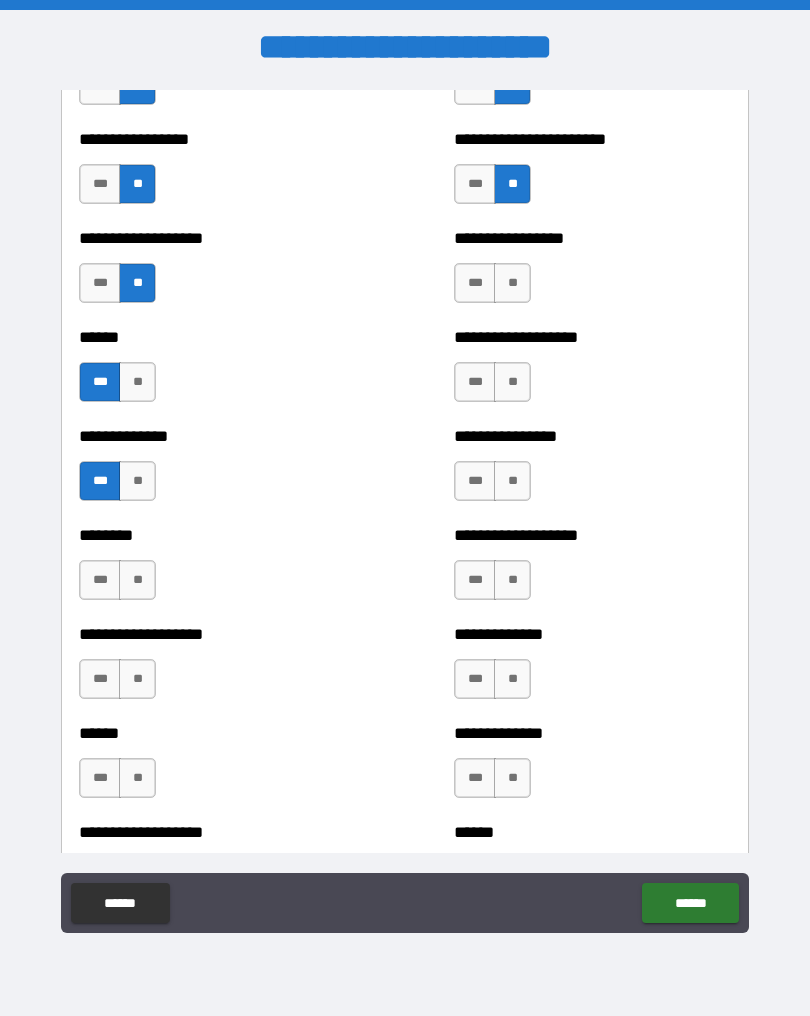 click on "**" at bounding box center (137, 580) 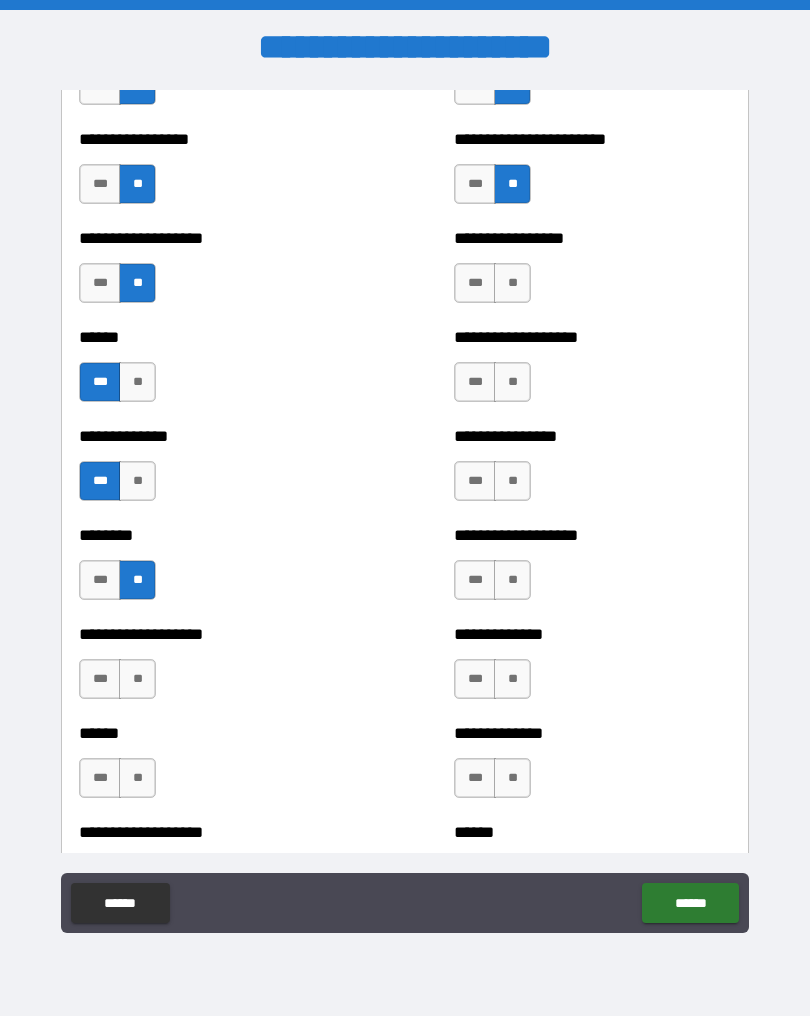 click on "**" at bounding box center [137, 679] 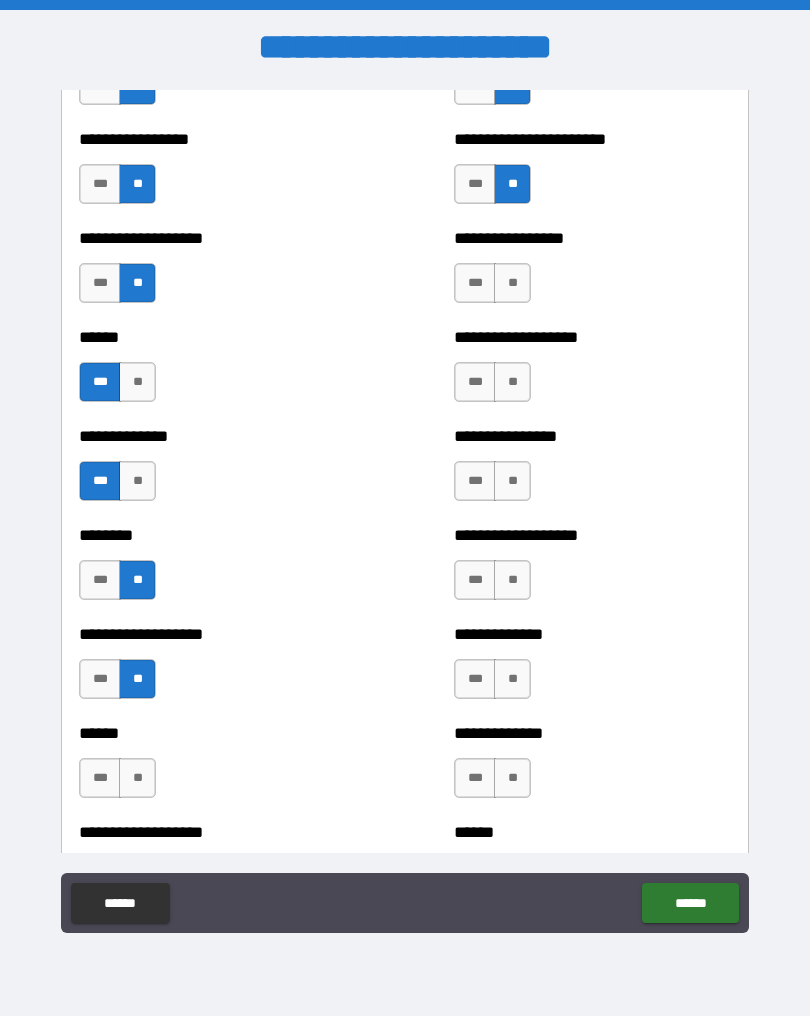 click on "**" at bounding box center [137, 778] 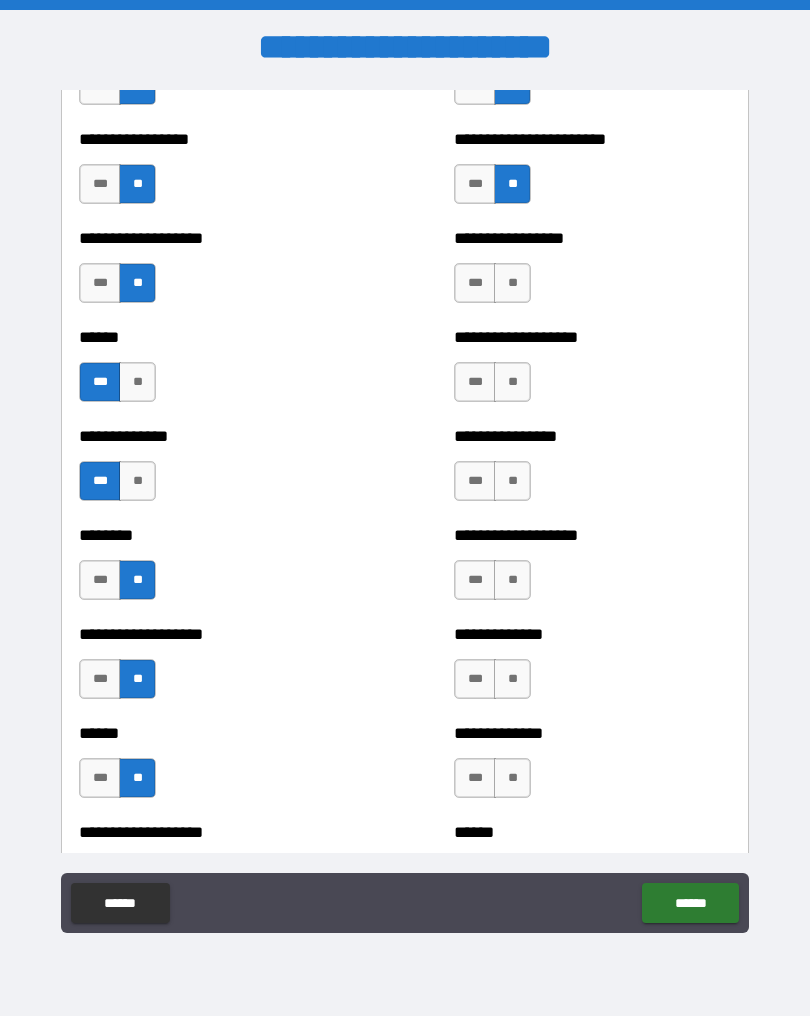 click on "**" at bounding box center [512, 283] 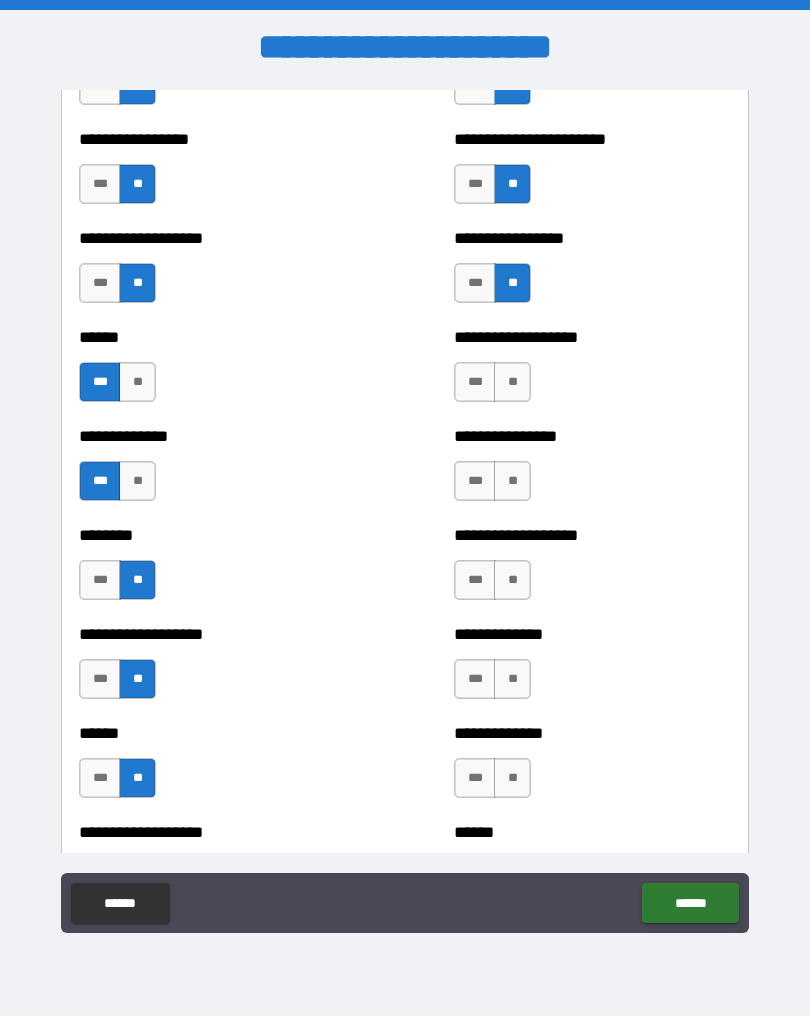 click on "**" at bounding box center [512, 382] 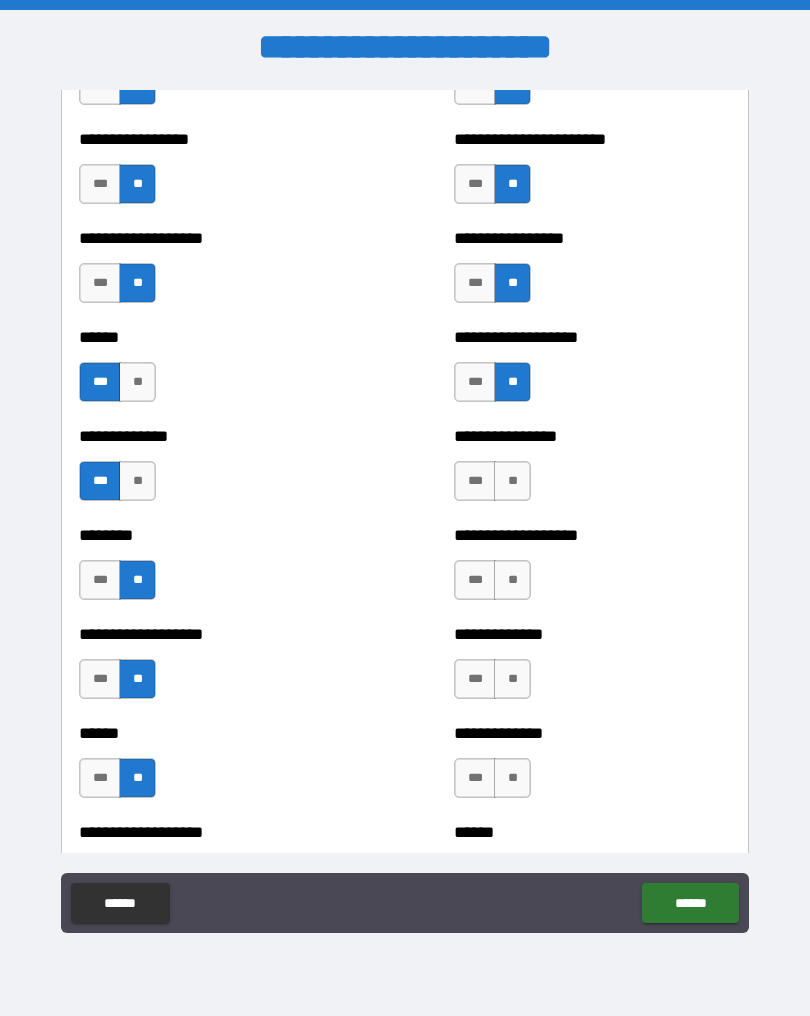 click on "**" at bounding box center (512, 481) 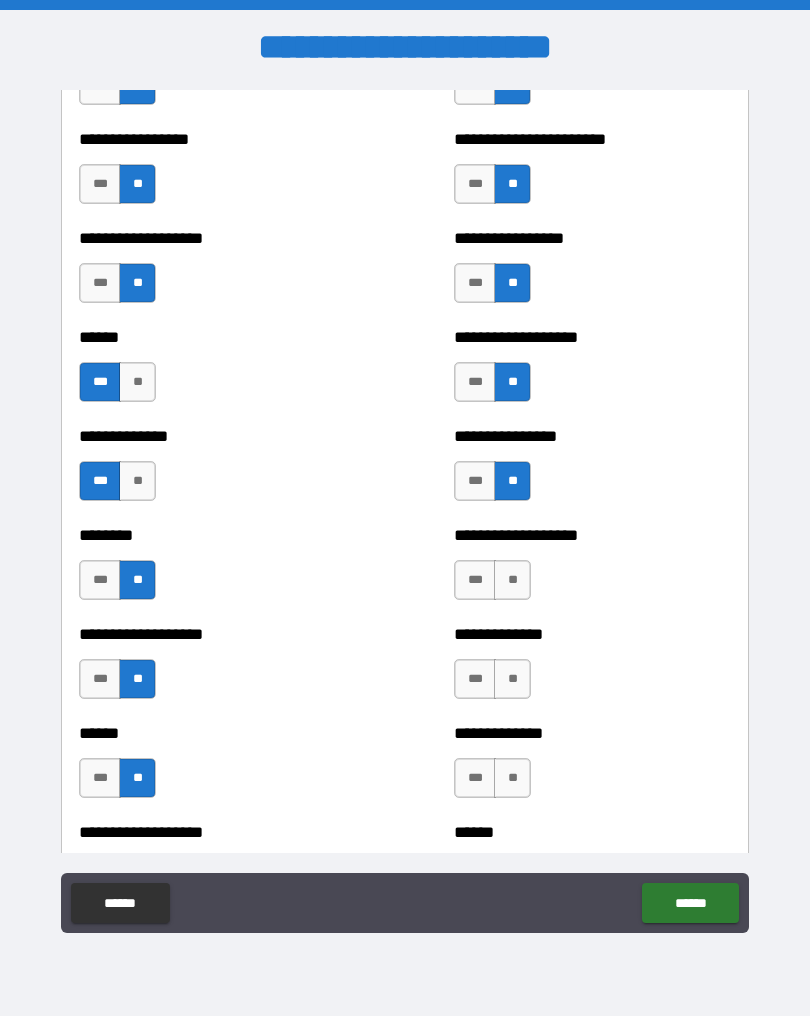 click on "***" at bounding box center (475, 580) 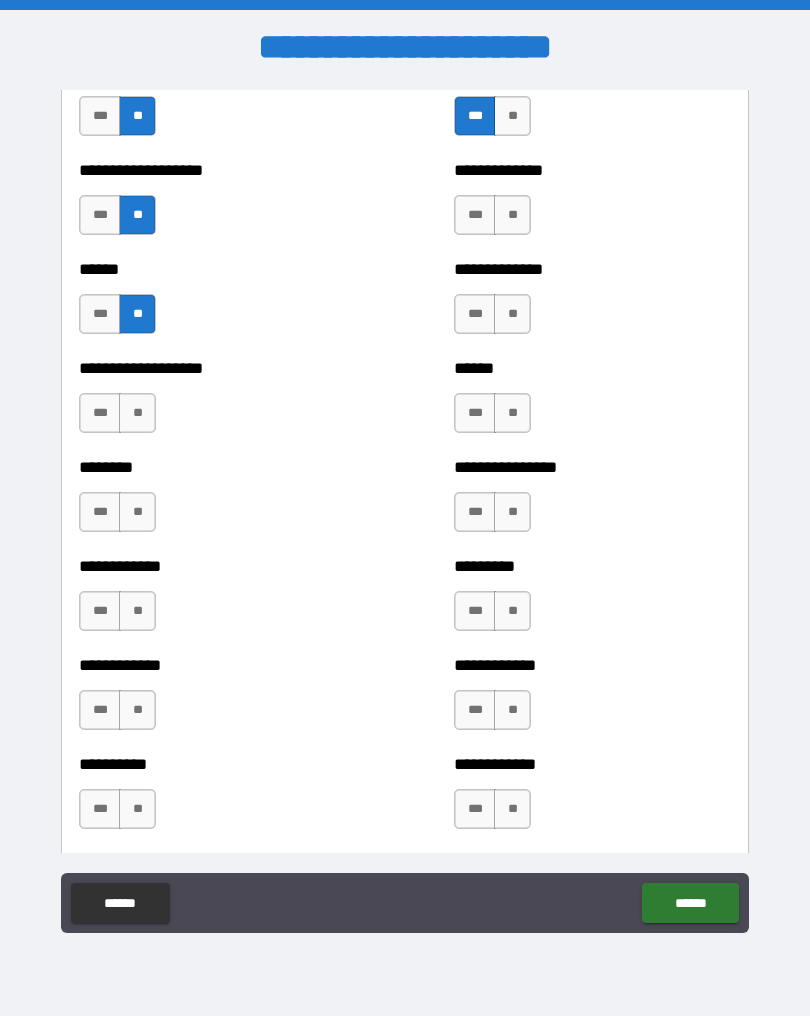 scroll, scrollTop: 1752, scrollLeft: 0, axis: vertical 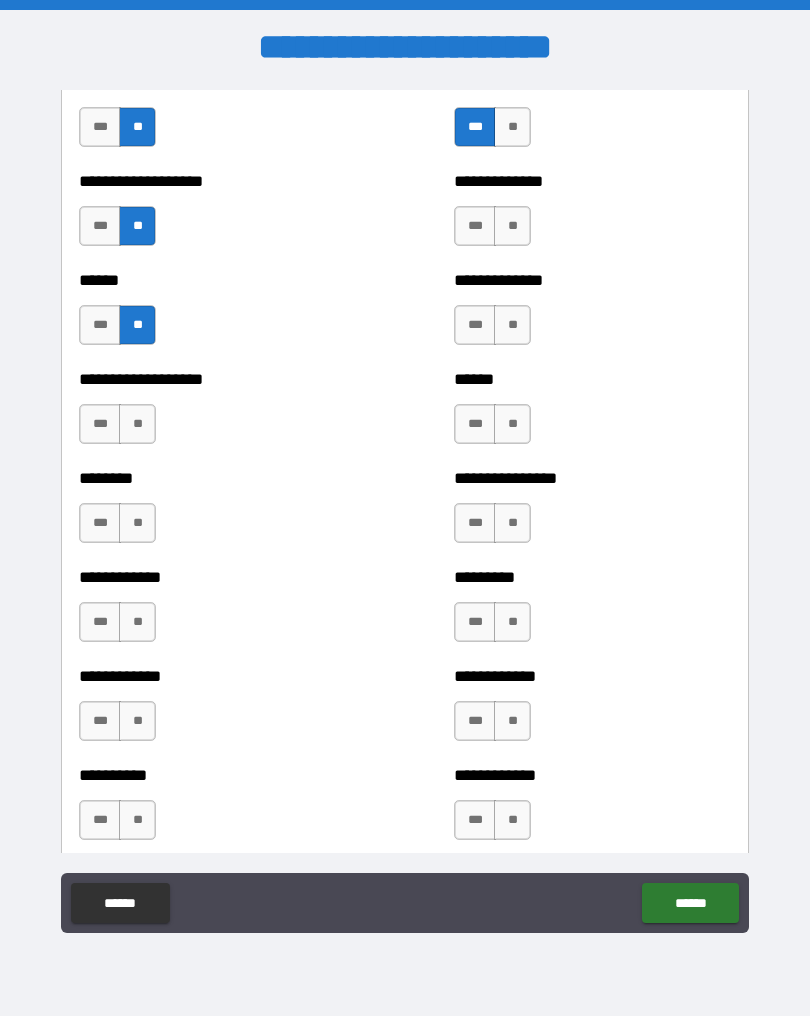 click on "**" at bounding box center (512, 226) 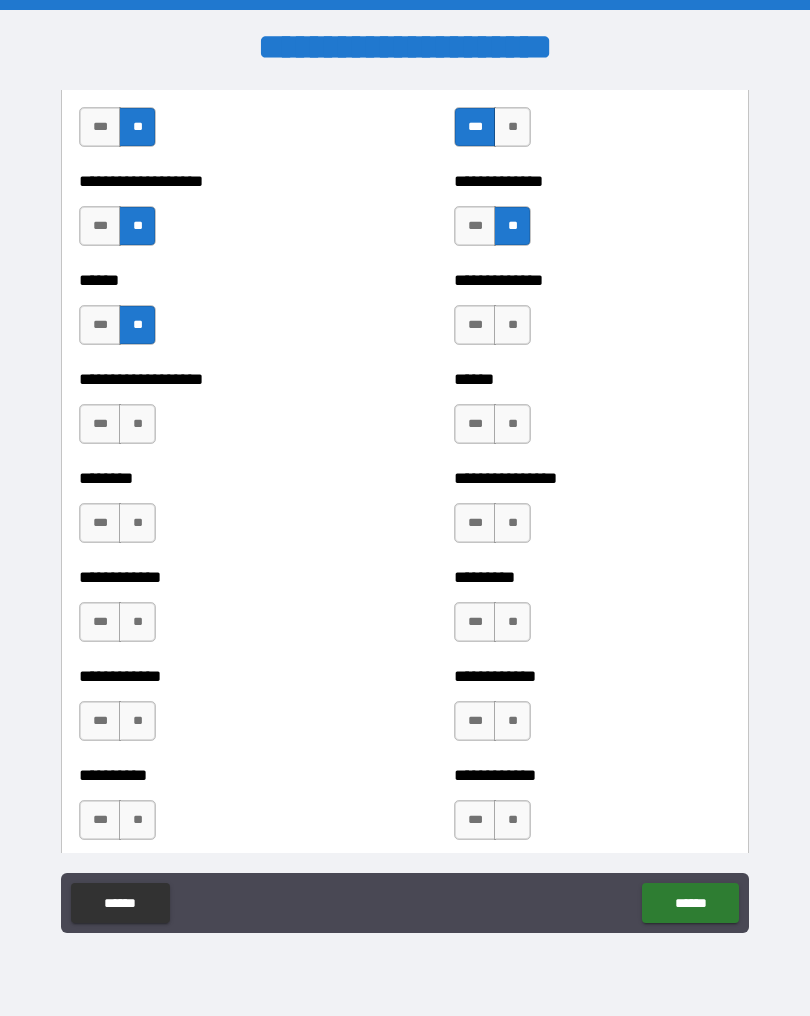 click on "**" at bounding box center [512, 325] 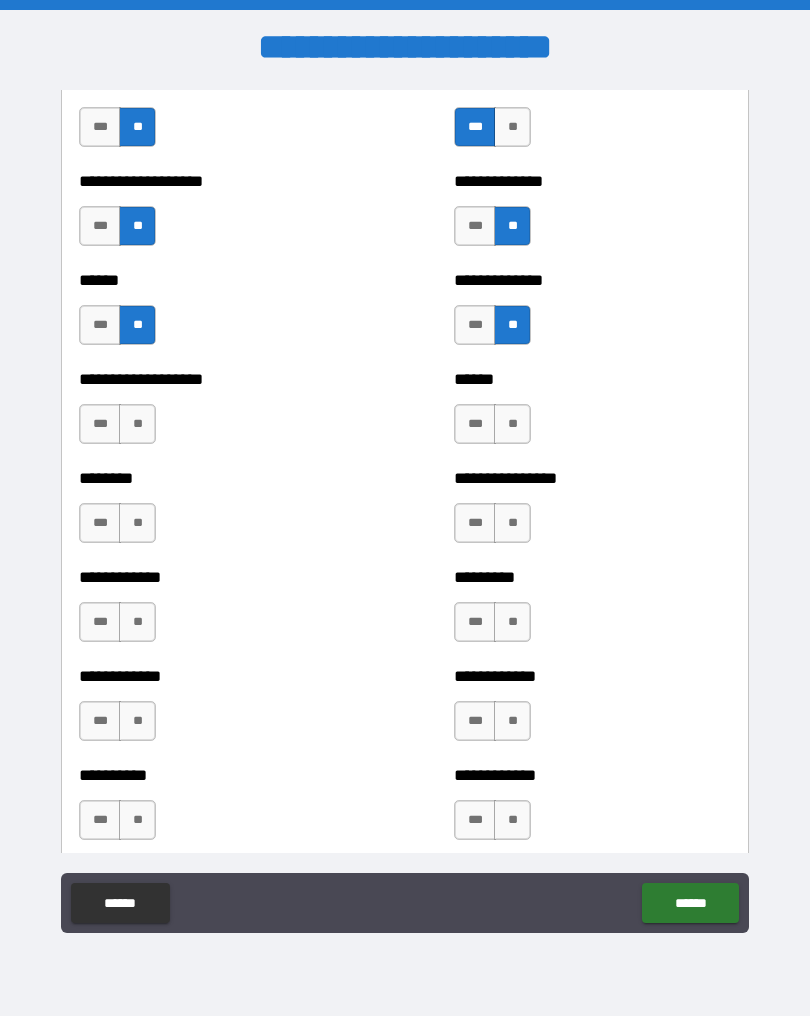 click on "**" at bounding box center (512, 424) 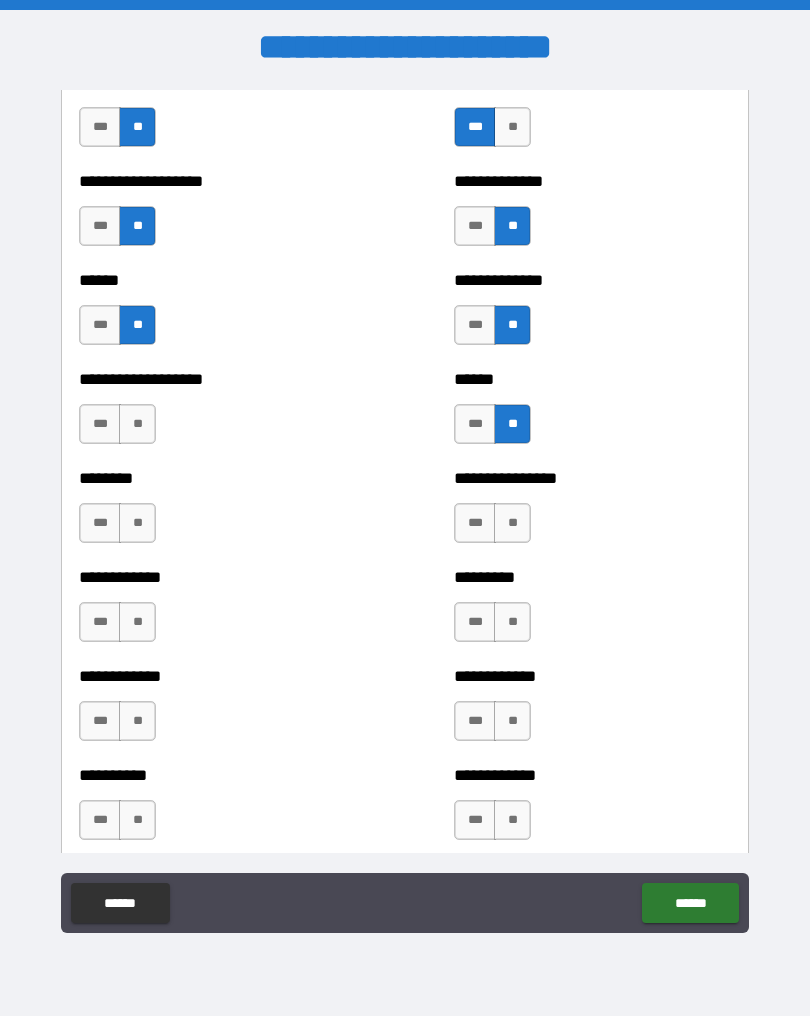 click on "***" at bounding box center (475, 523) 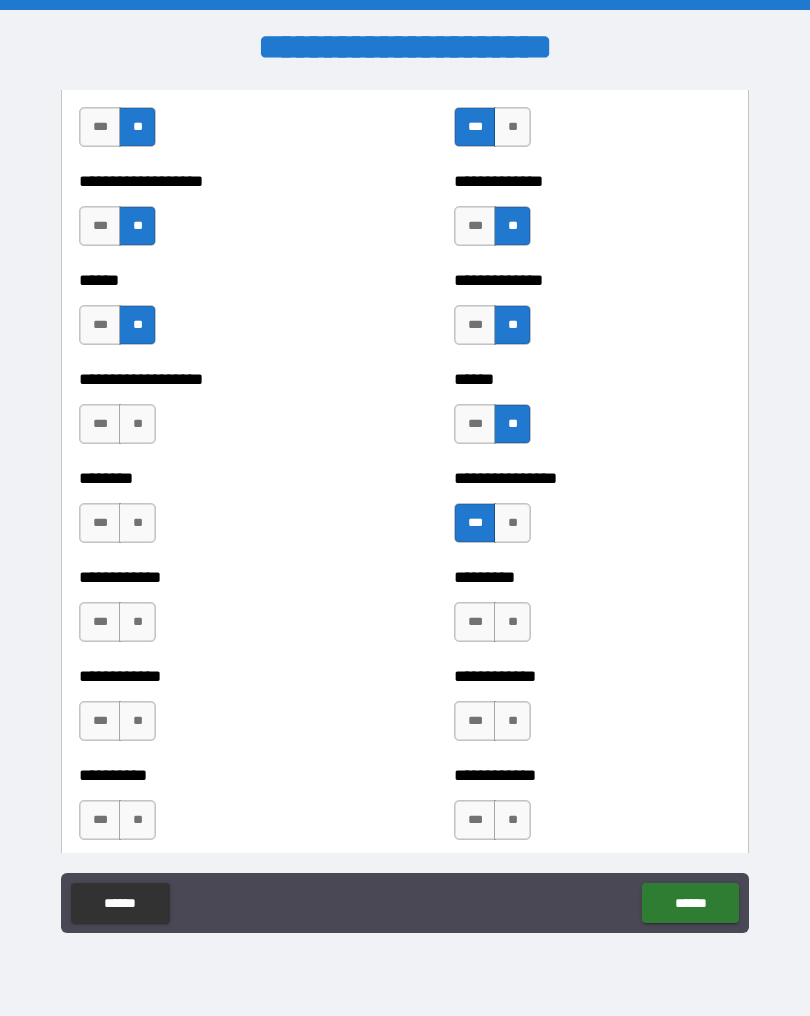 click on "***" at bounding box center (475, 622) 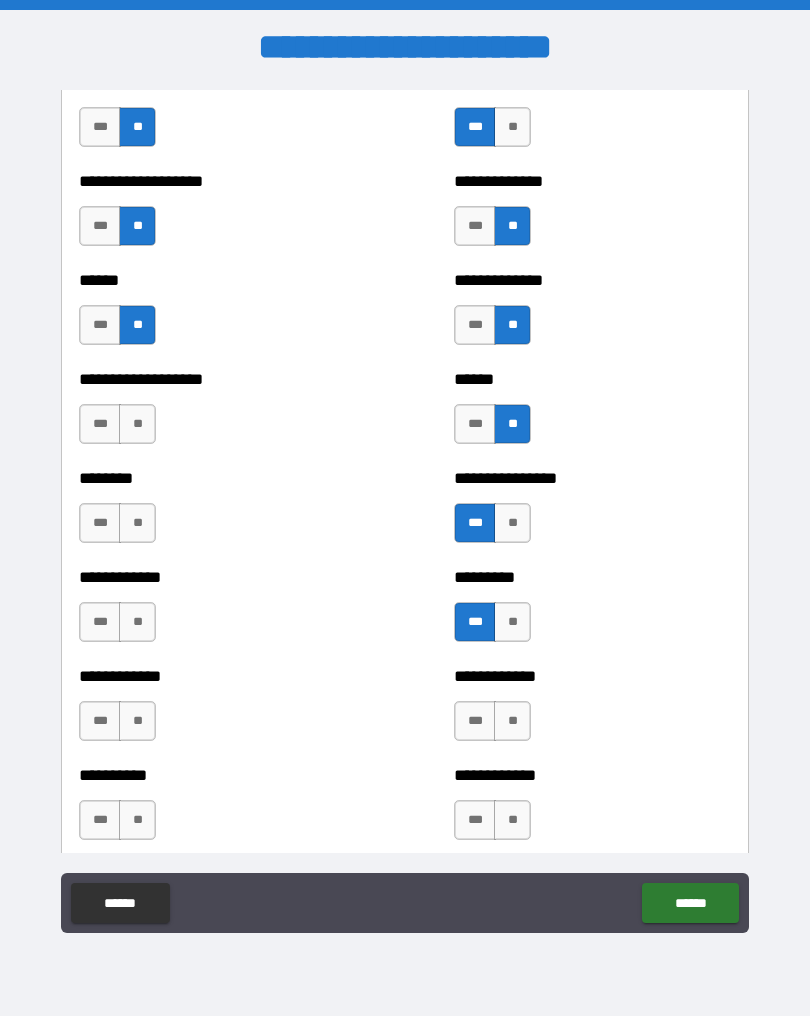 click on "**" at bounding box center [512, 721] 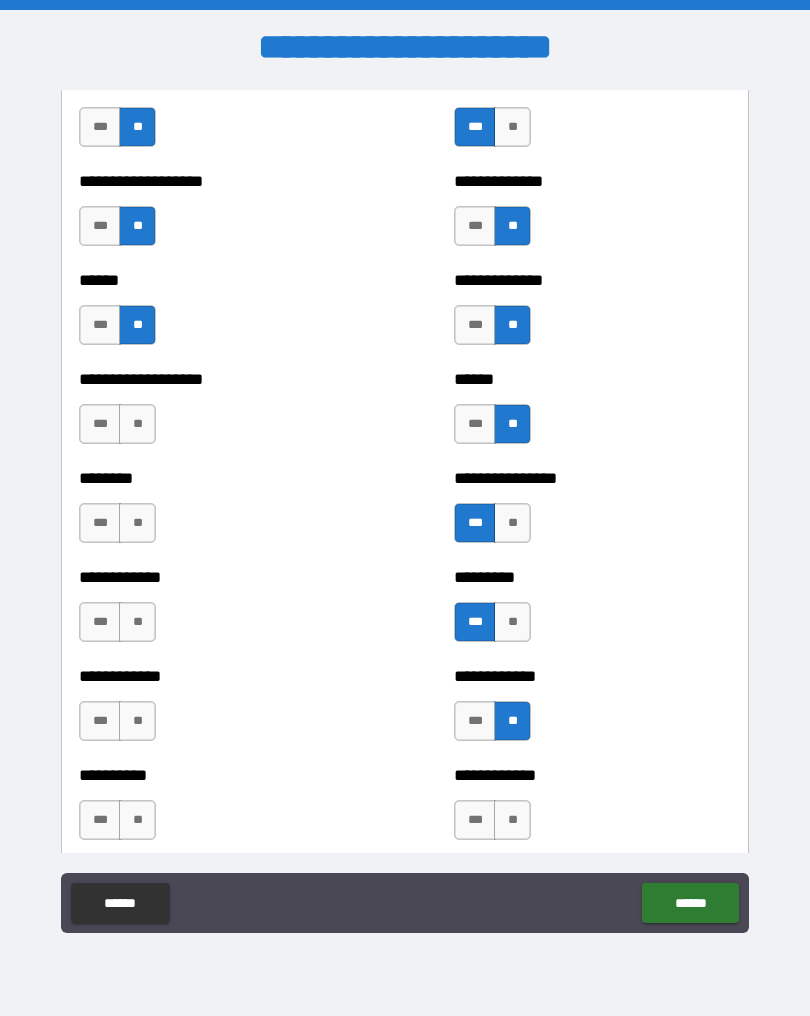 click on "**" at bounding box center [512, 820] 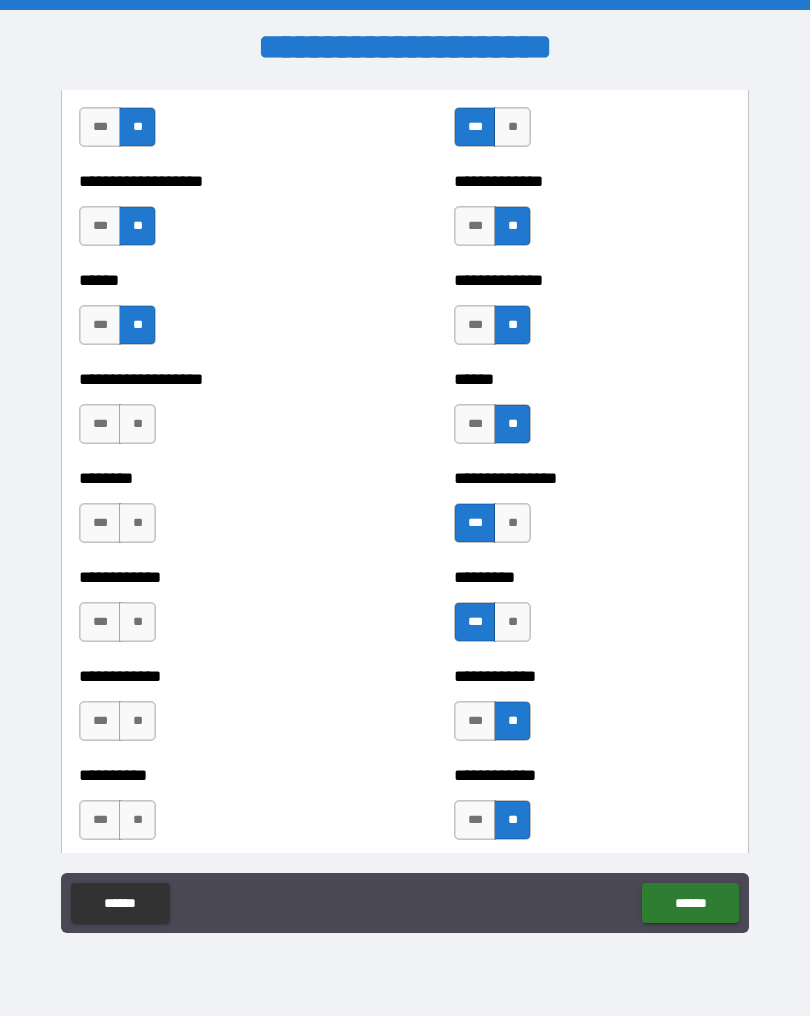 click on "**" at bounding box center (137, 424) 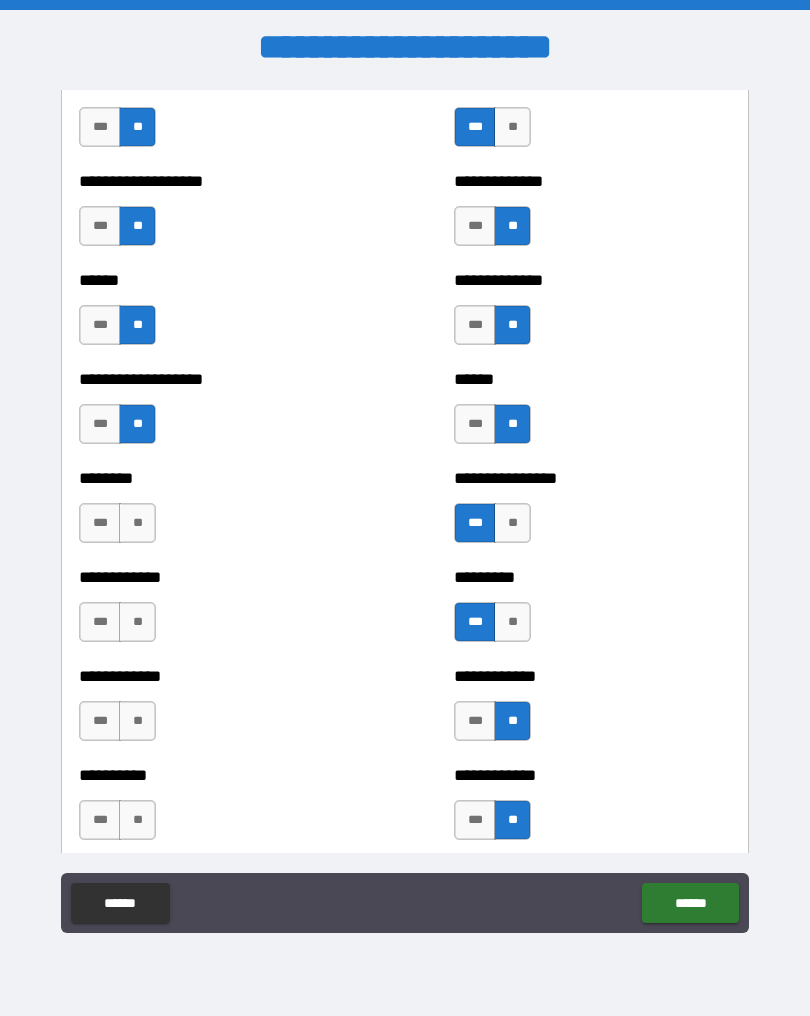 click on "**" at bounding box center (137, 523) 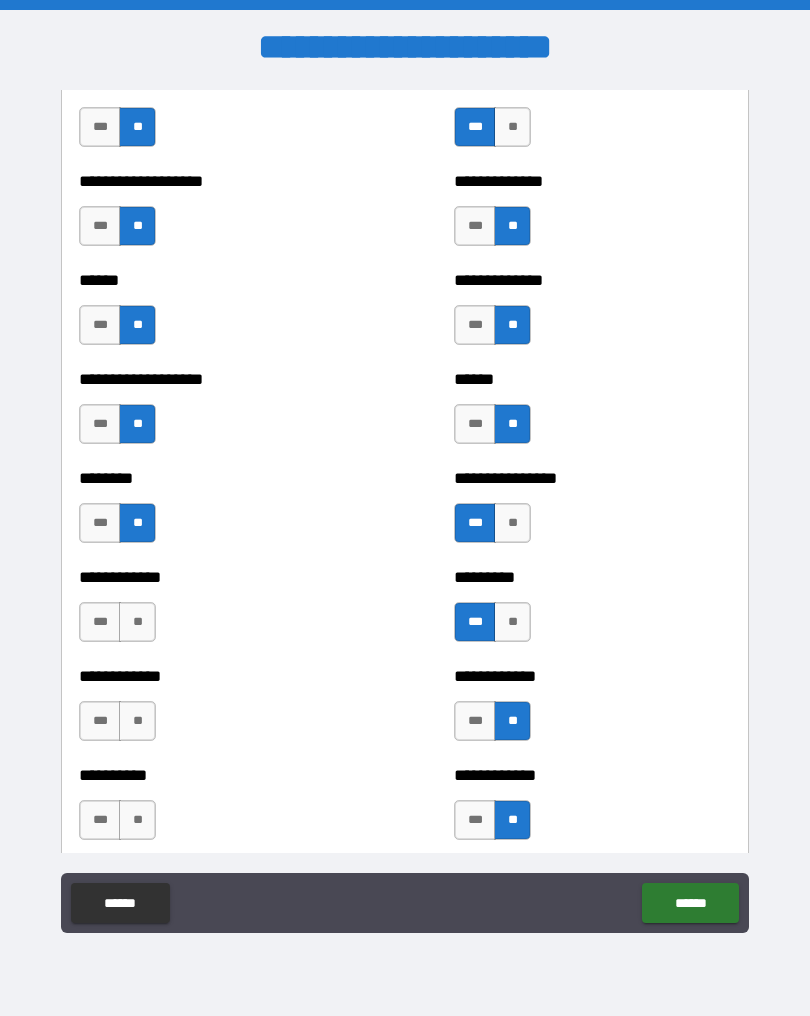 click on "**" at bounding box center (137, 622) 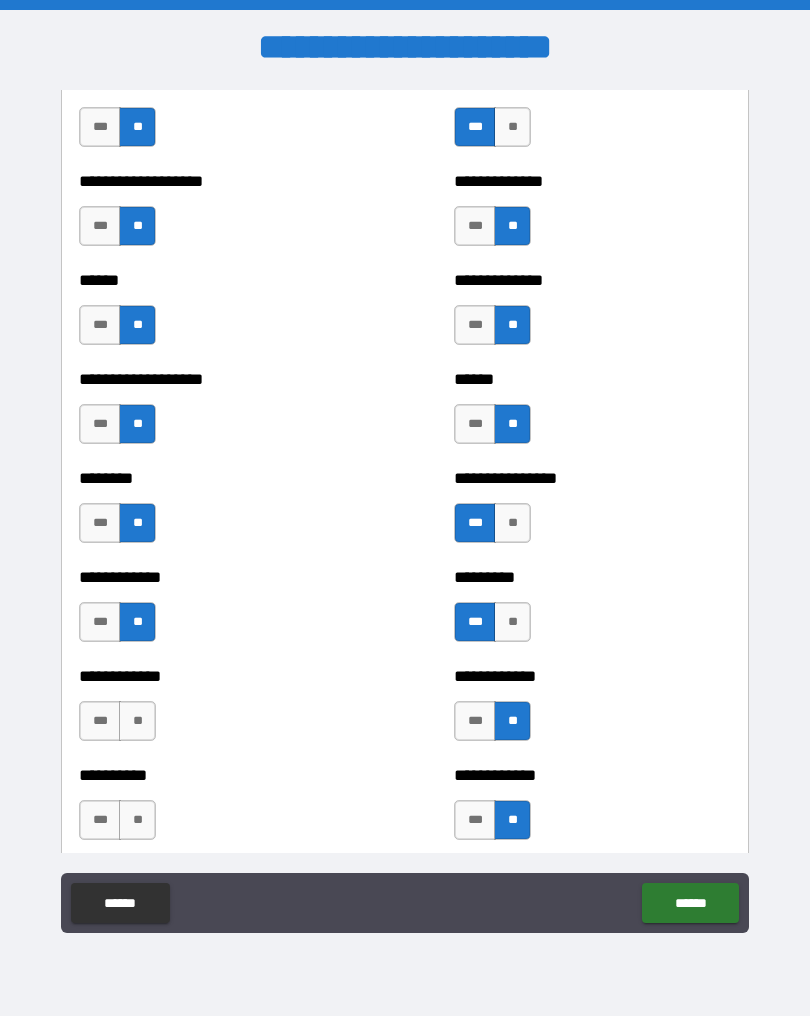 click on "**" at bounding box center (137, 721) 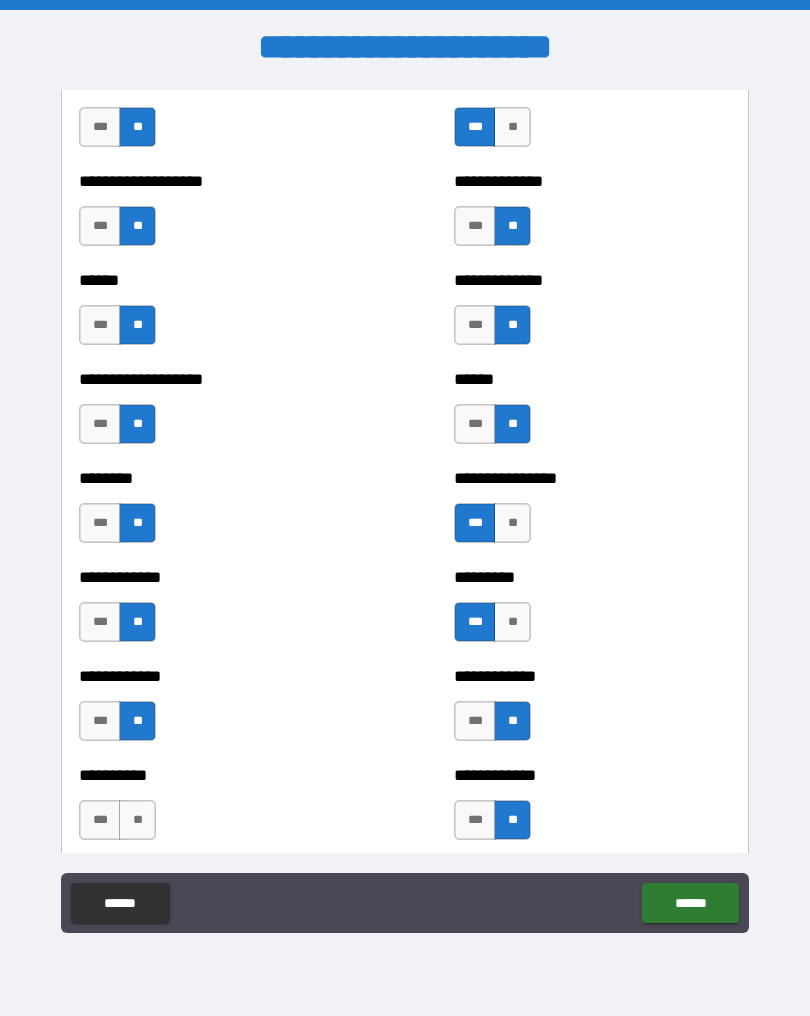 click on "**" at bounding box center [137, 820] 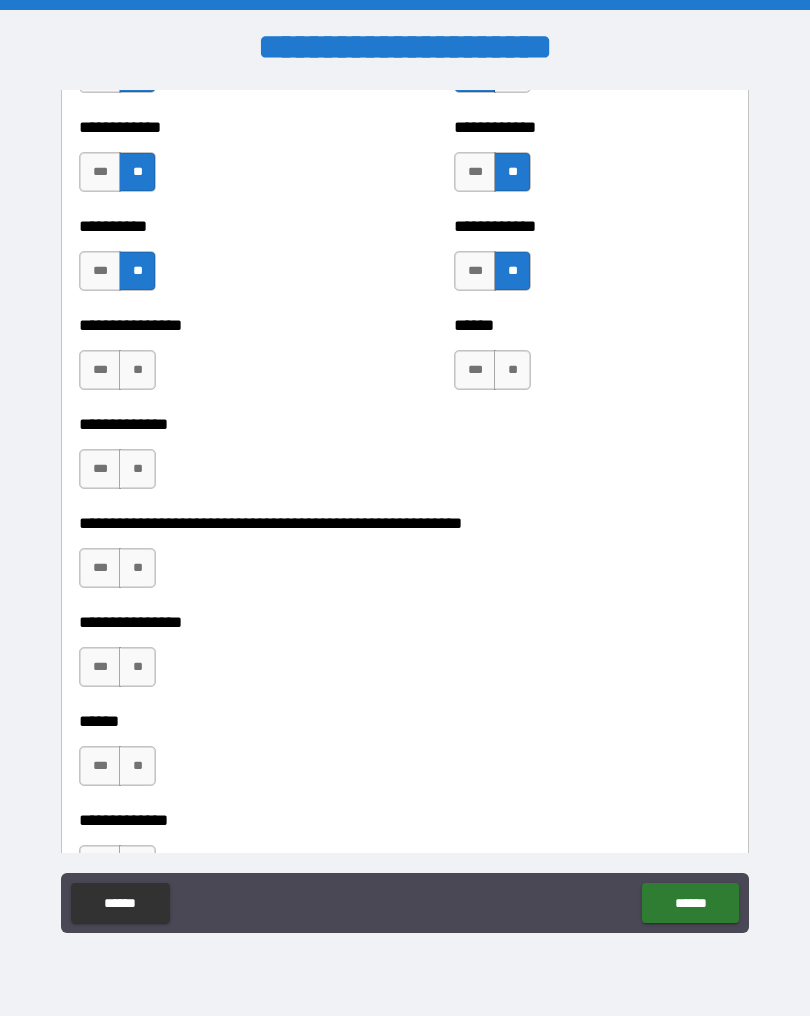 scroll, scrollTop: 2308, scrollLeft: 0, axis: vertical 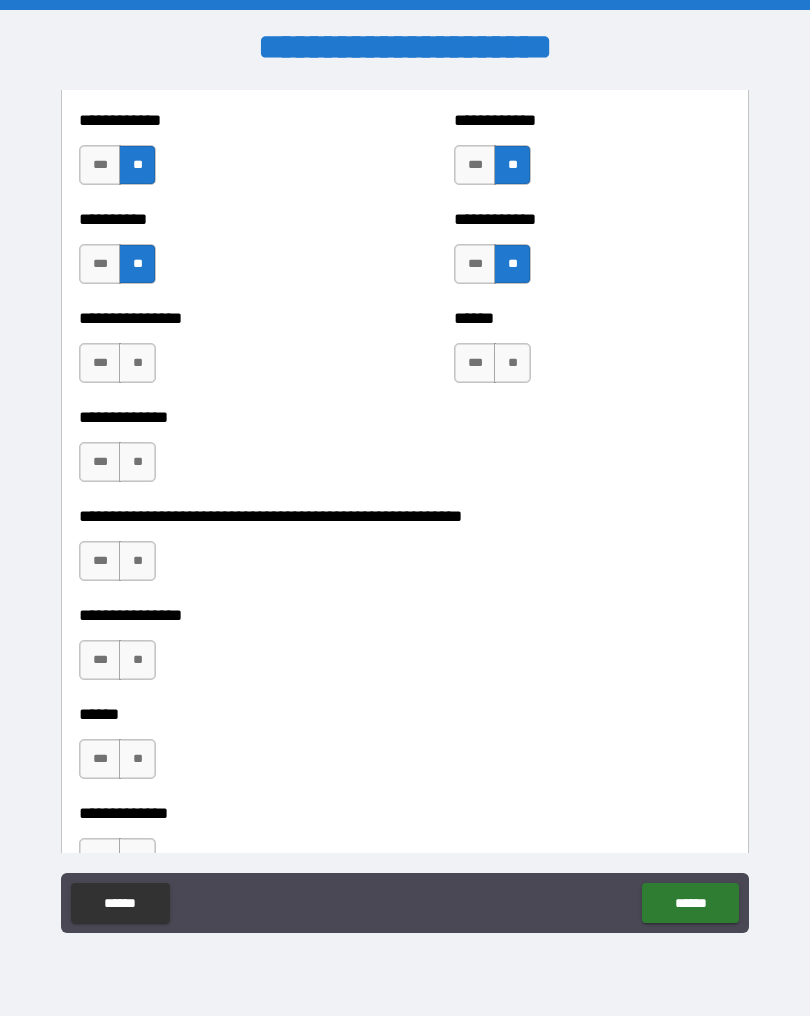 click on "**" at bounding box center (512, 363) 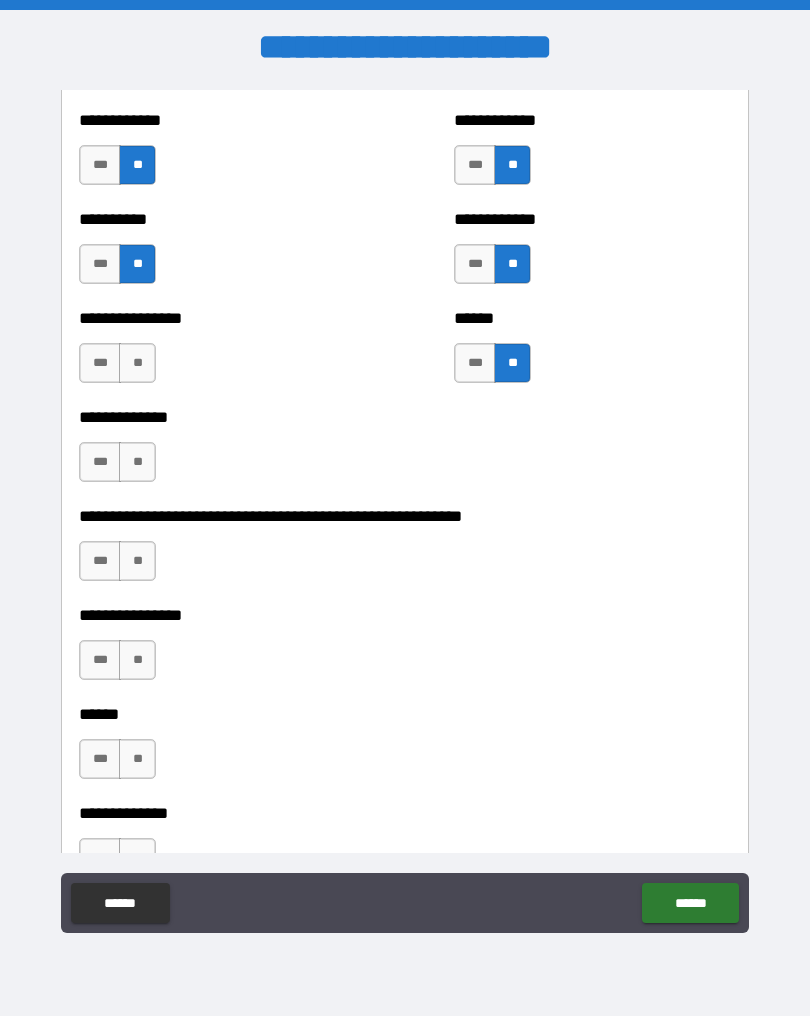 click on "**" at bounding box center [137, 363] 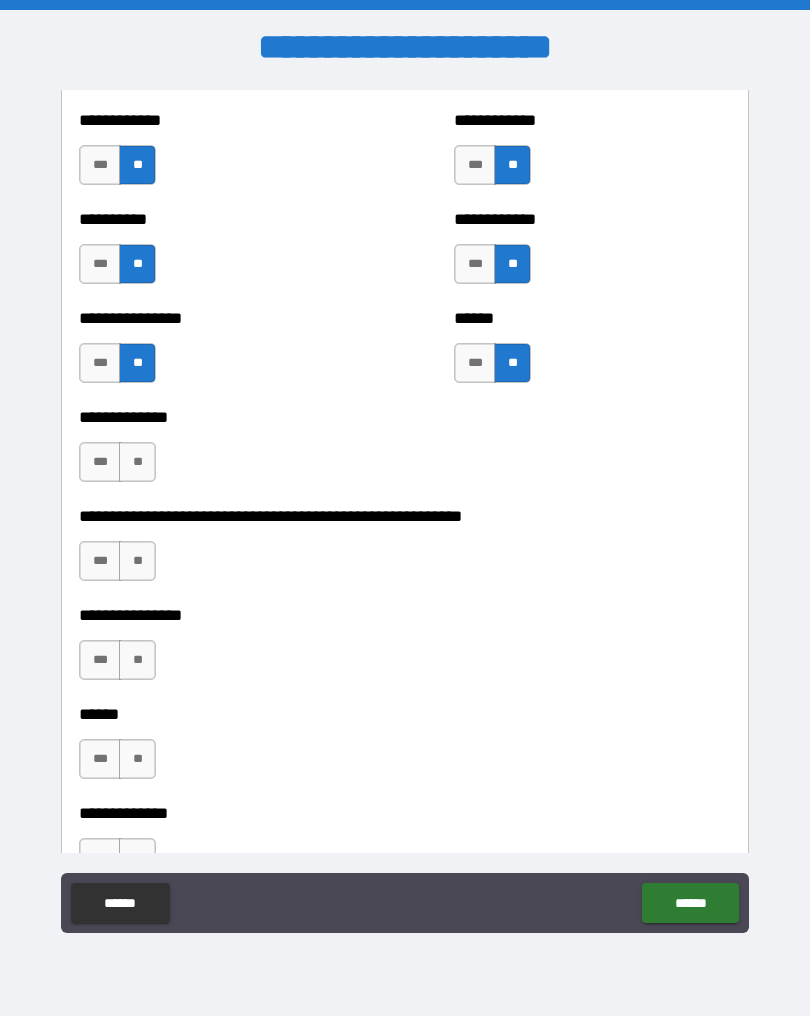 click on "**" at bounding box center [137, 462] 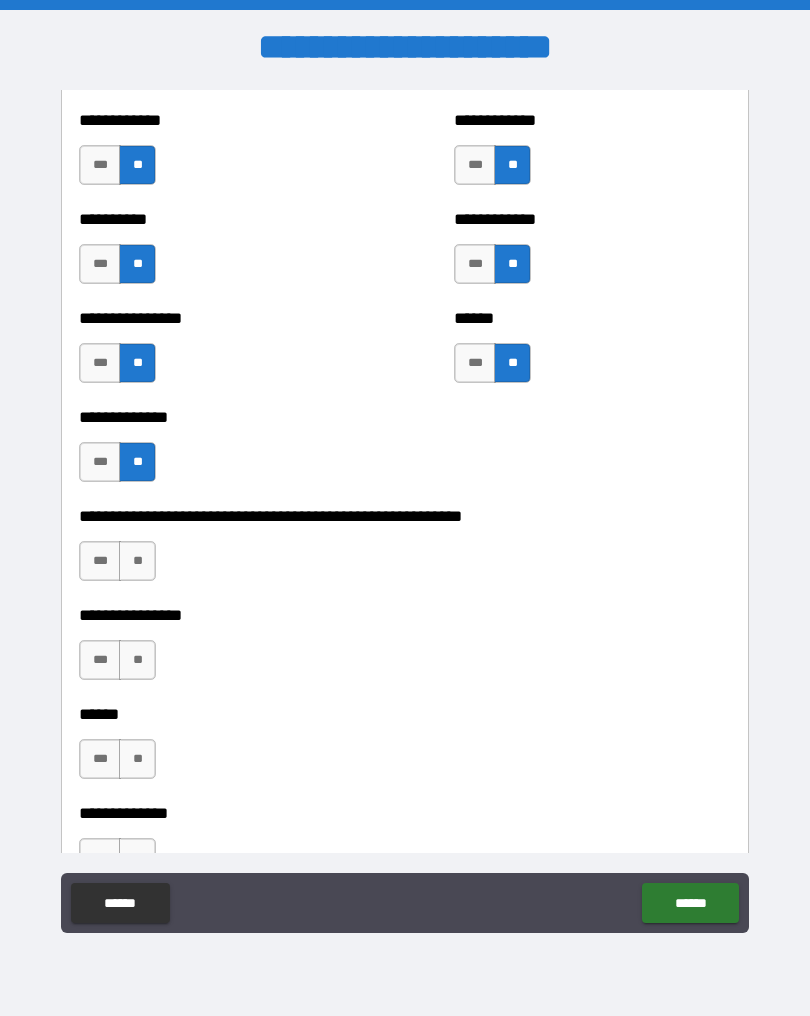 click on "**" at bounding box center (137, 561) 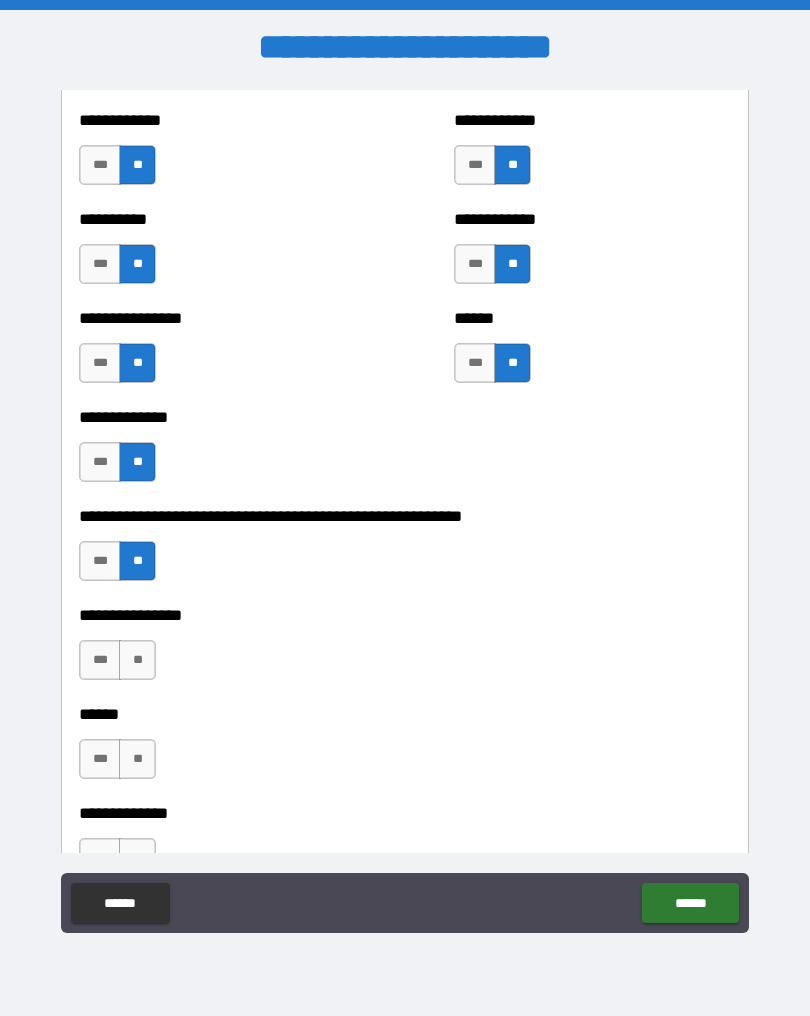 click on "**" at bounding box center (137, 660) 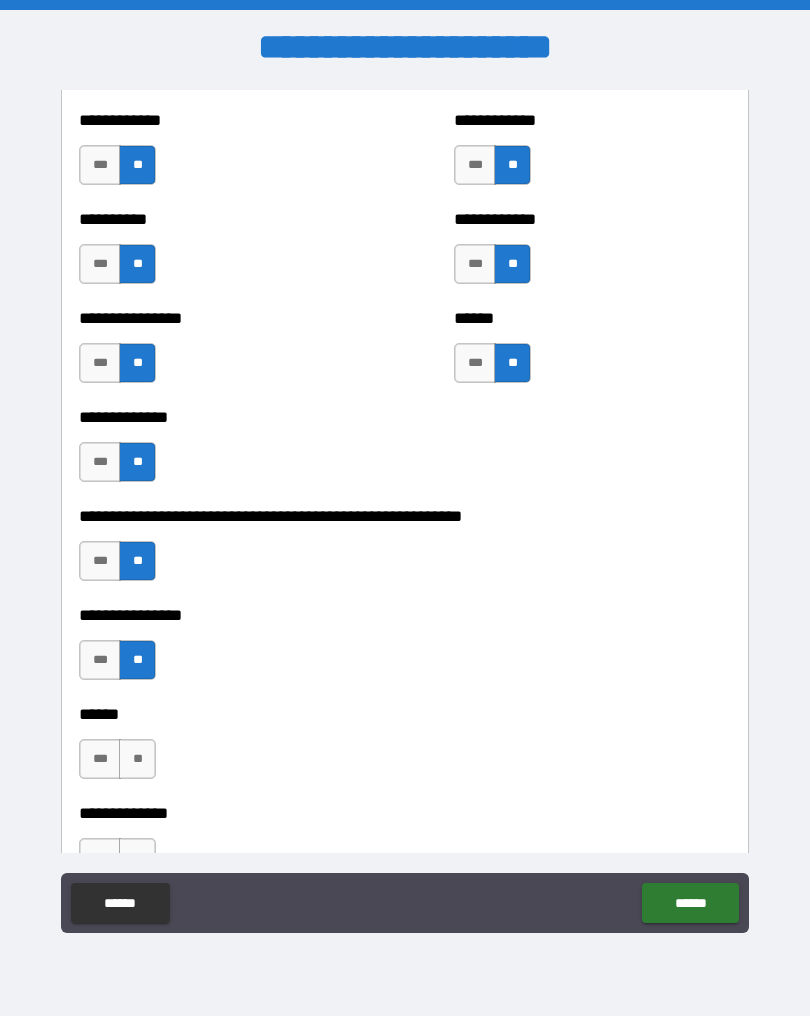 click on "**" at bounding box center [137, 759] 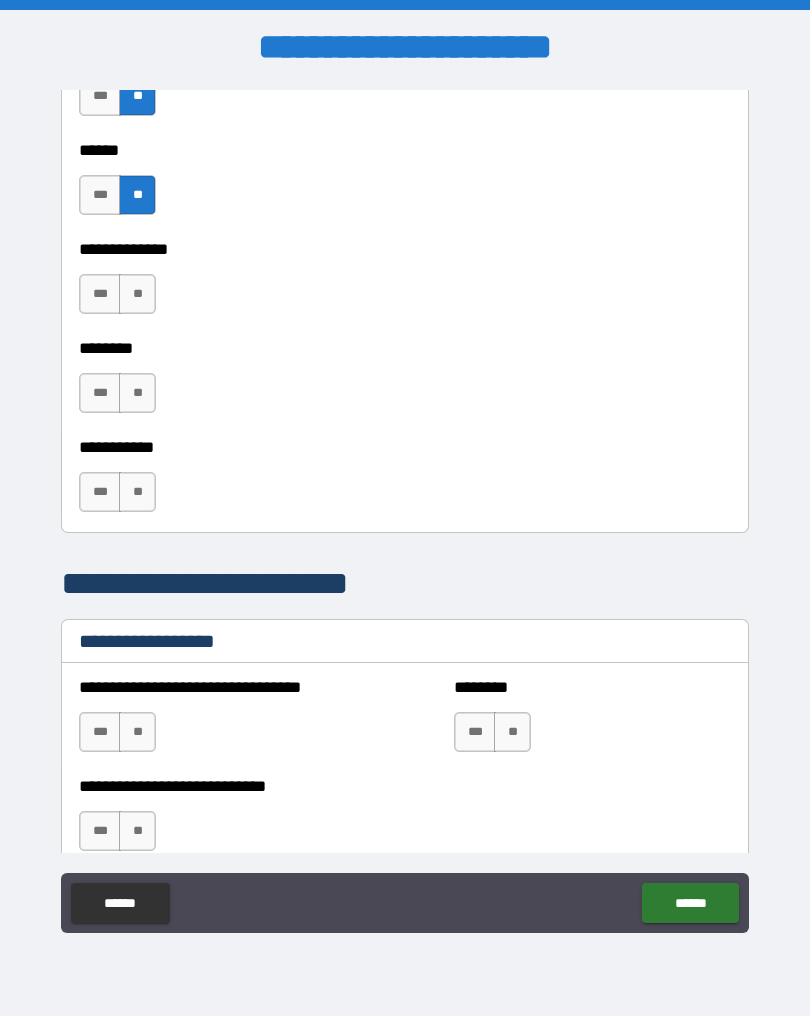 scroll, scrollTop: 2773, scrollLeft: 0, axis: vertical 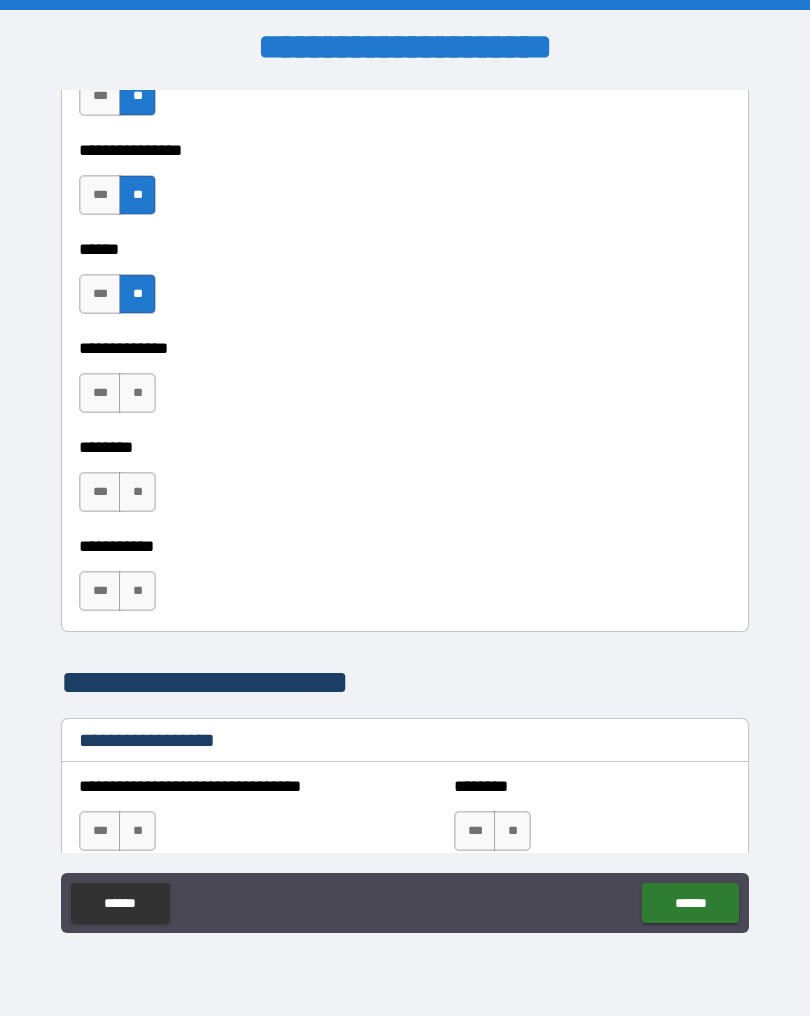 click on "**" at bounding box center (137, 393) 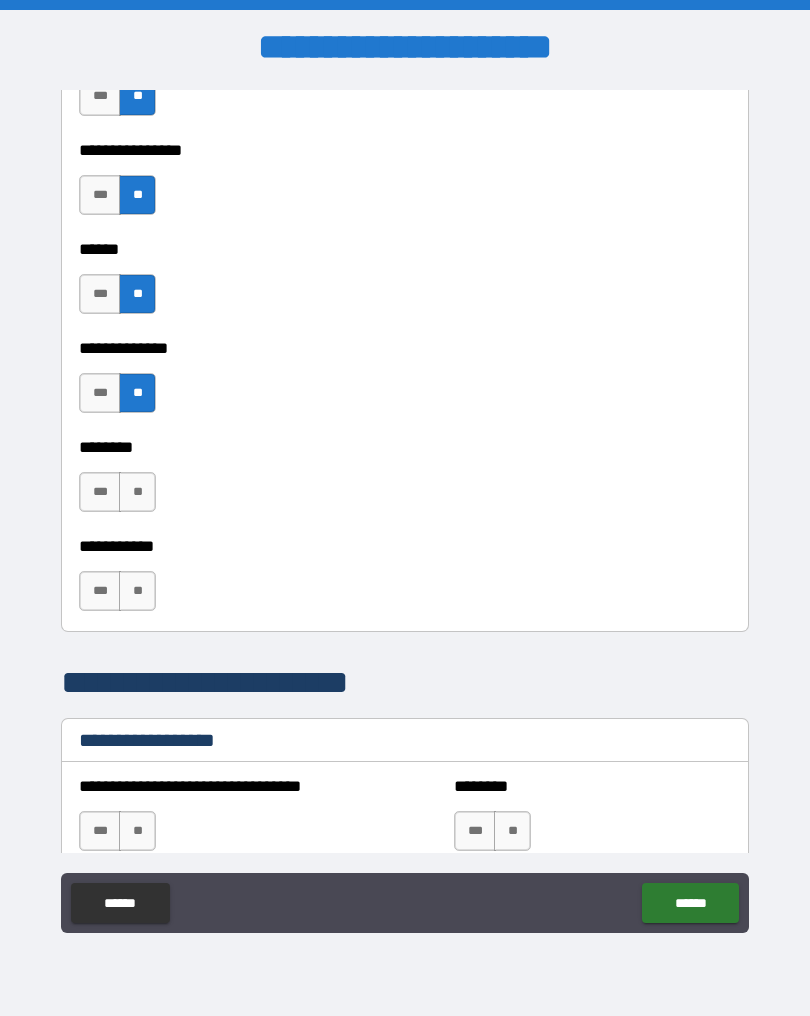 click on "**" at bounding box center (137, 492) 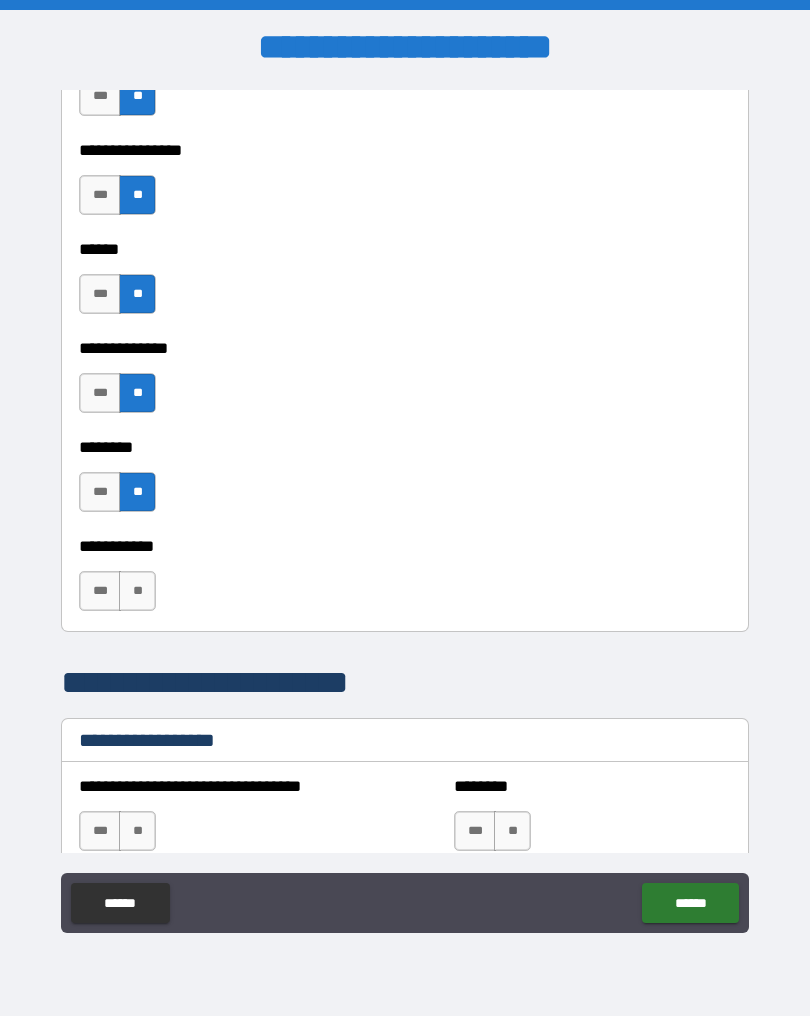 click on "**" at bounding box center [137, 591] 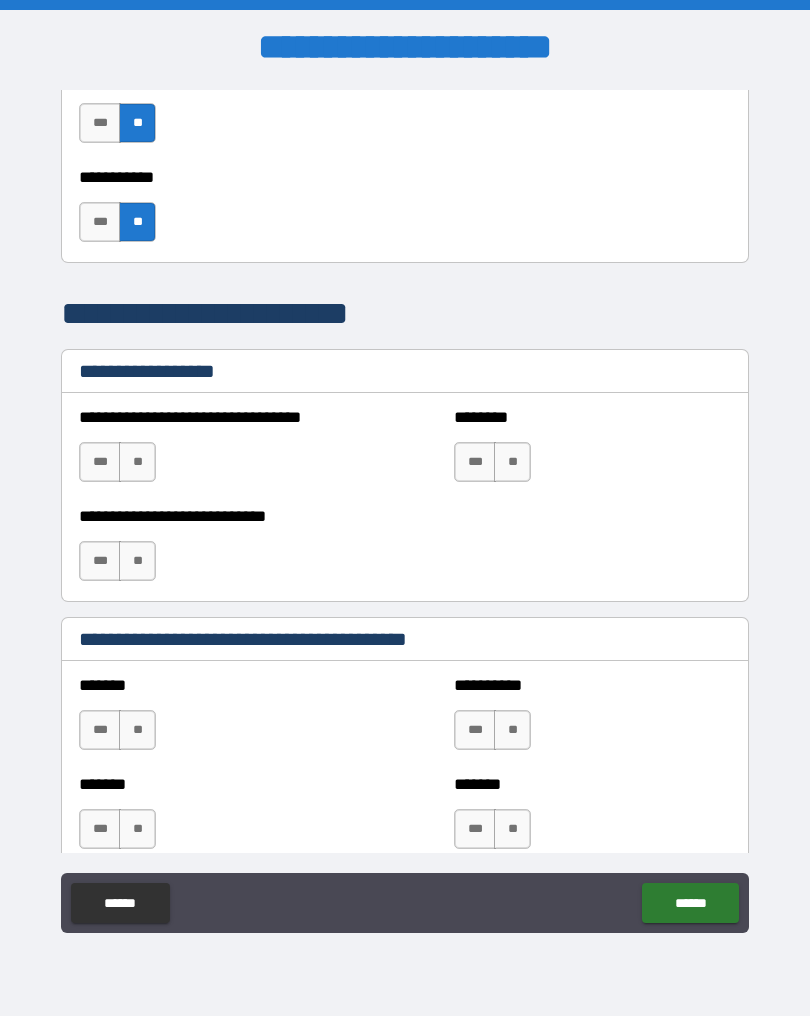 scroll, scrollTop: 3144, scrollLeft: 0, axis: vertical 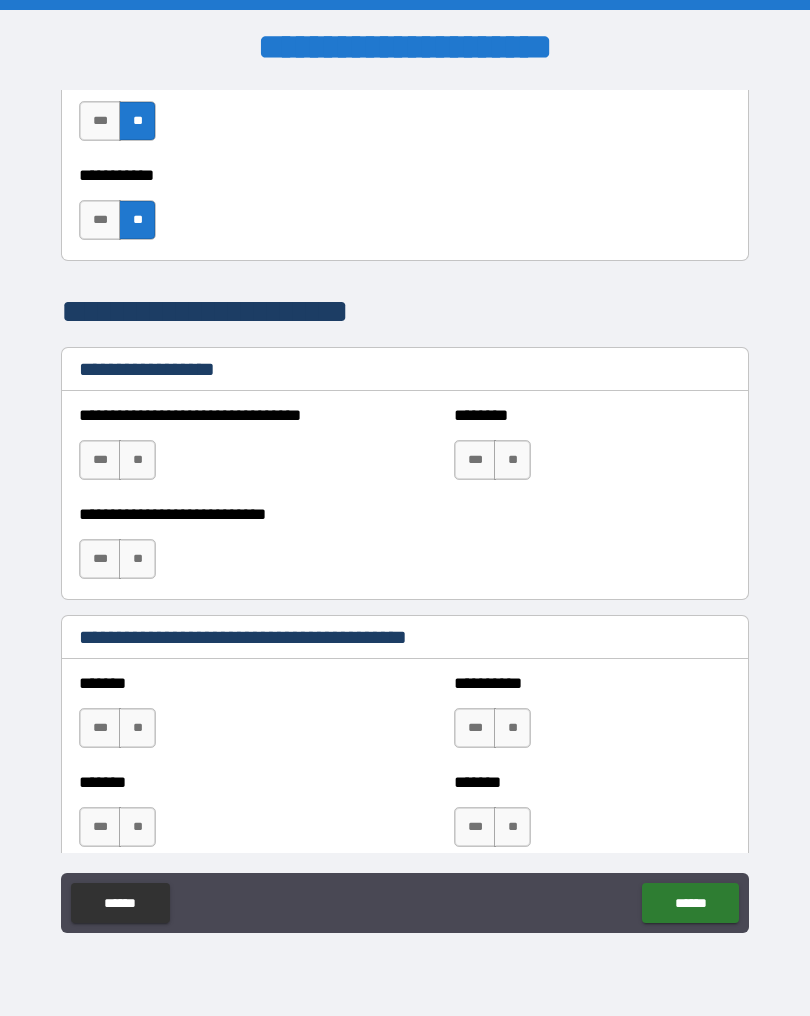 click on "**" at bounding box center (137, 460) 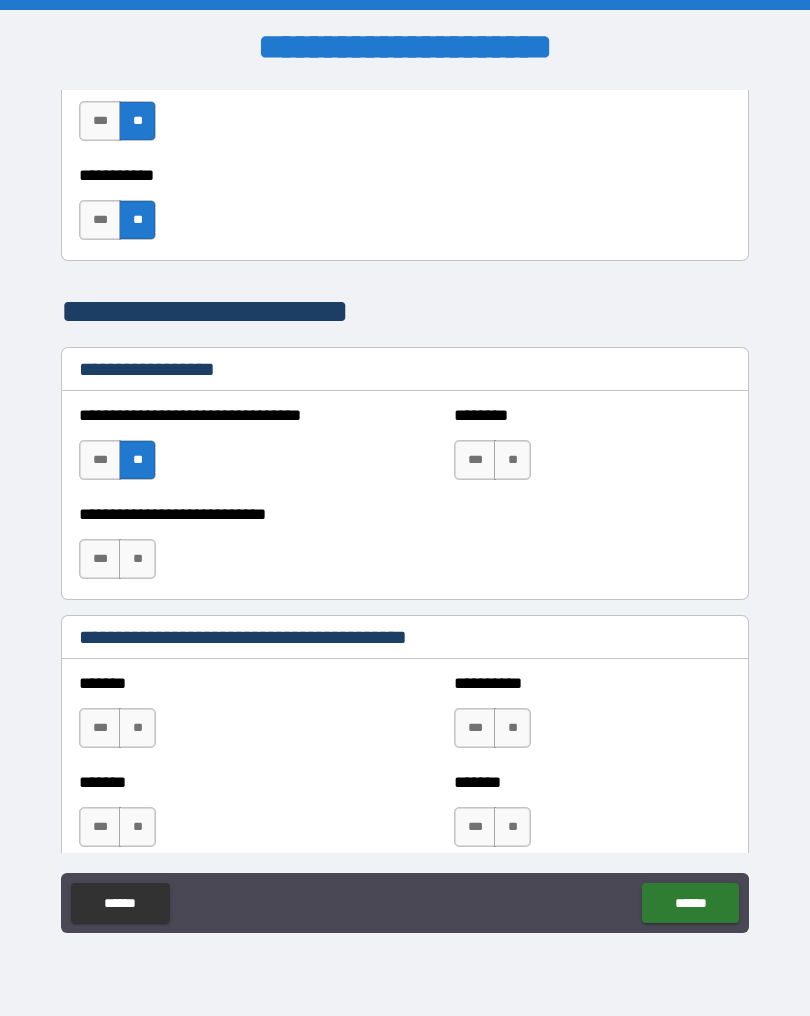 click on "**" at bounding box center (512, 460) 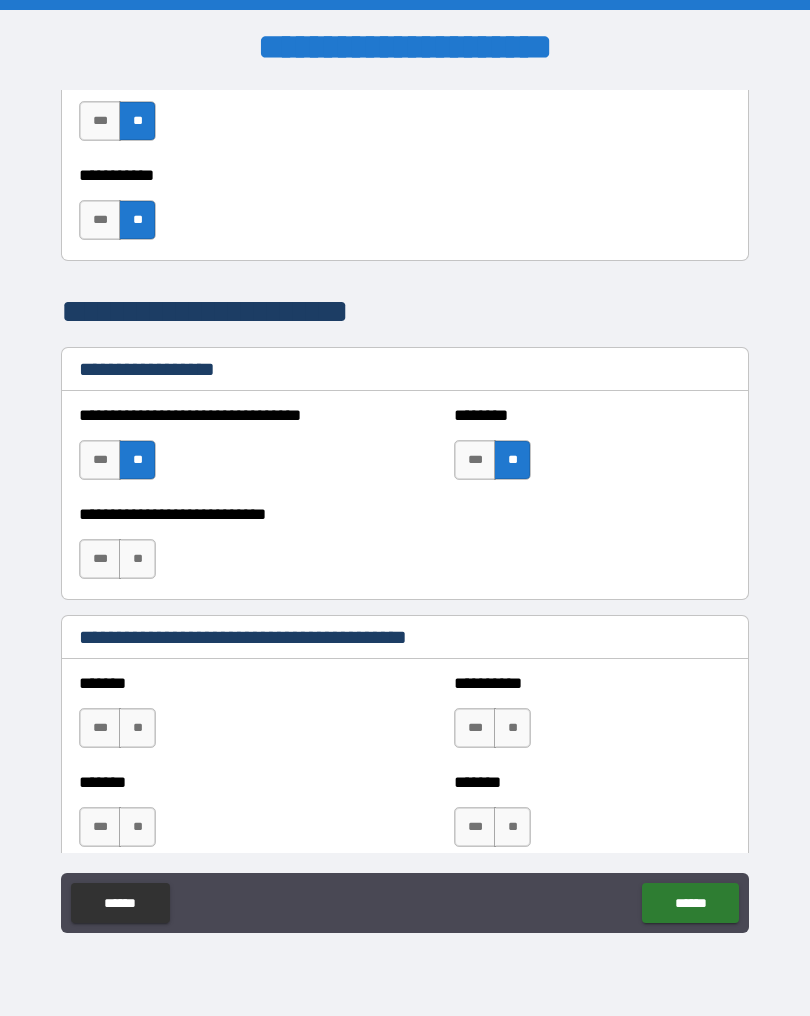 click on "**" at bounding box center [137, 559] 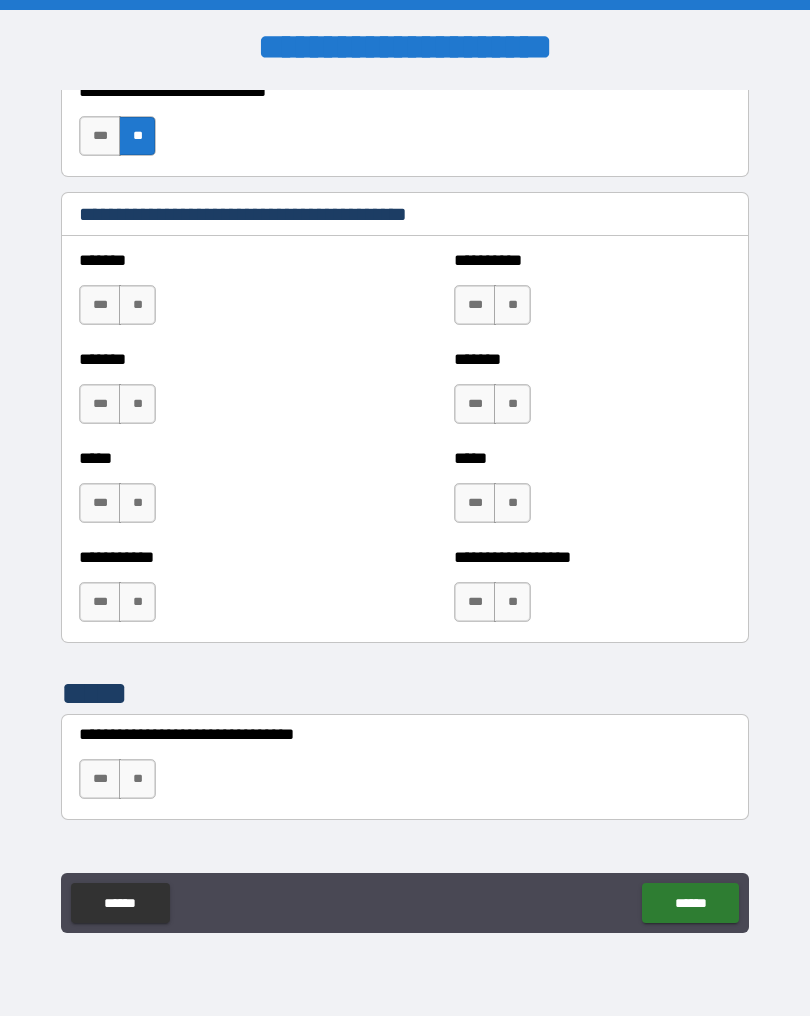 scroll, scrollTop: 3569, scrollLeft: 0, axis: vertical 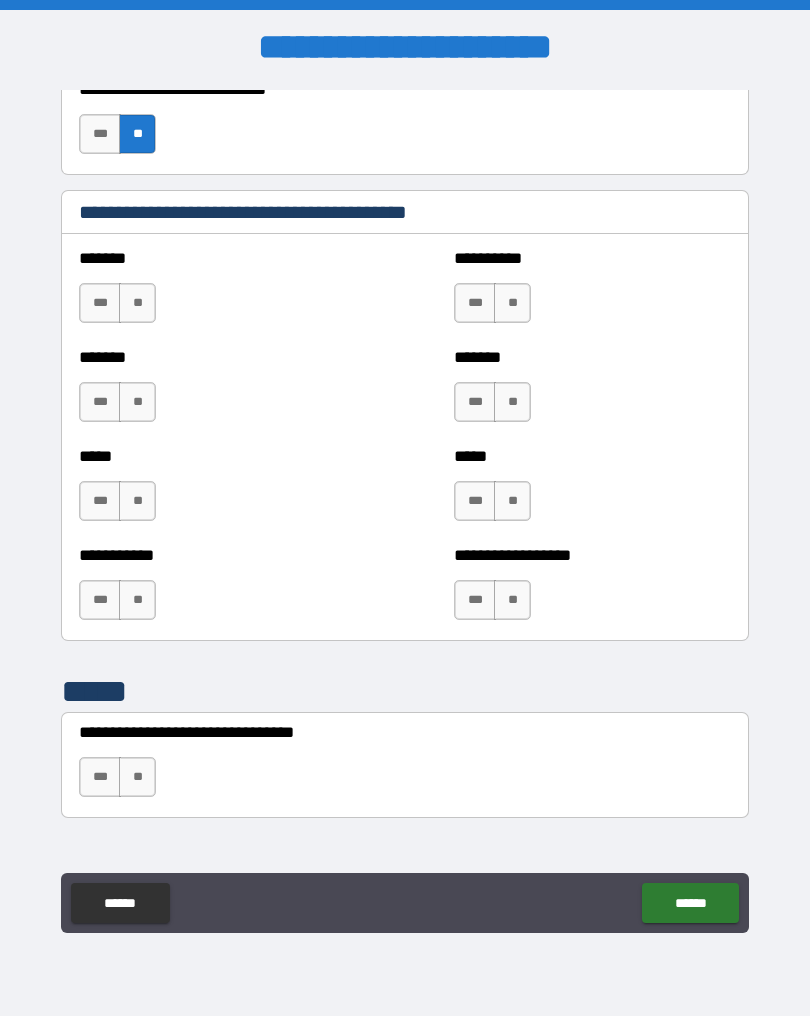 click on "**" at bounding box center [137, 303] 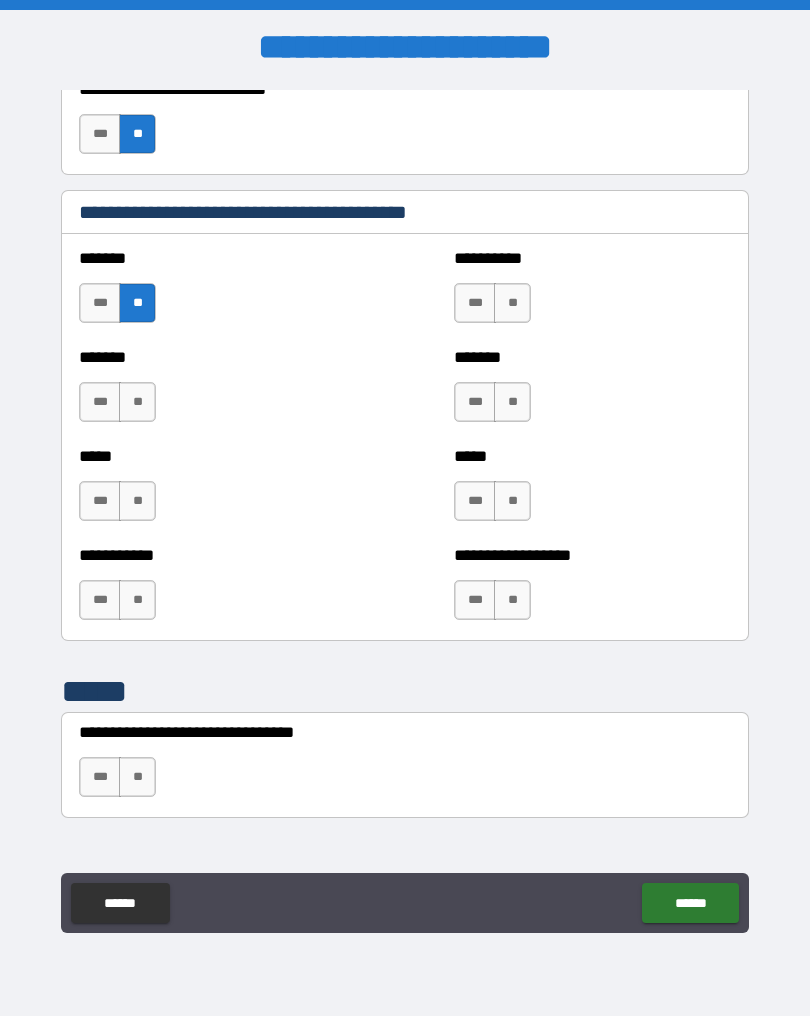click on "**" at bounding box center [137, 402] 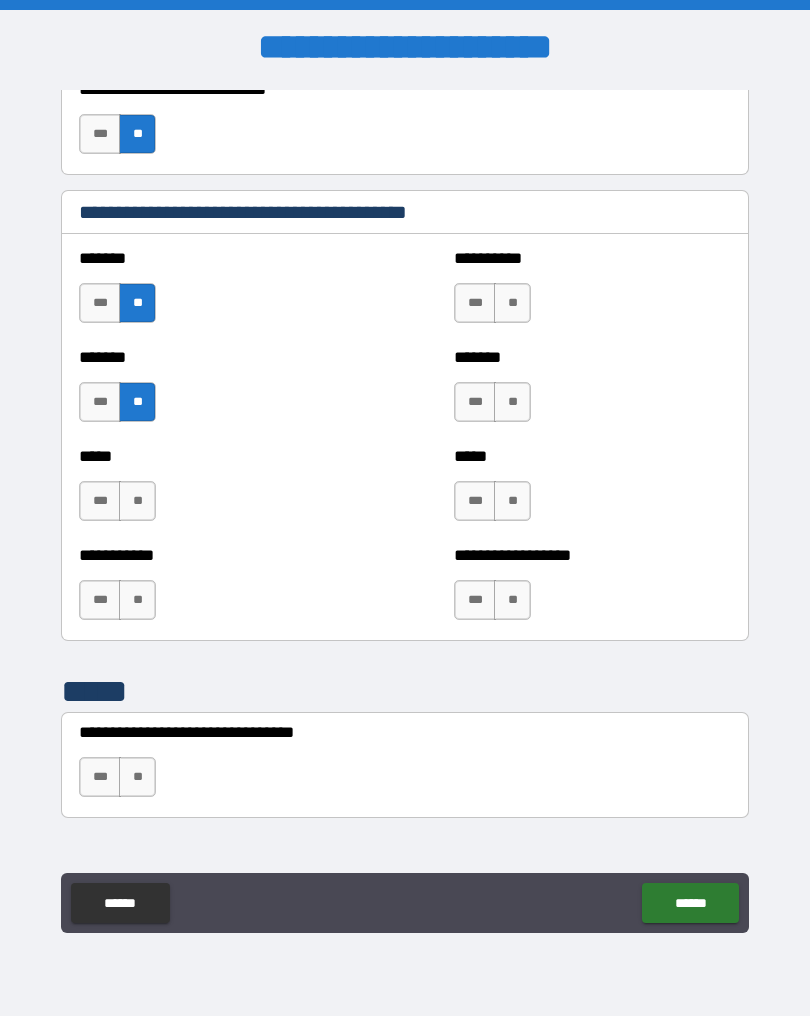 click on "**" at bounding box center [137, 501] 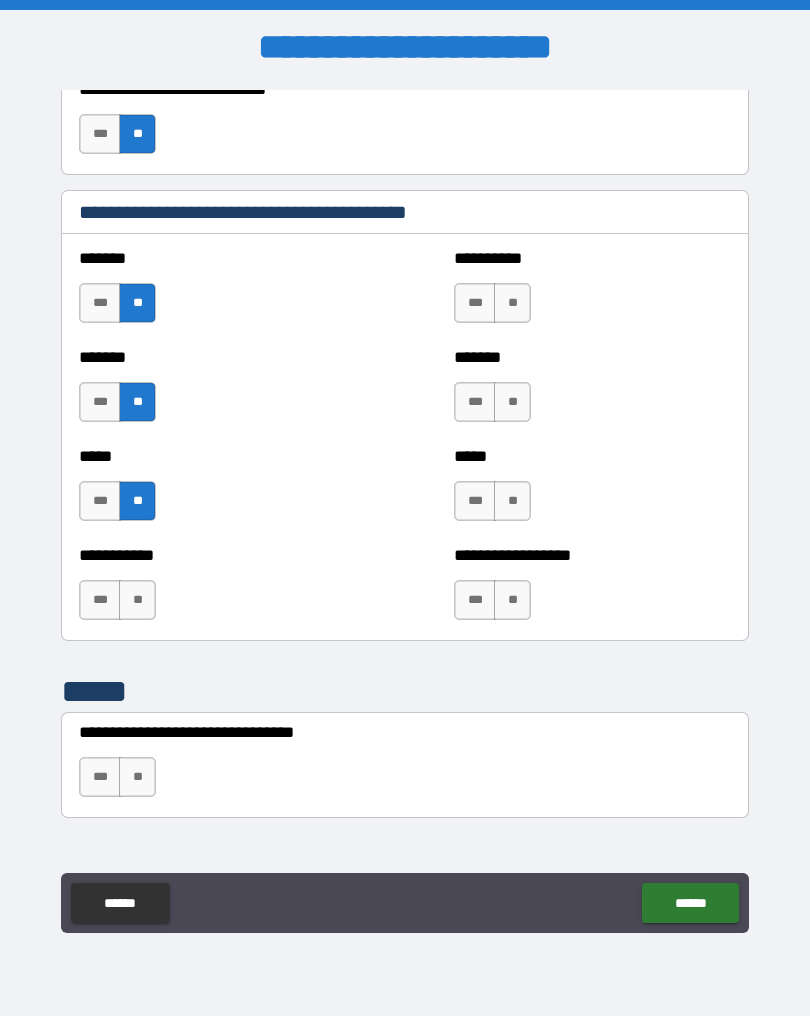 click on "**" at bounding box center [137, 600] 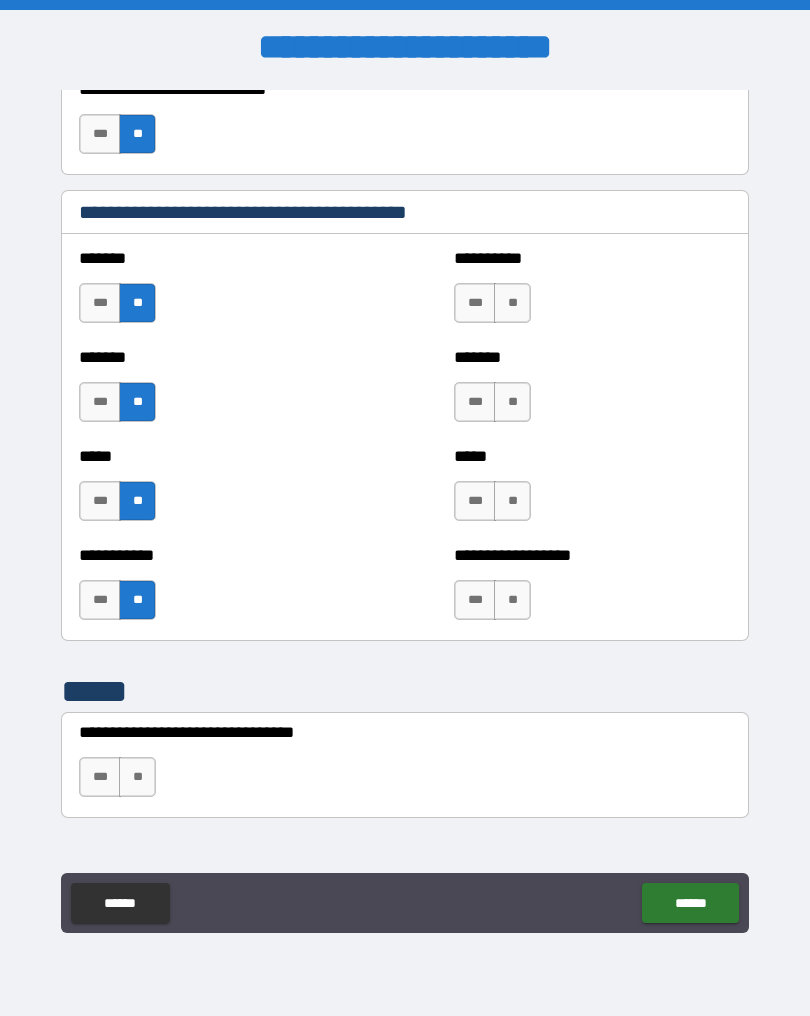 click on "**" at bounding box center [512, 303] 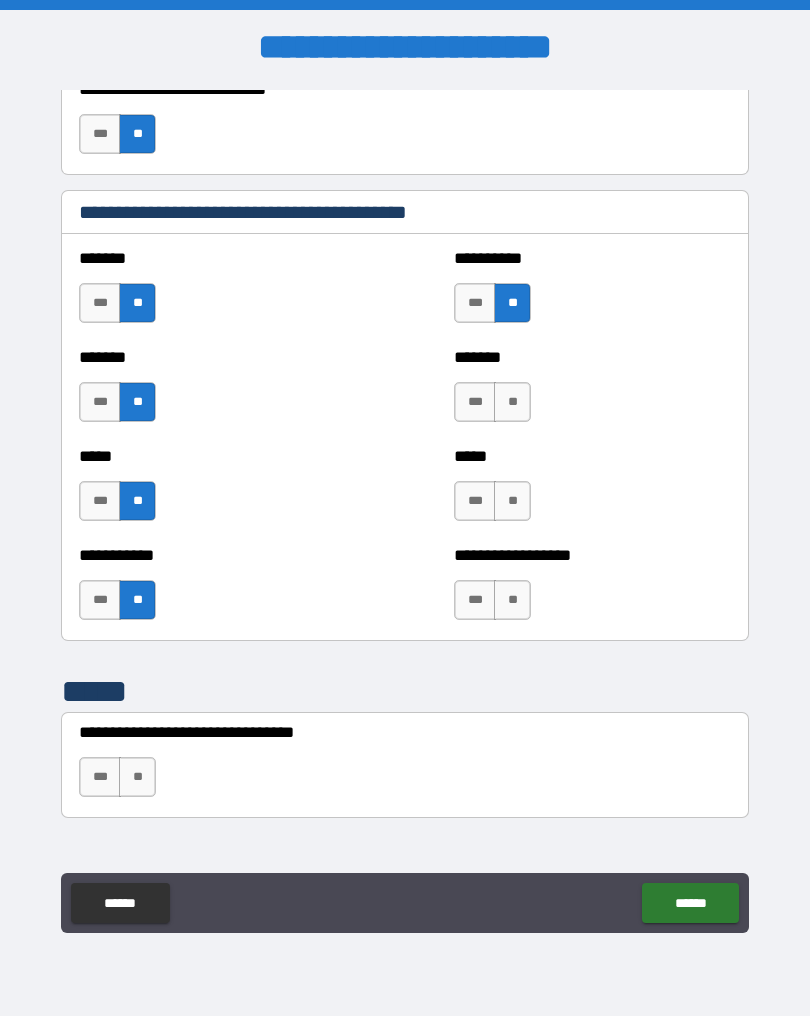 click on "**" at bounding box center [512, 402] 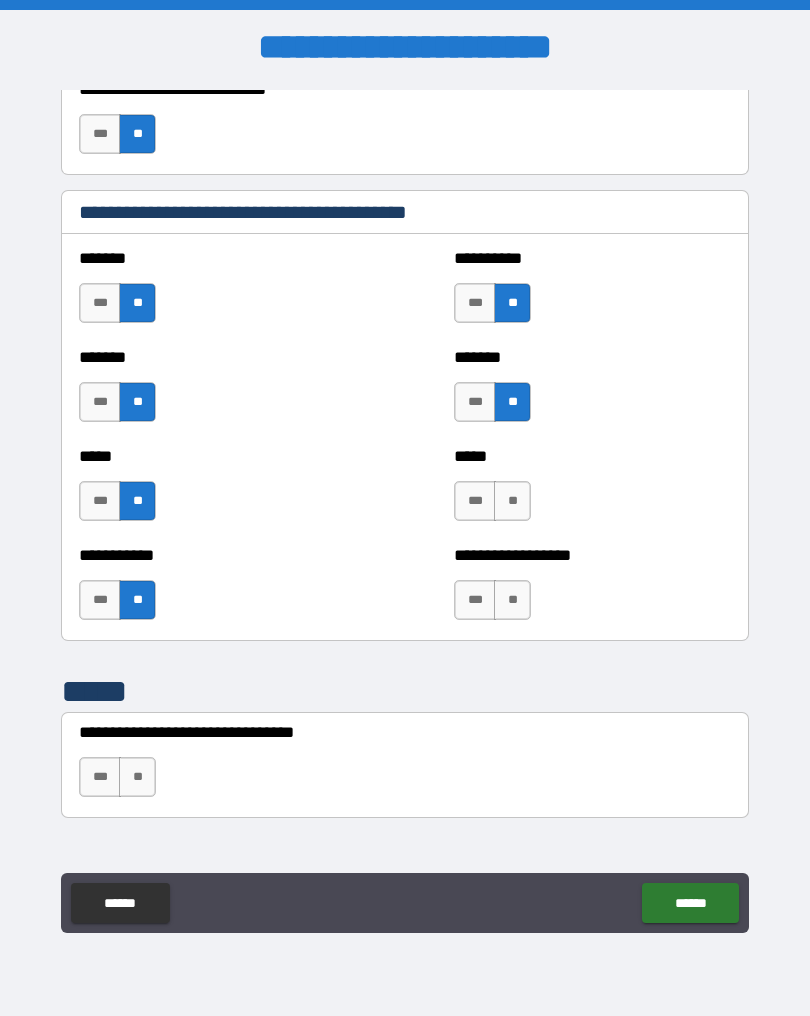 click on "**" at bounding box center [512, 501] 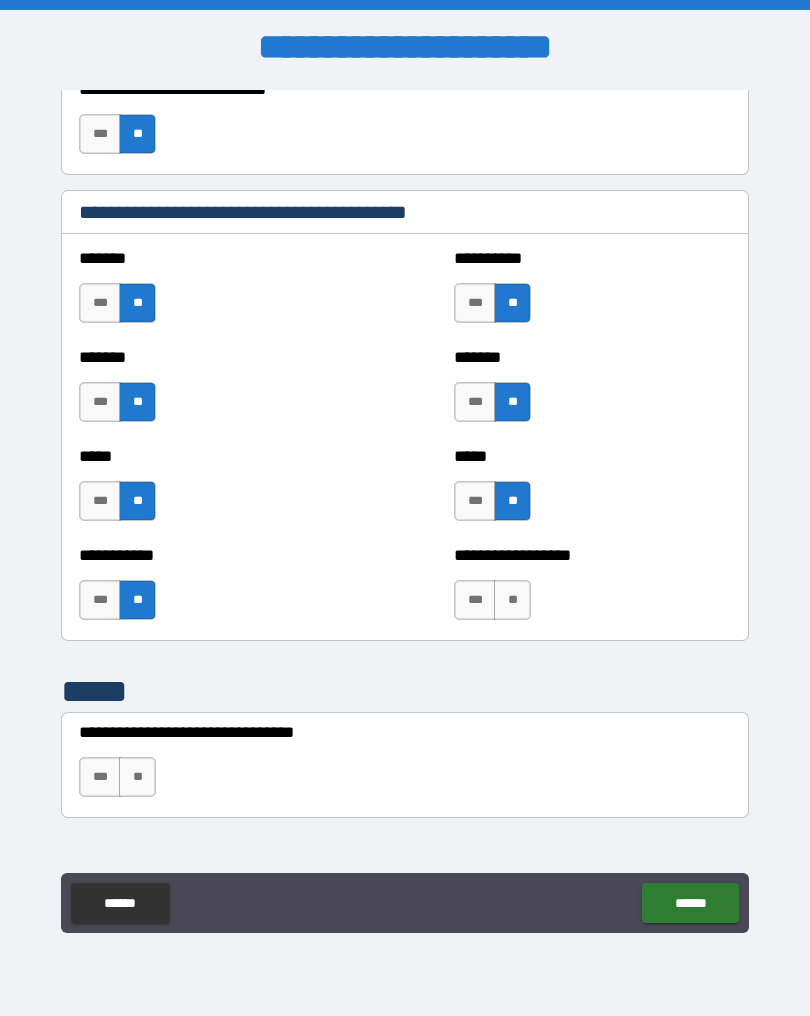 click on "**" at bounding box center [512, 600] 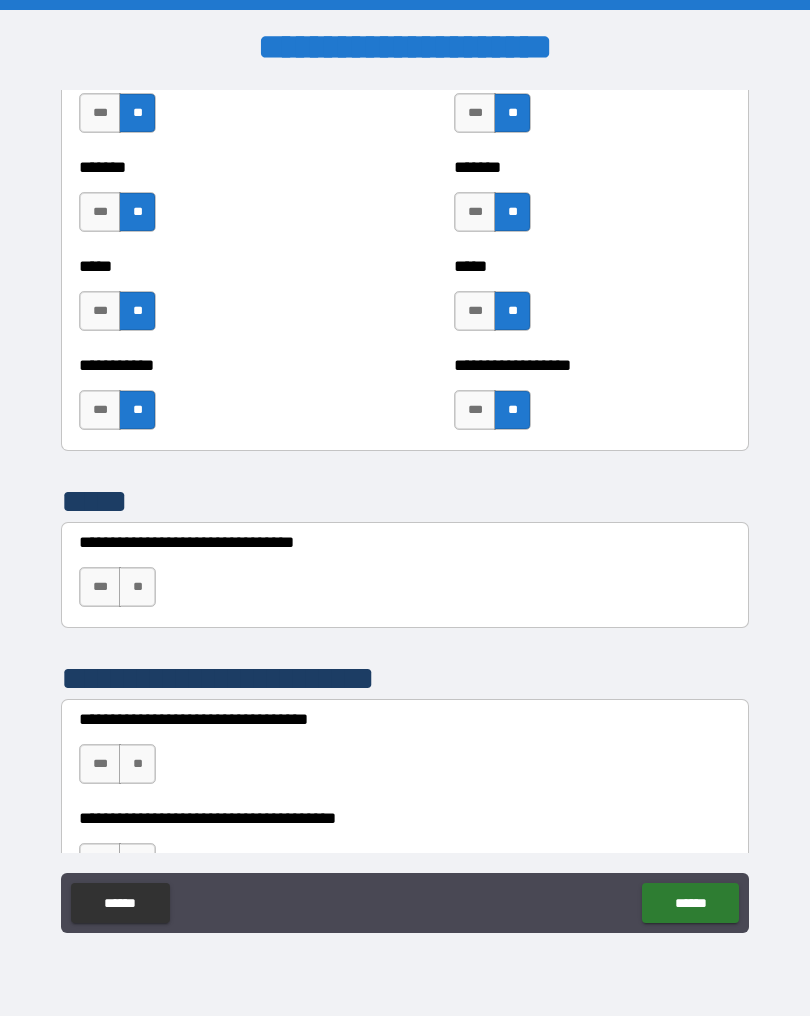 scroll, scrollTop: 3764, scrollLeft: 0, axis: vertical 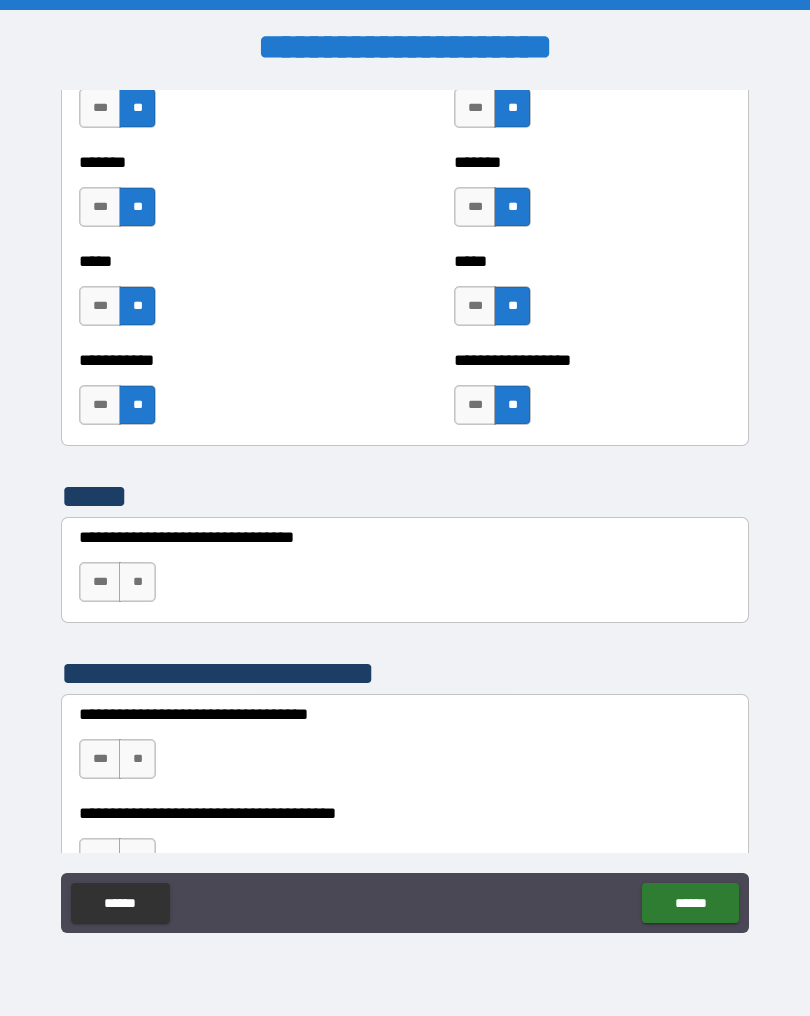 click on "**" at bounding box center (137, 582) 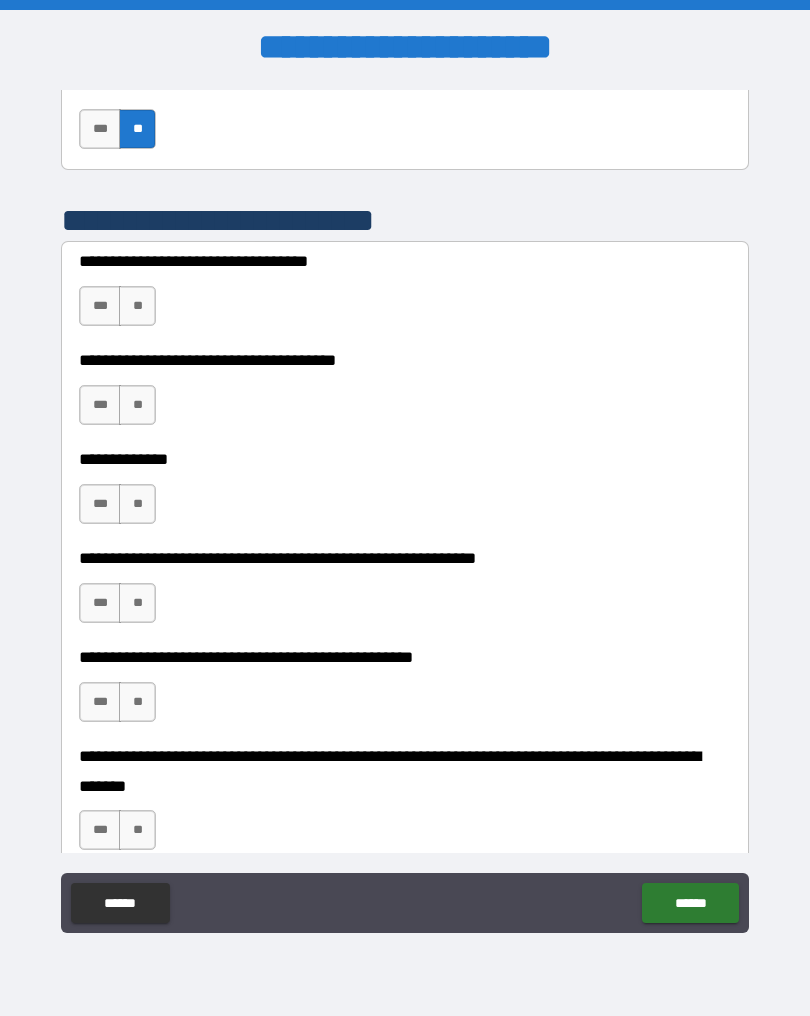 scroll, scrollTop: 4218, scrollLeft: 0, axis: vertical 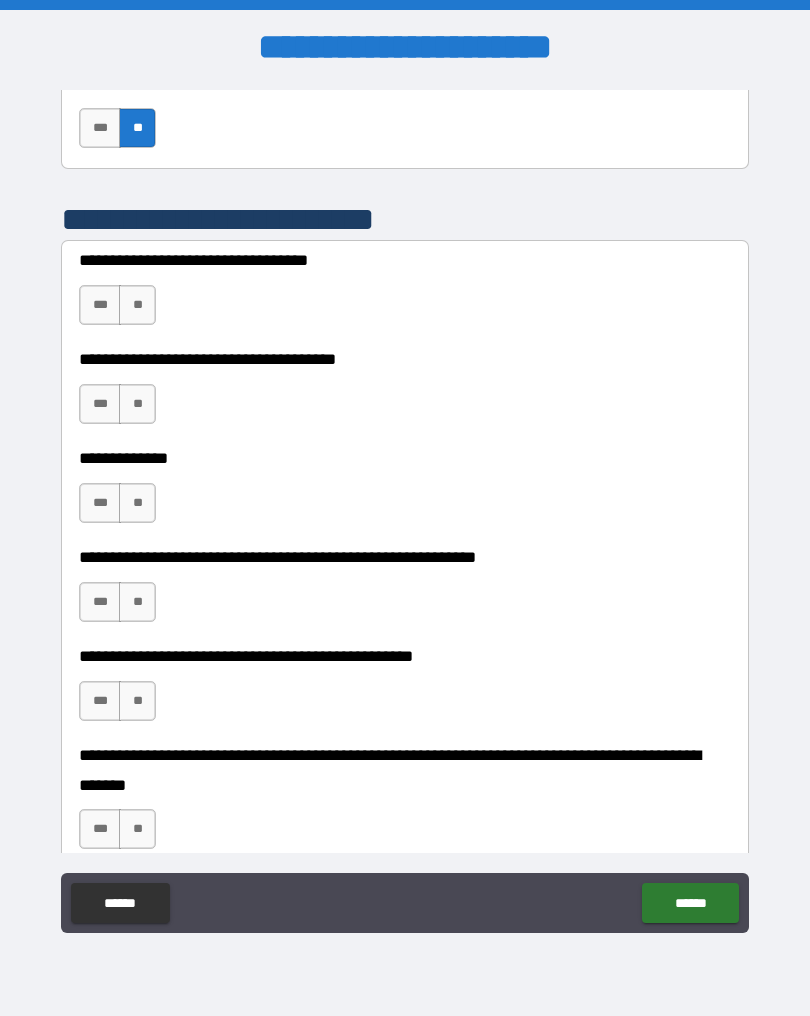 click on "**" at bounding box center (137, 305) 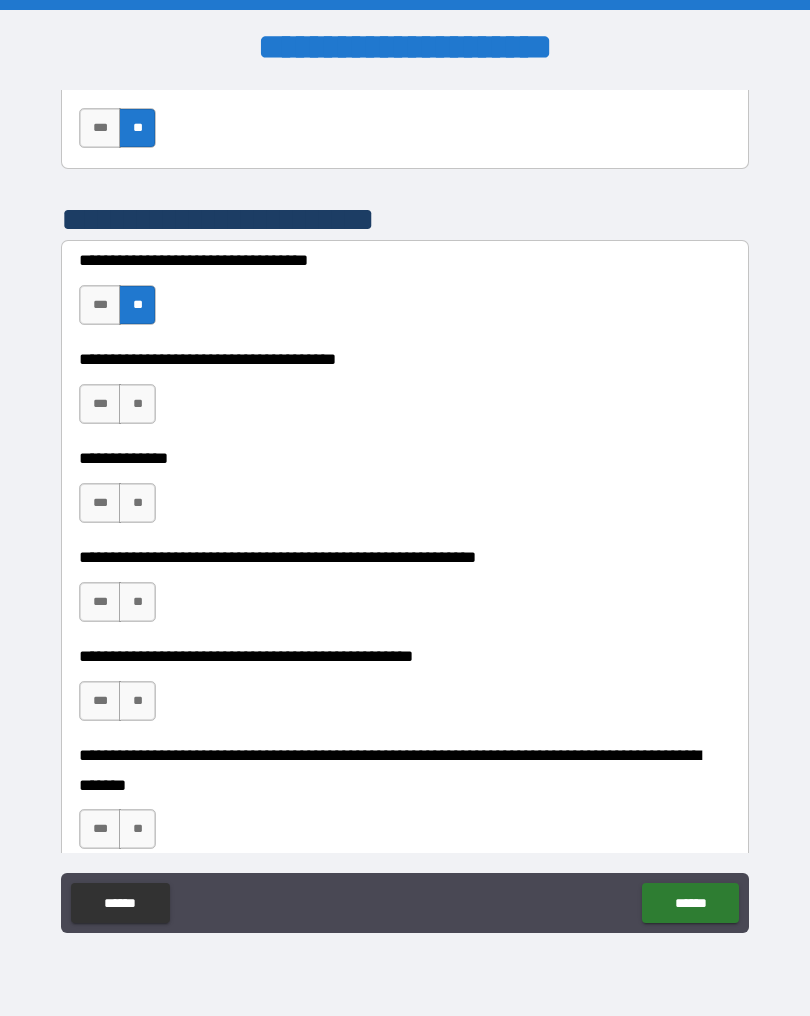 click on "***" at bounding box center [100, 404] 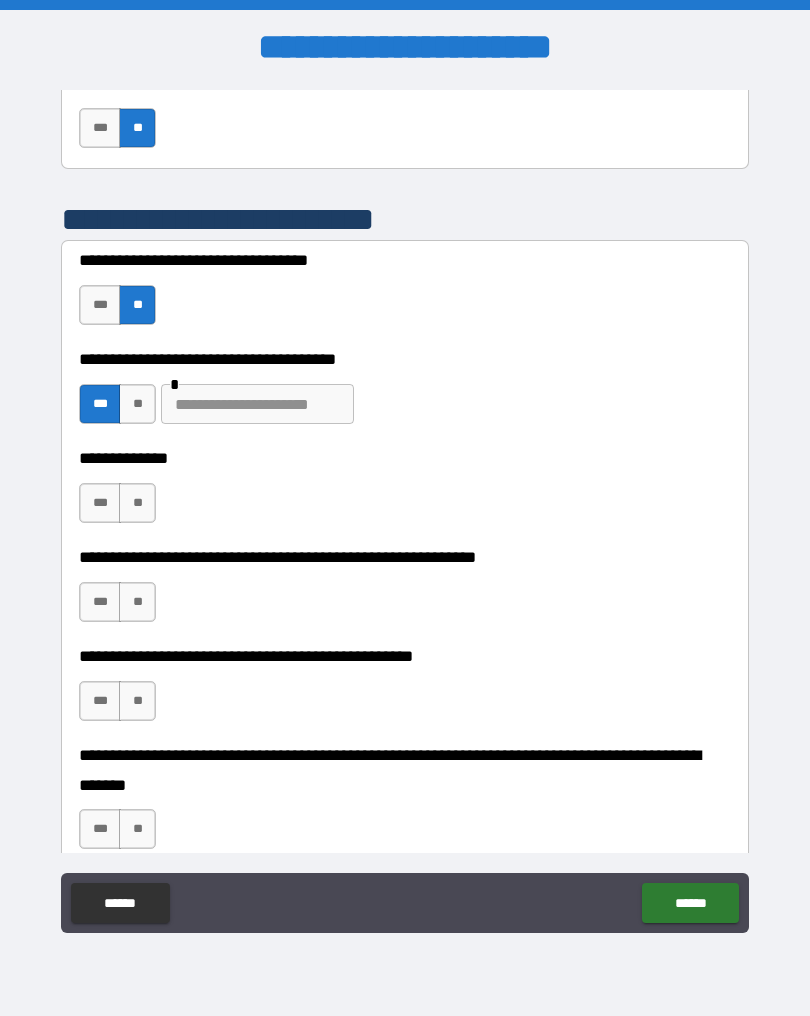 click on "**" at bounding box center [137, 503] 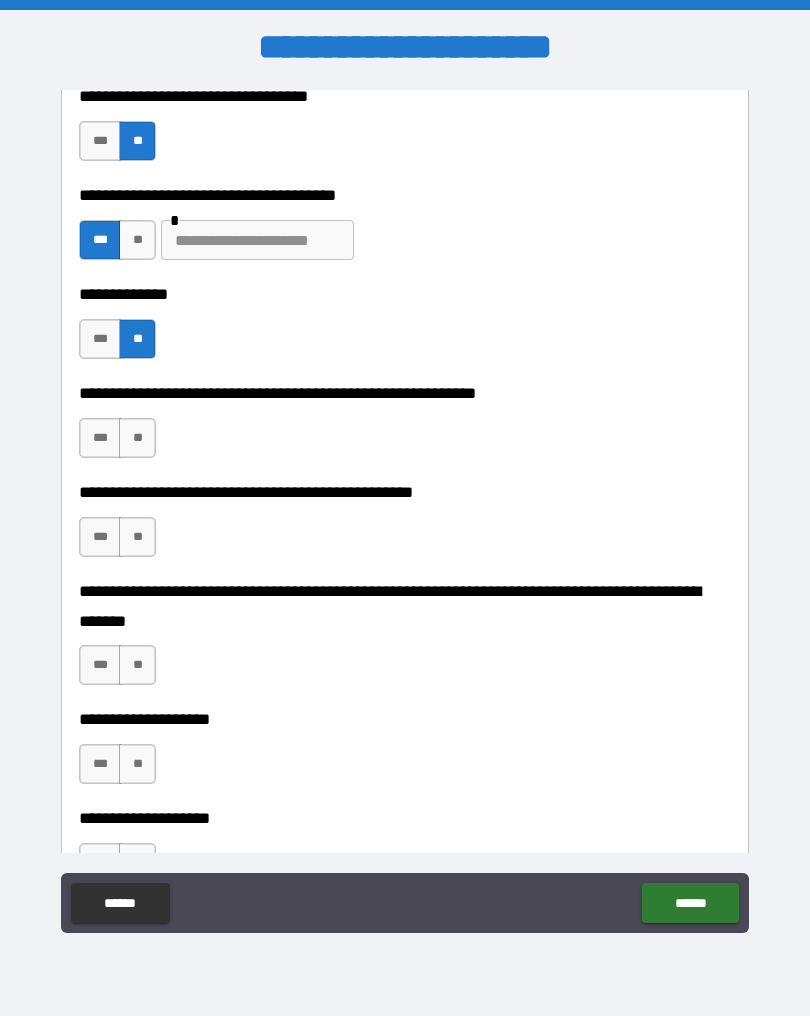 scroll, scrollTop: 4385, scrollLeft: 0, axis: vertical 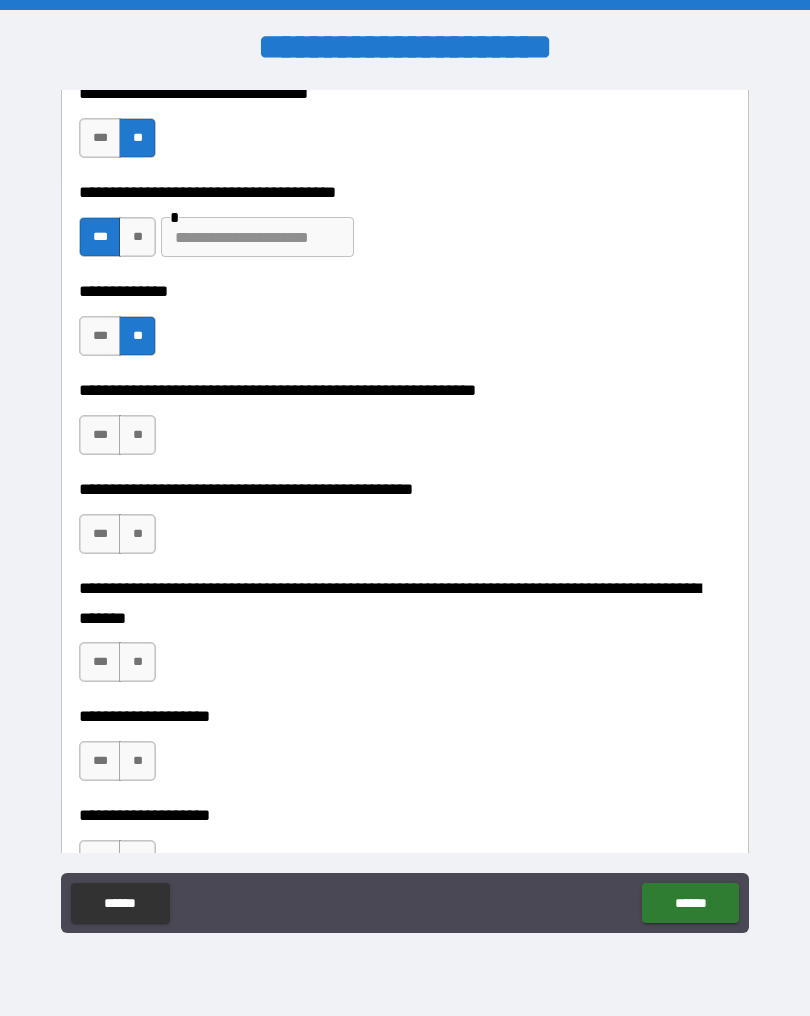 click on "***" at bounding box center (100, 435) 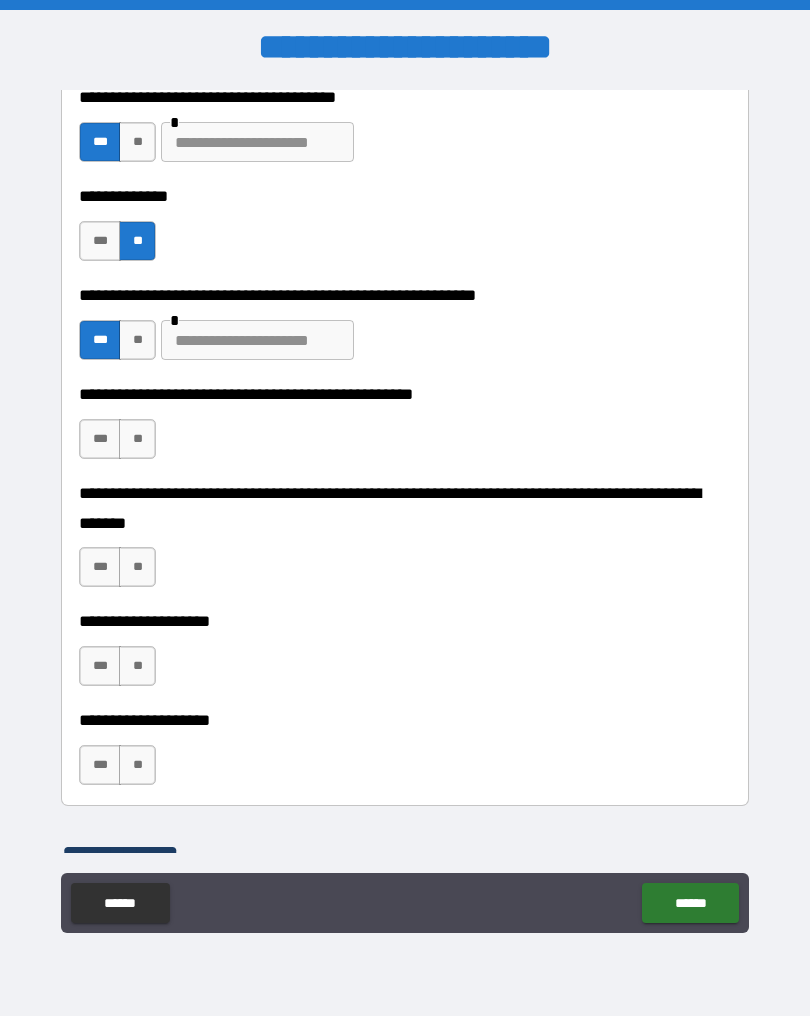 scroll, scrollTop: 4492, scrollLeft: 0, axis: vertical 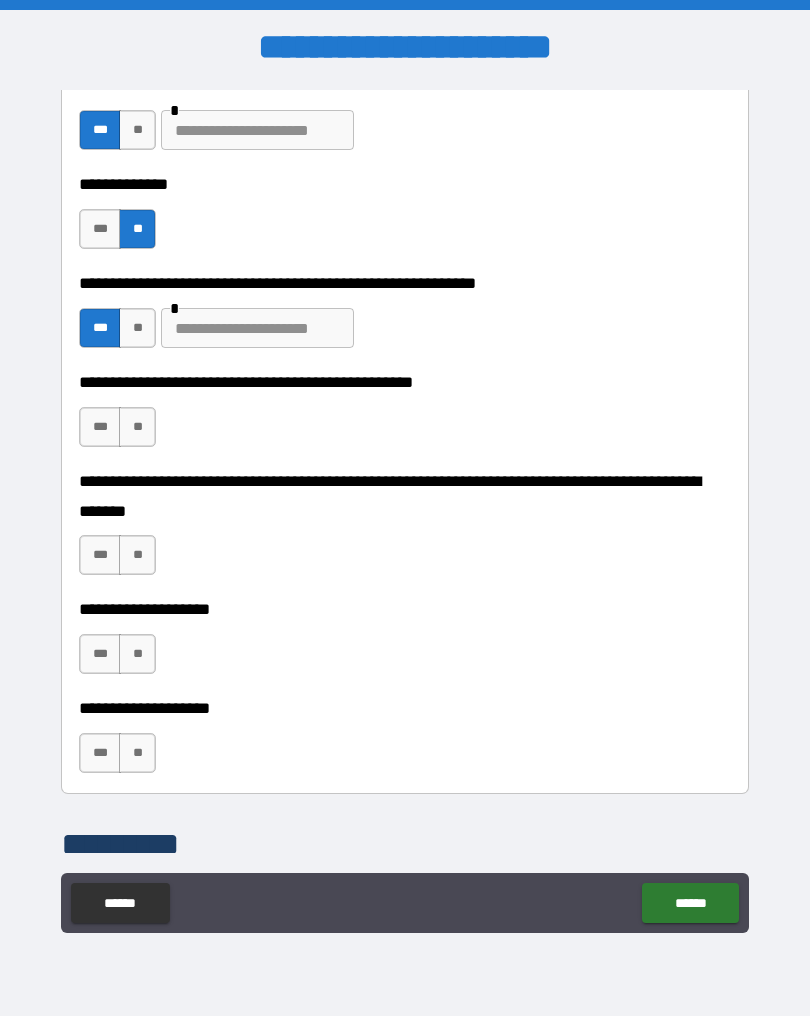 click on "**" at bounding box center (137, 555) 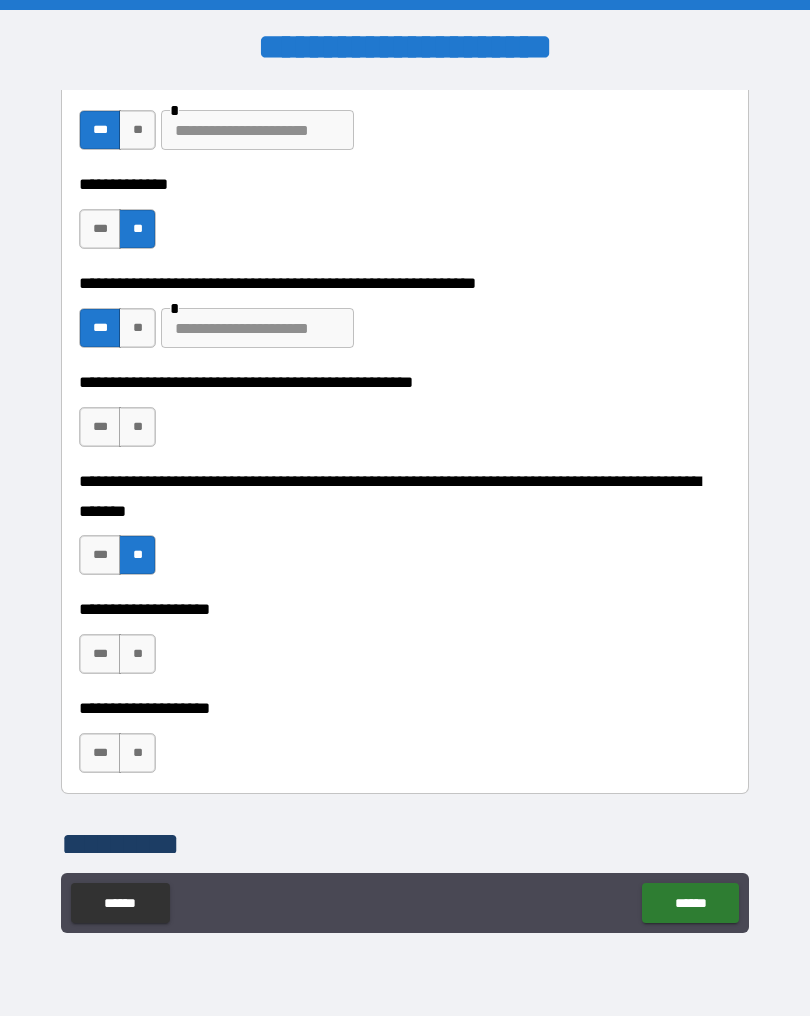 click on "**" at bounding box center (137, 654) 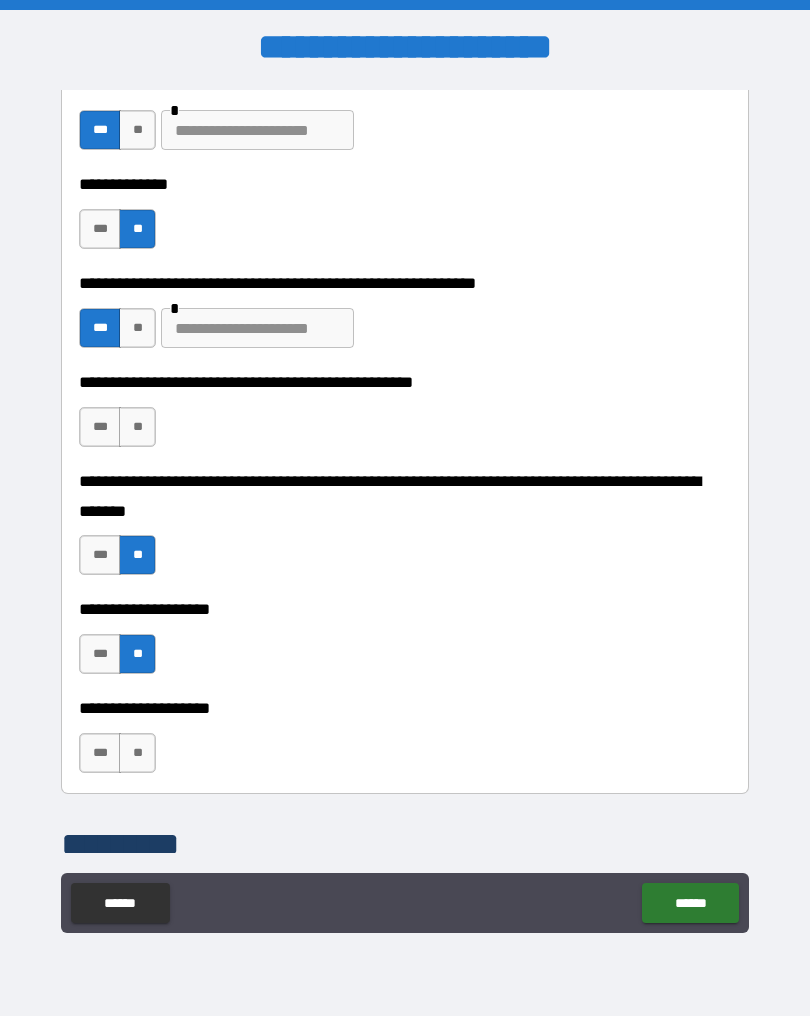 click on "**" at bounding box center (137, 753) 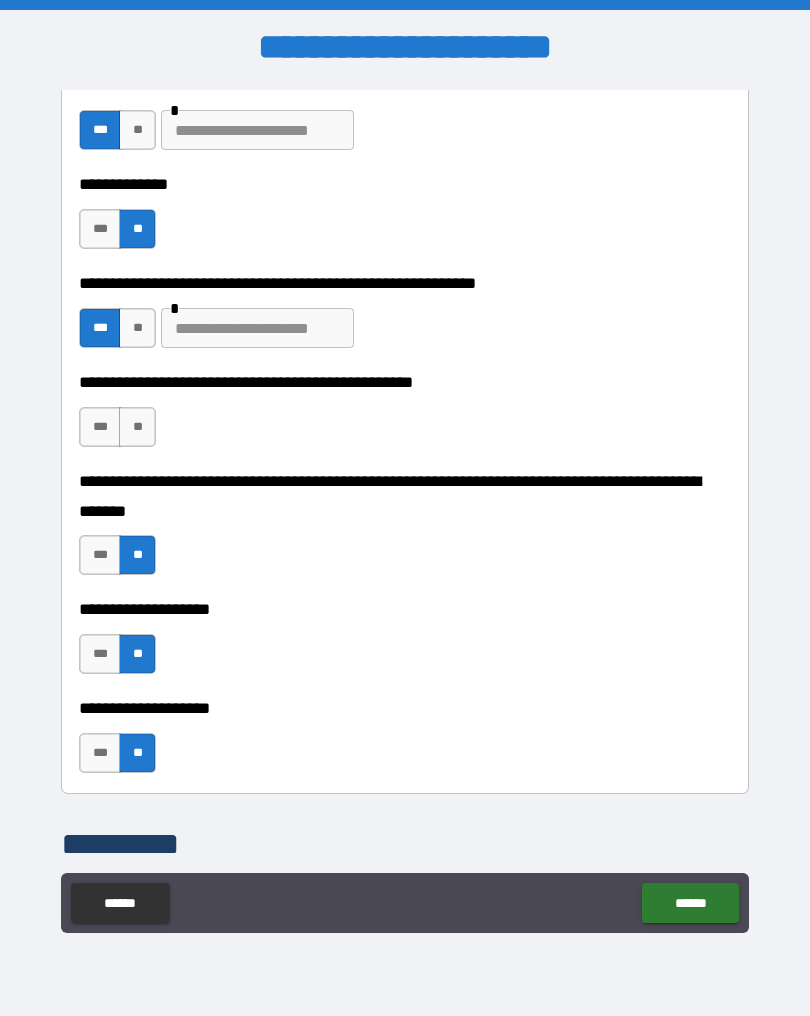 click on "***" at bounding box center (100, 427) 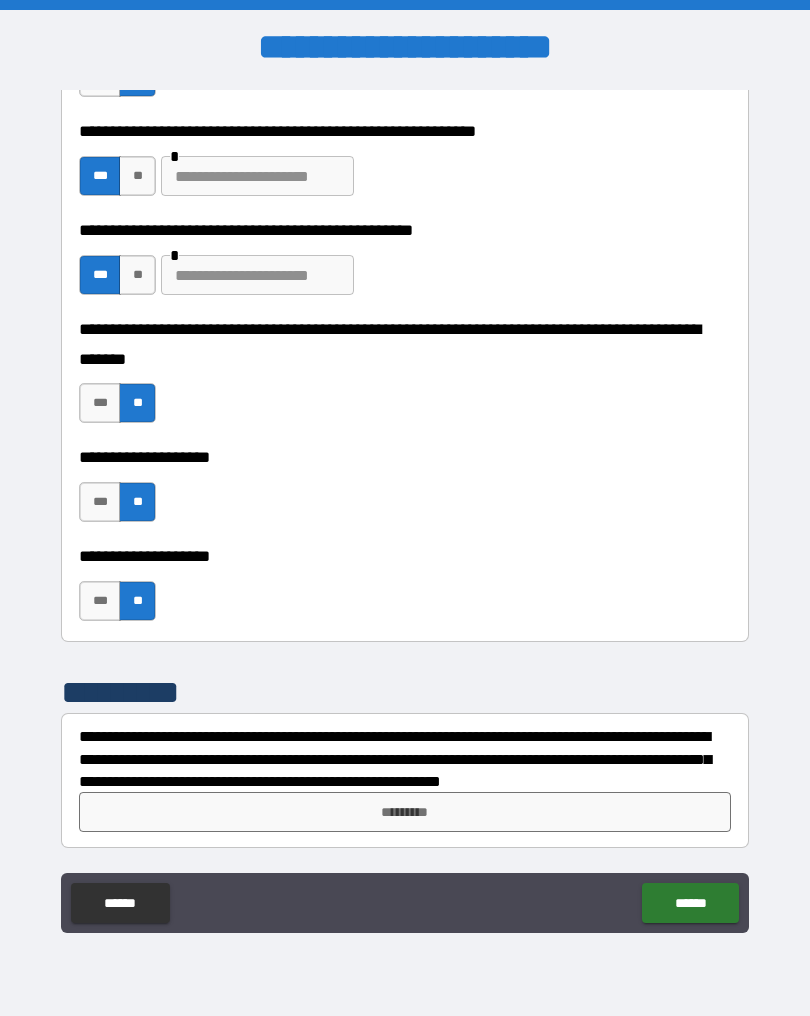 scroll, scrollTop: 4644, scrollLeft: 0, axis: vertical 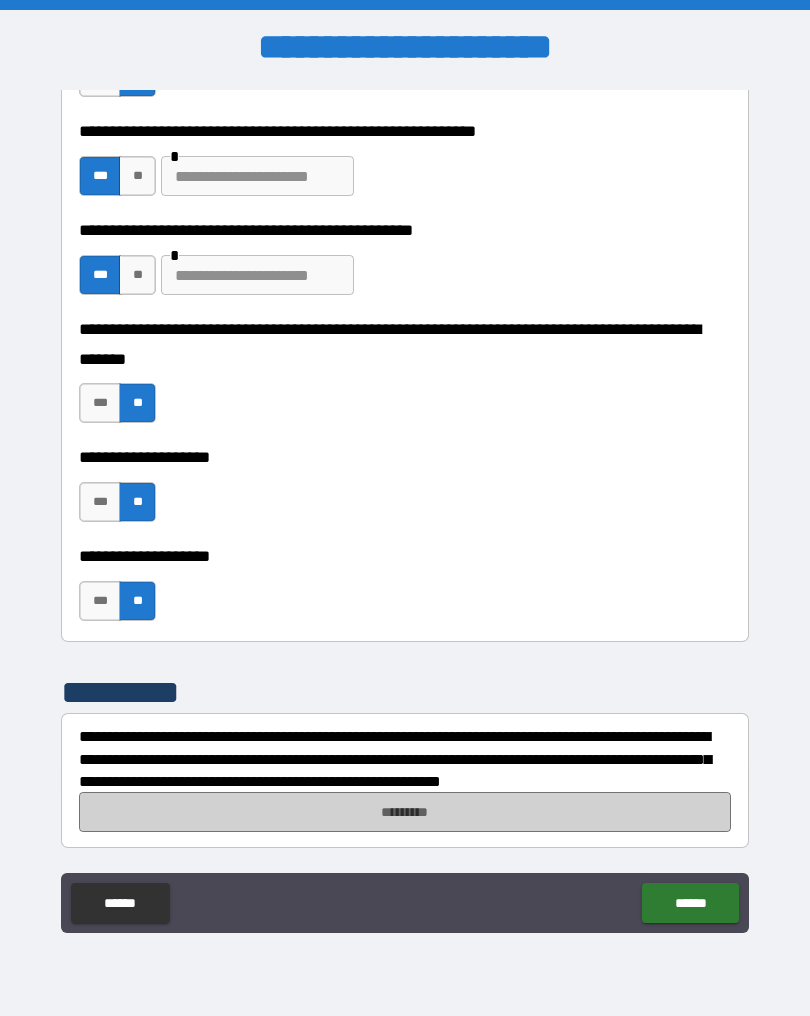 click on "*********" at bounding box center (405, 812) 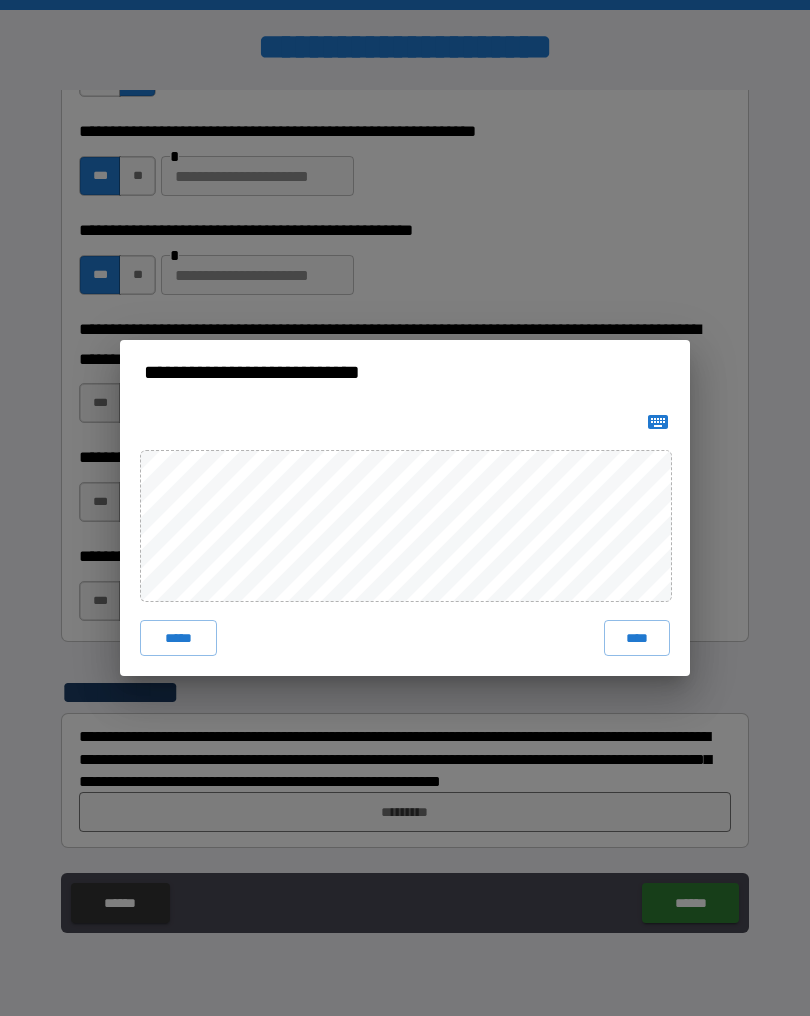 click on "****" at bounding box center [637, 638] 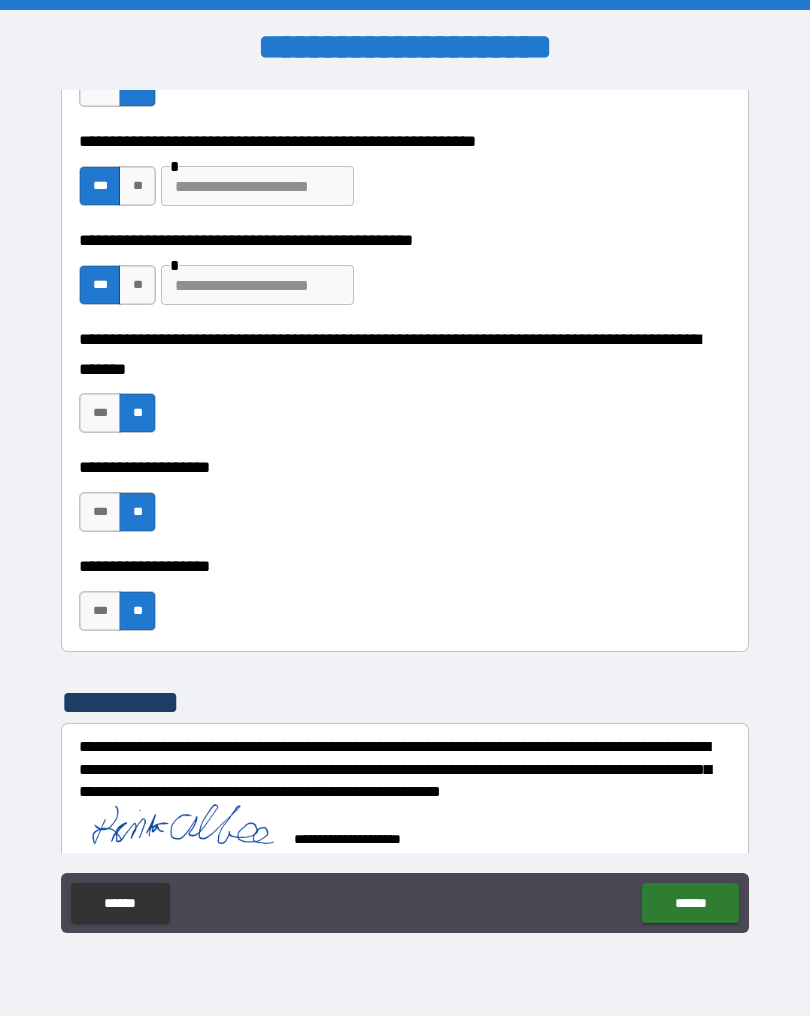 click on "******" at bounding box center (690, 903) 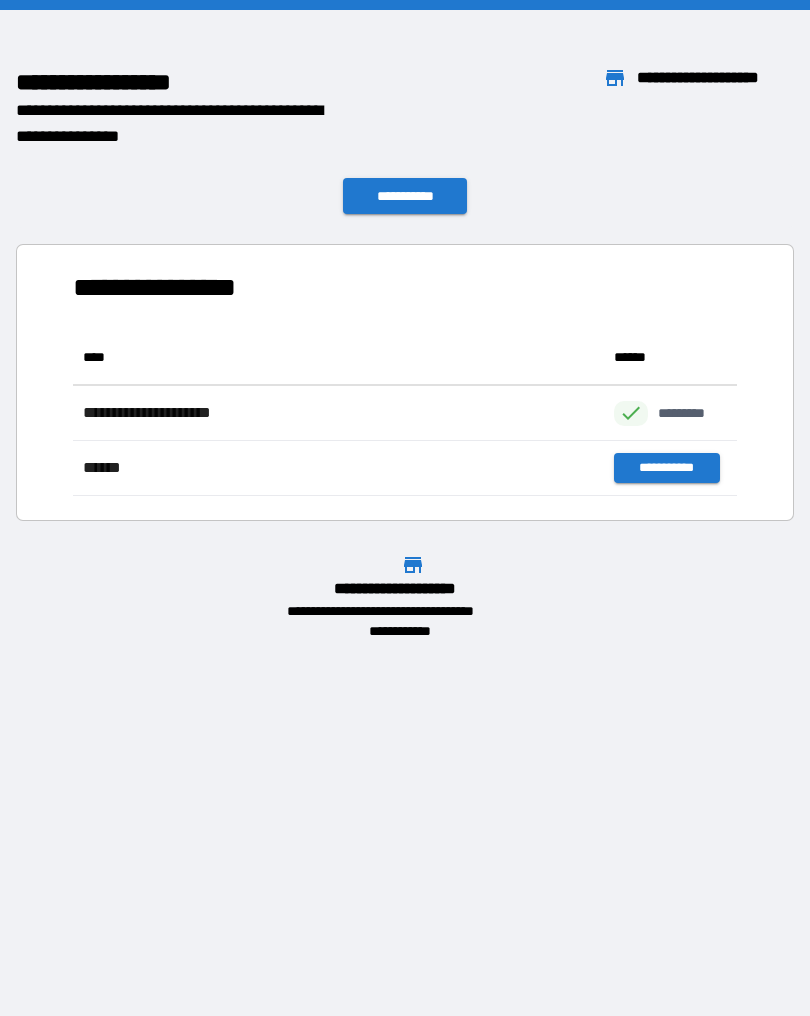 scroll, scrollTop: 1, scrollLeft: 1, axis: both 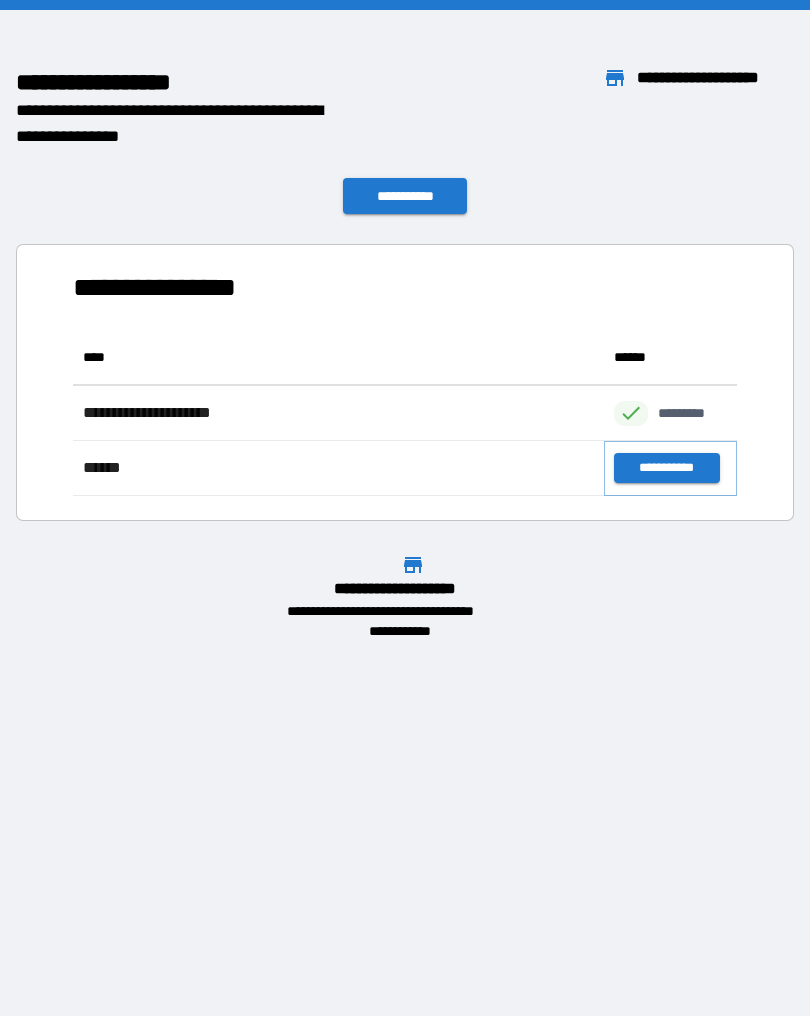 click on "**********" at bounding box center (666, 468) 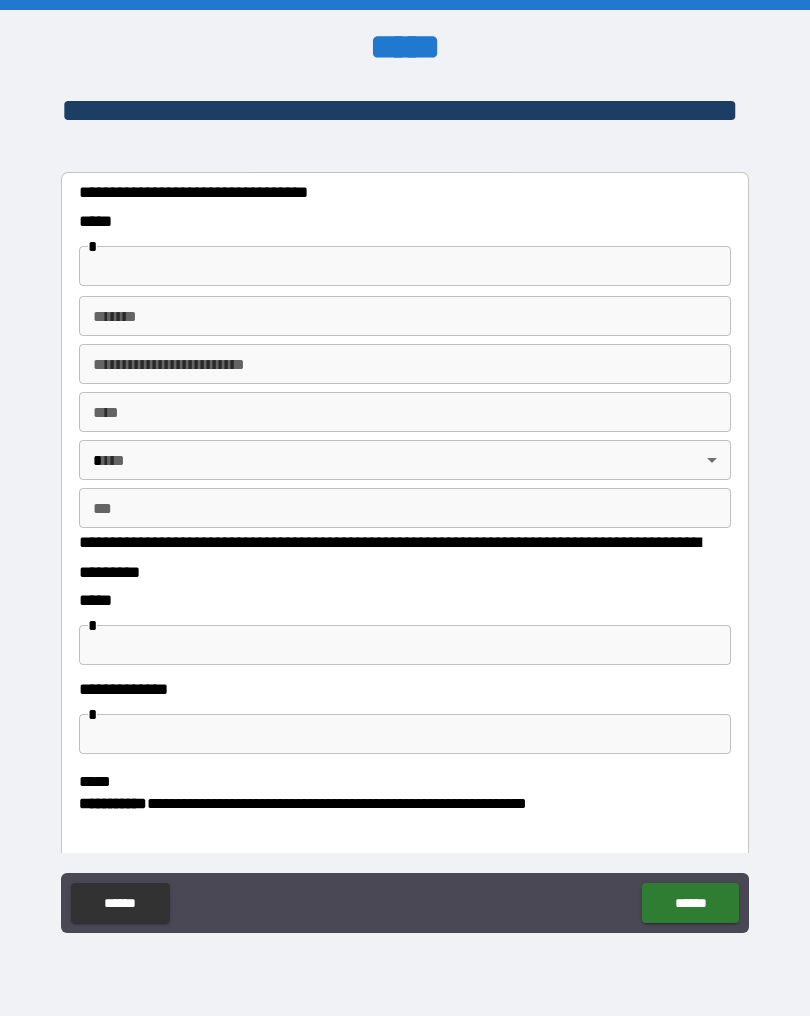 scroll, scrollTop: 0, scrollLeft: 0, axis: both 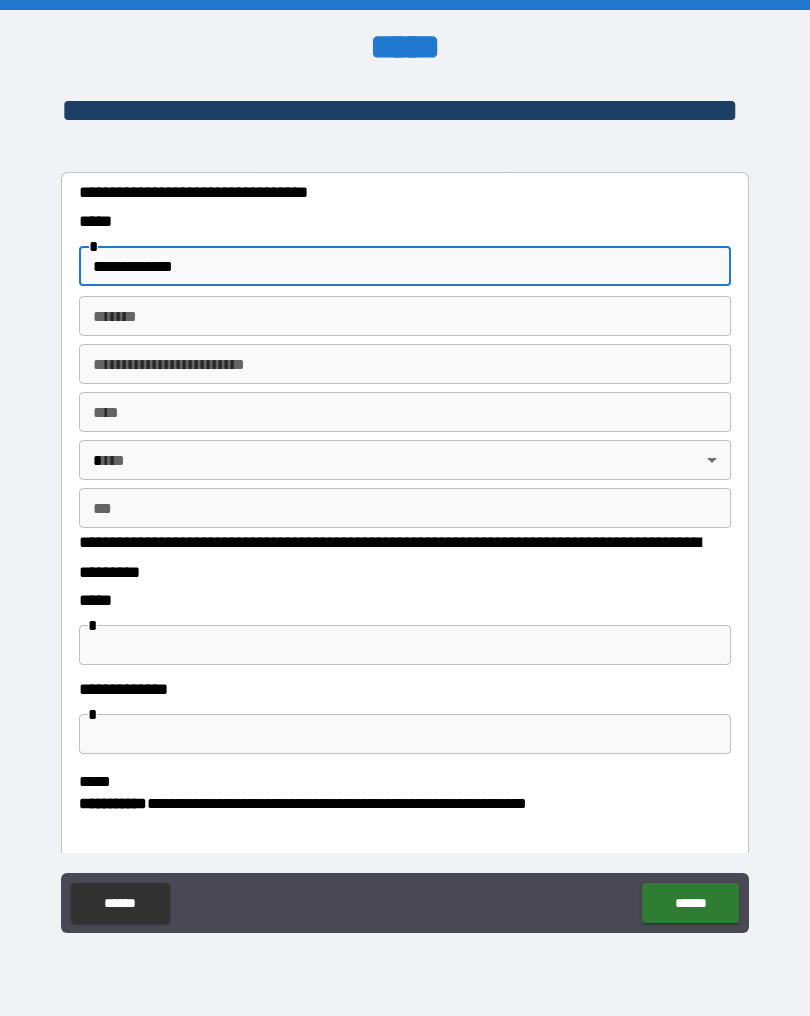 type on "**********" 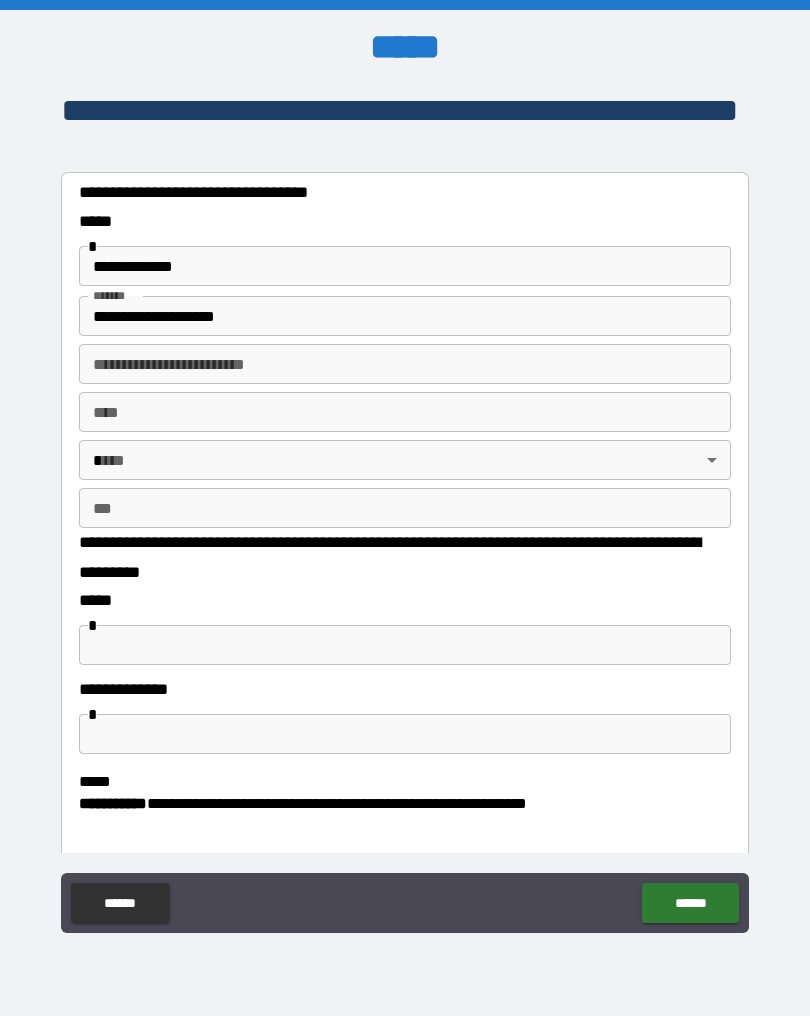 type on "**********" 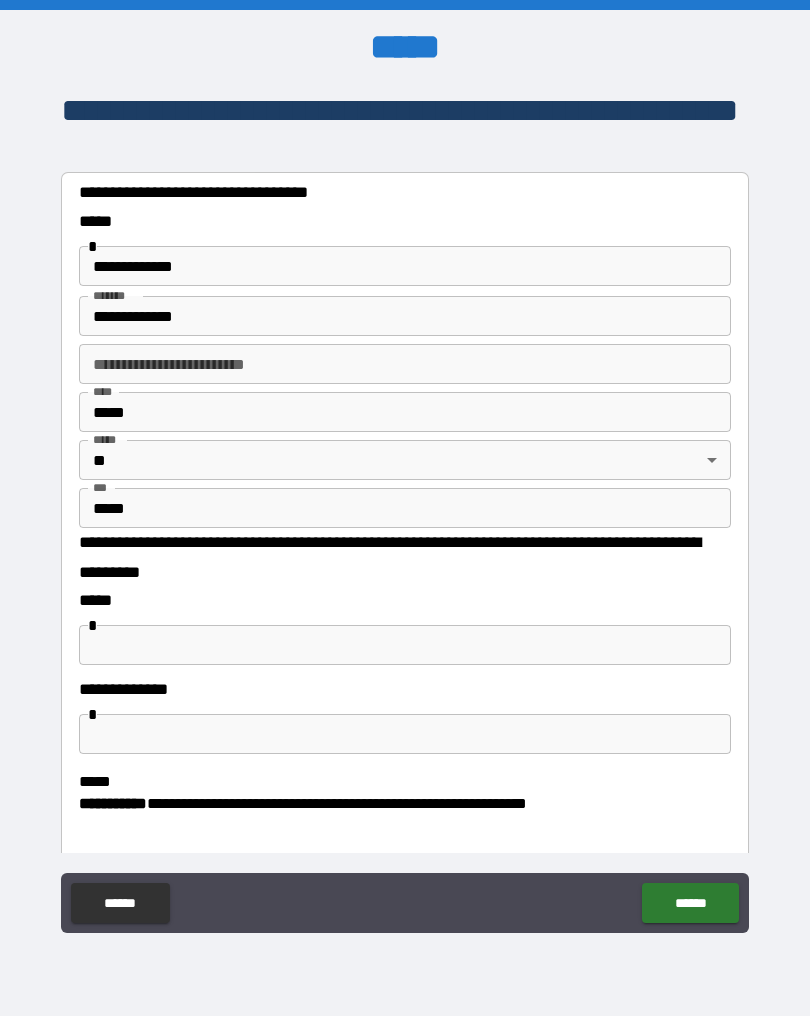click at bounding box center (405, 645) 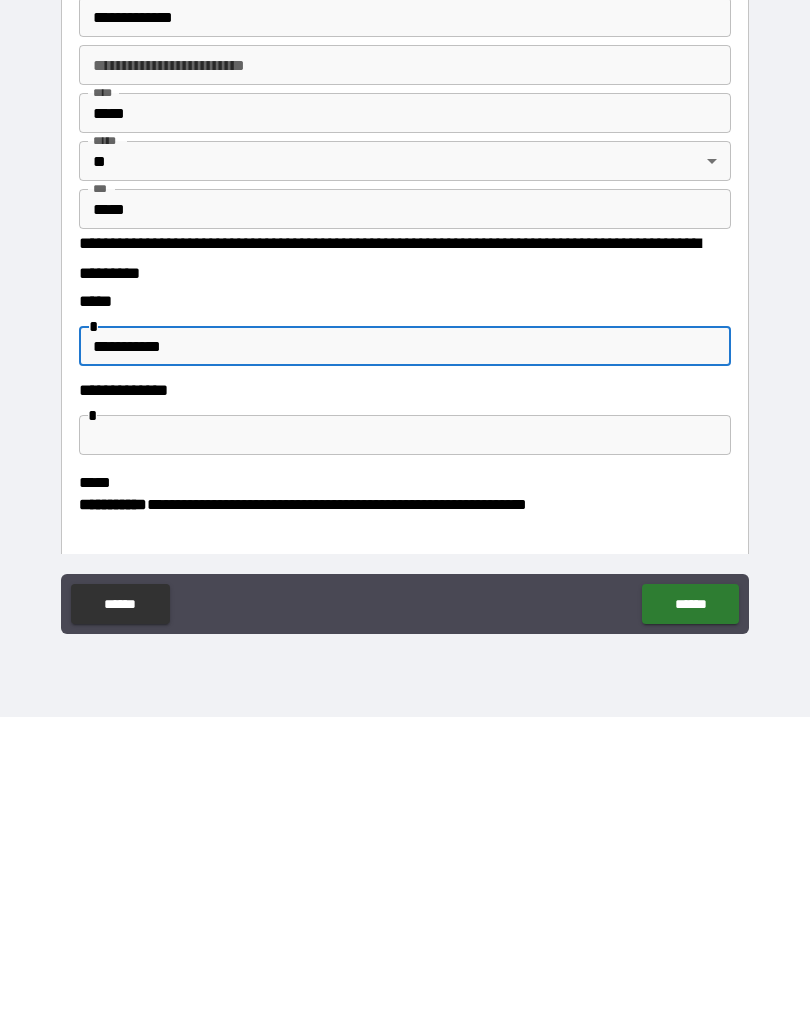 type on "**********" 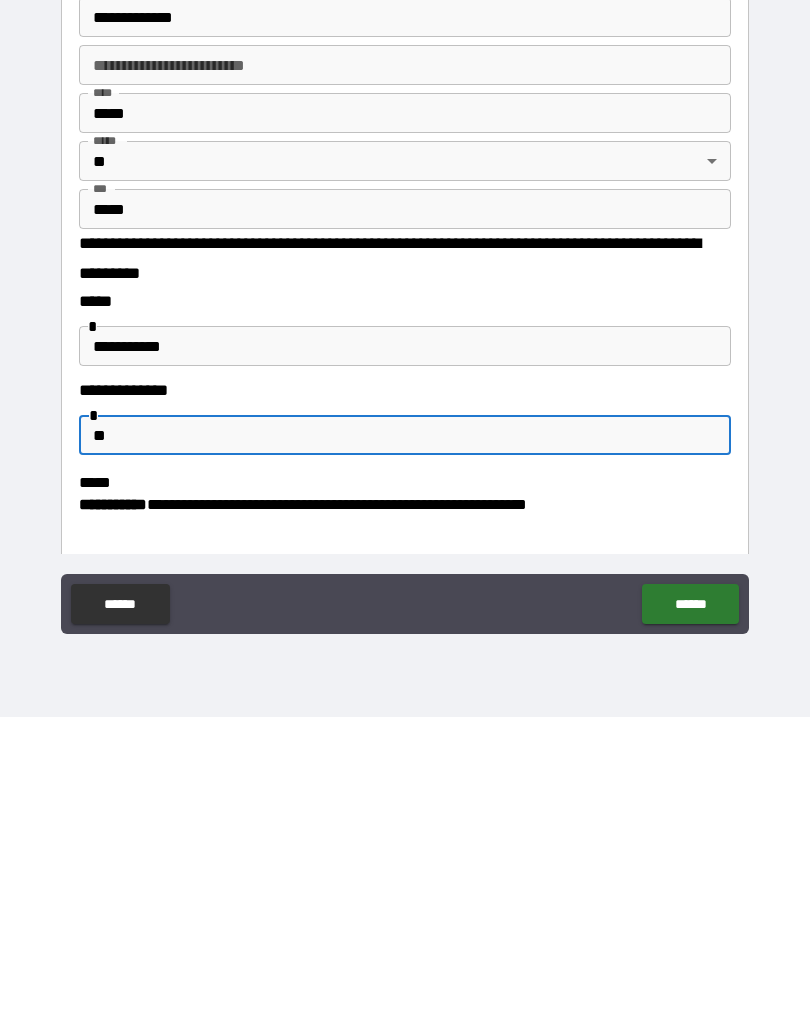 type on "***" 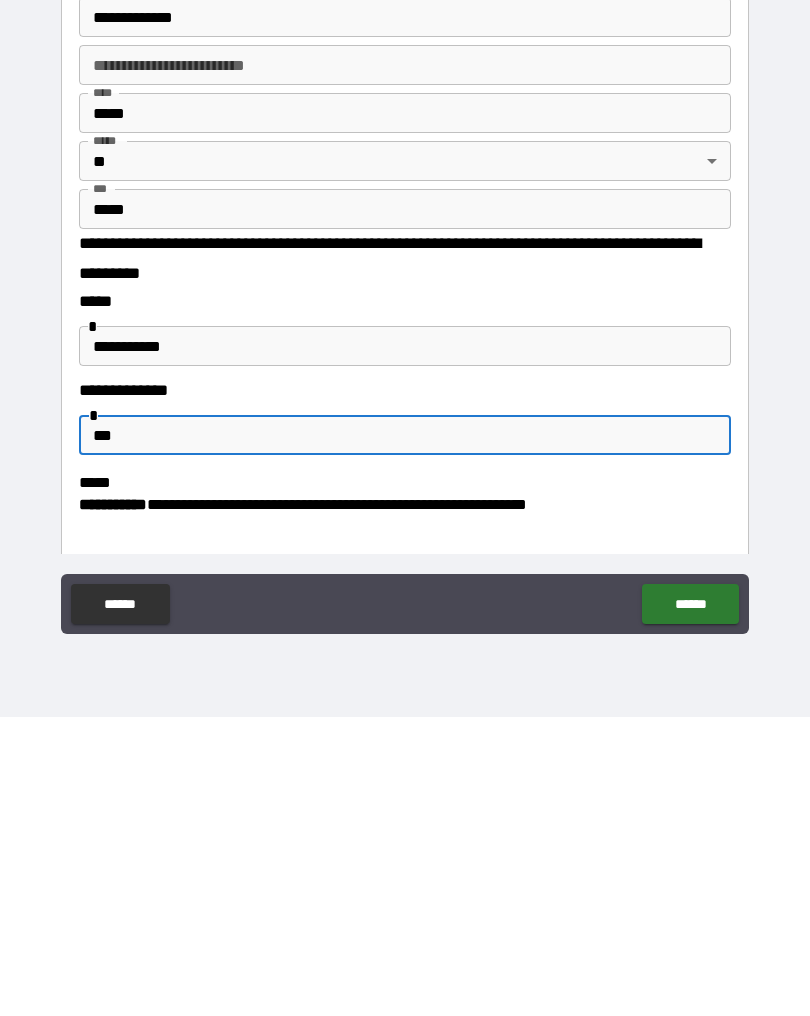 click on "******" at bounding box center (690, 903) 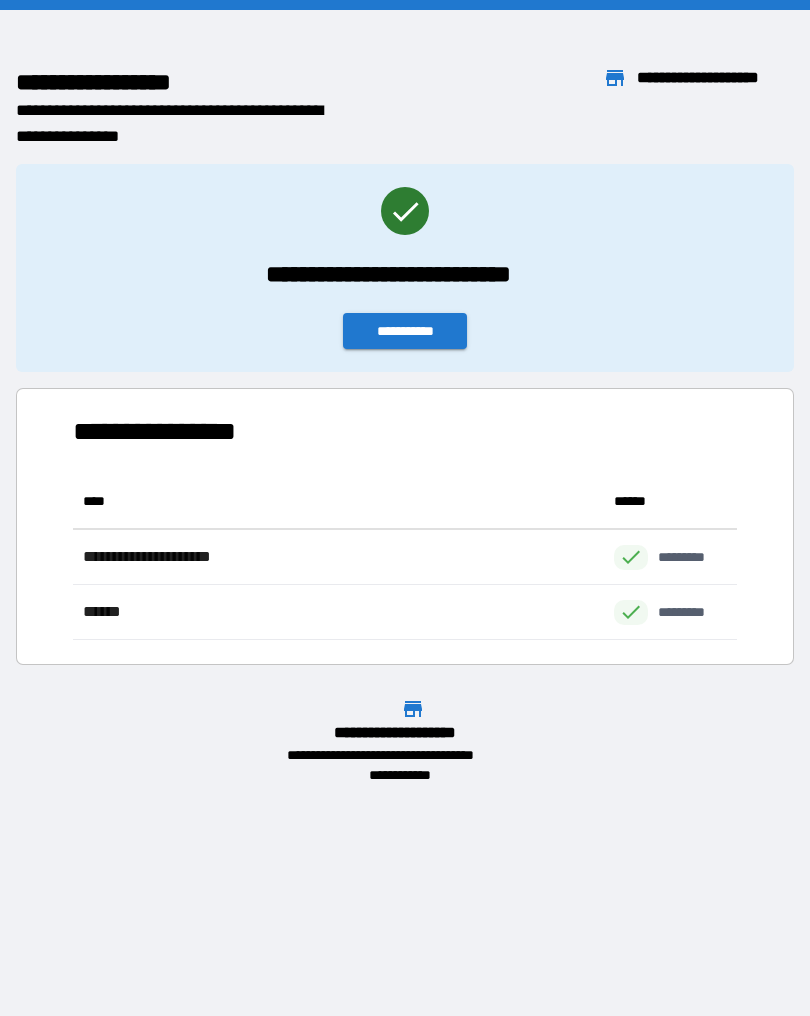 scroll, scrollTop: 1, scrollLeft: 1, axis: both 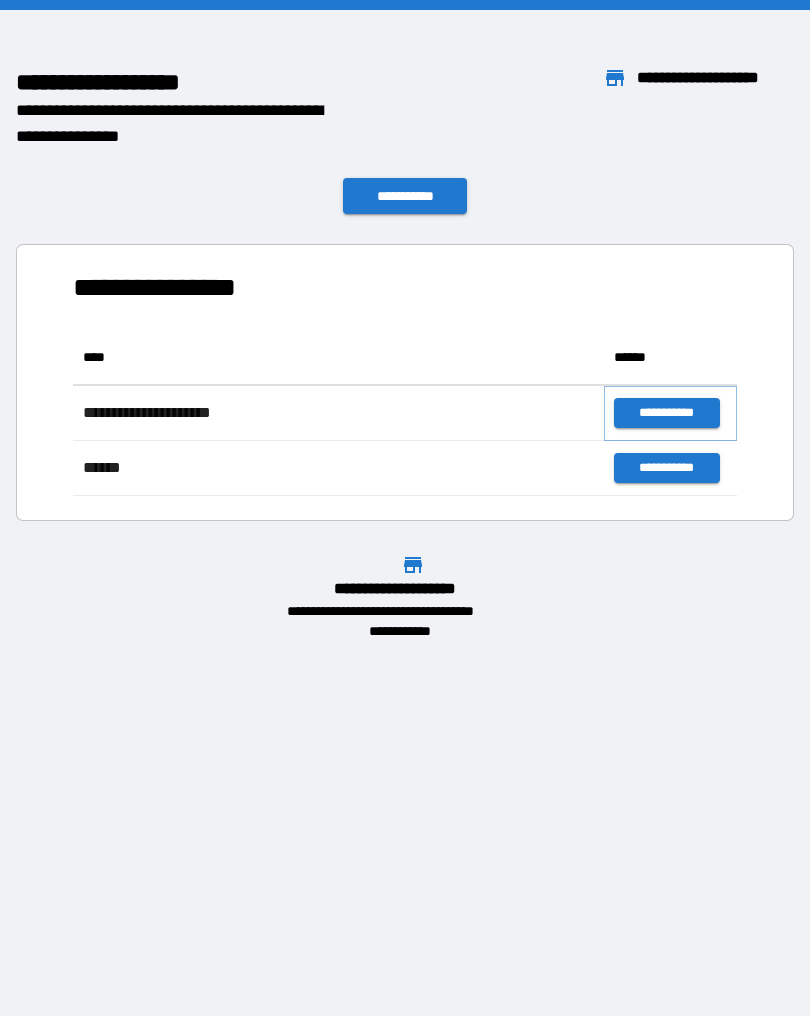 click on "**********" at bounding box center (666, 413) 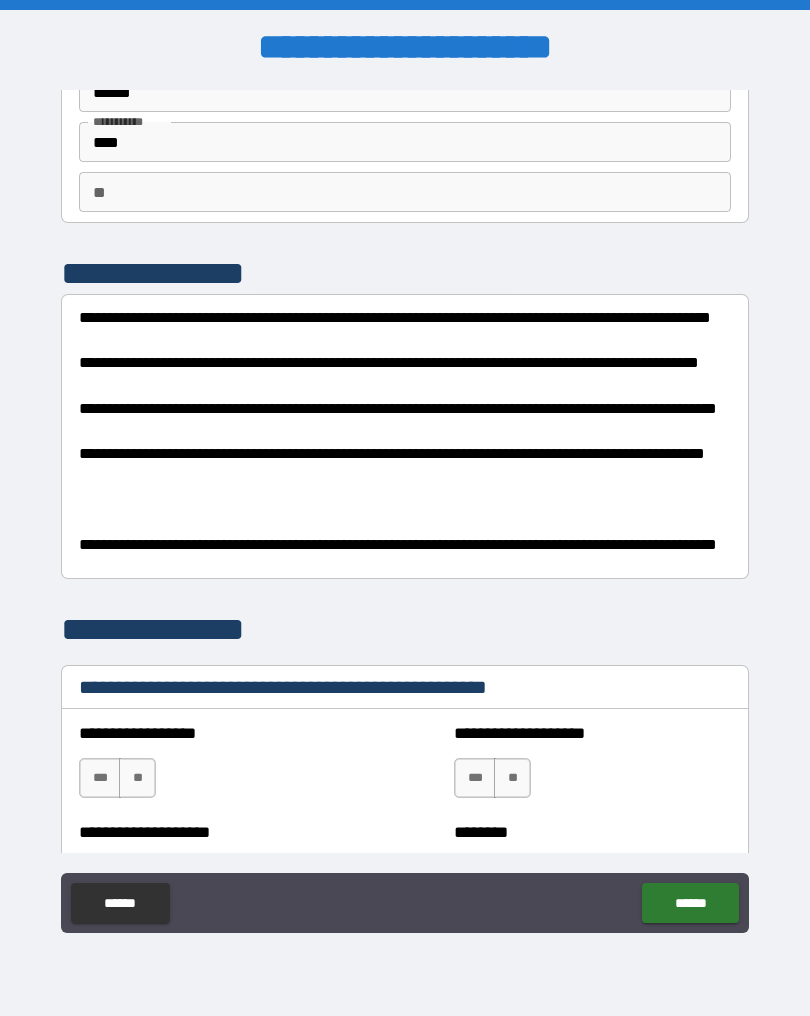 scroll, scrollTop: 114, scrollLeft: 0, axis: vertical 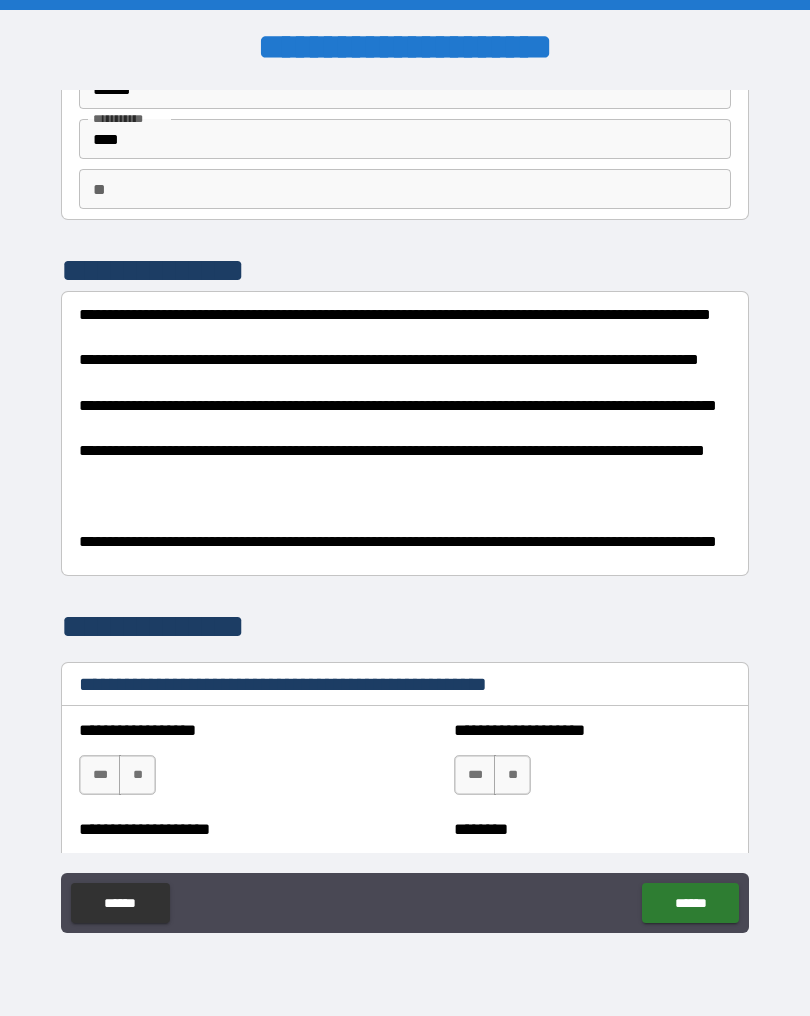 click on "**********" at bounding box center (460, 414) 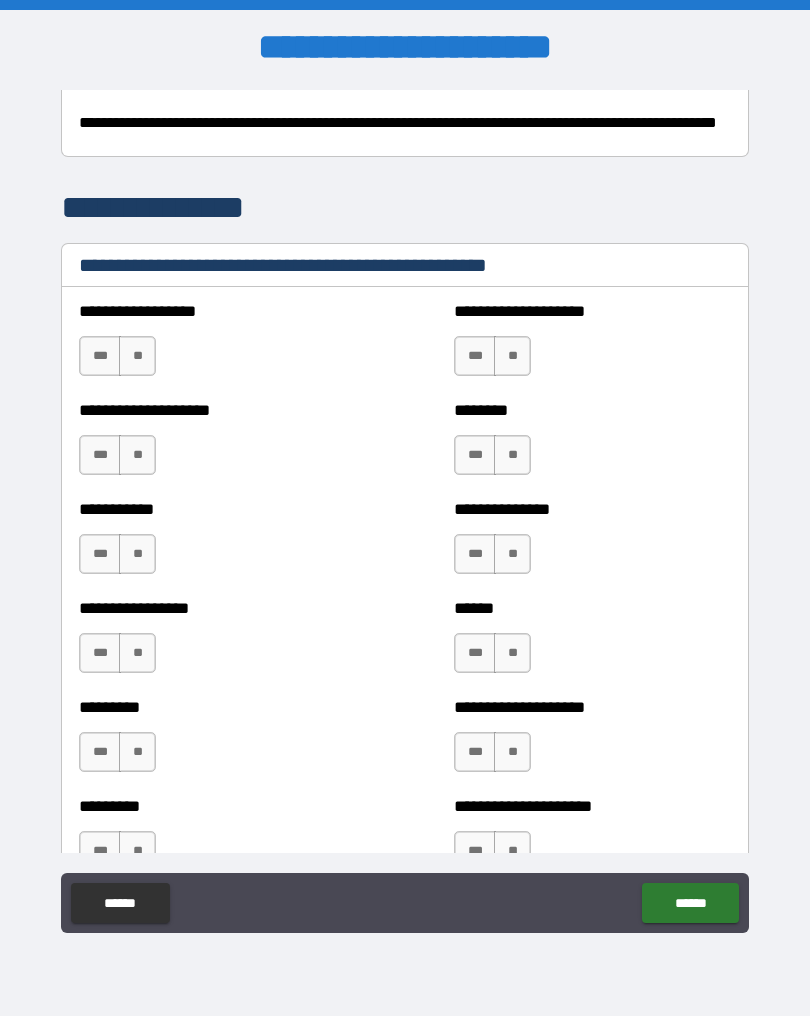 scroll, scrollTop: 528, scrollLeft: 0, axis: vertical 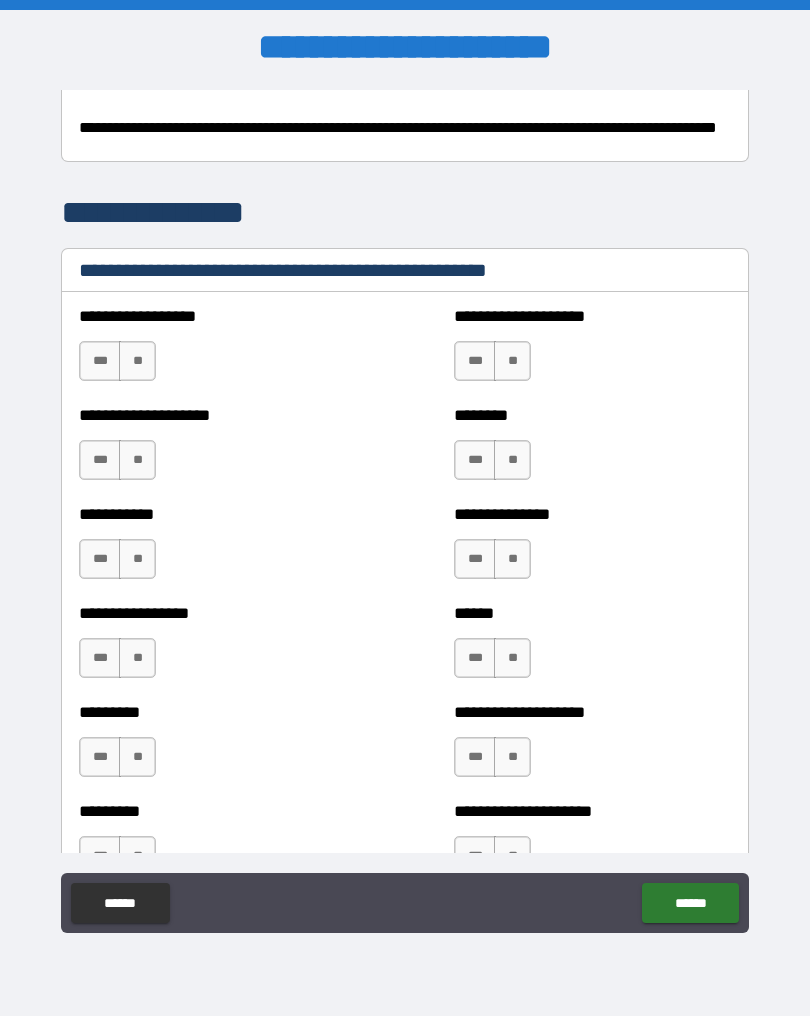 click on "**" at bounding box center (137, 361) 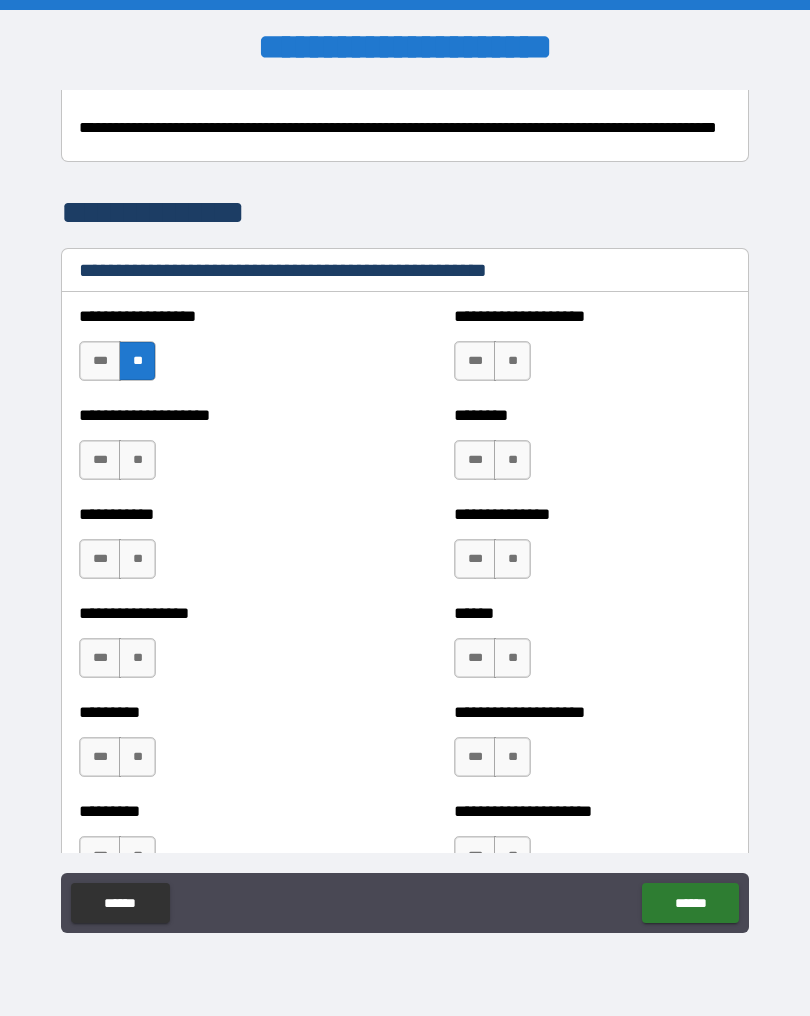 click on "**" at bounding box center [137, 460] 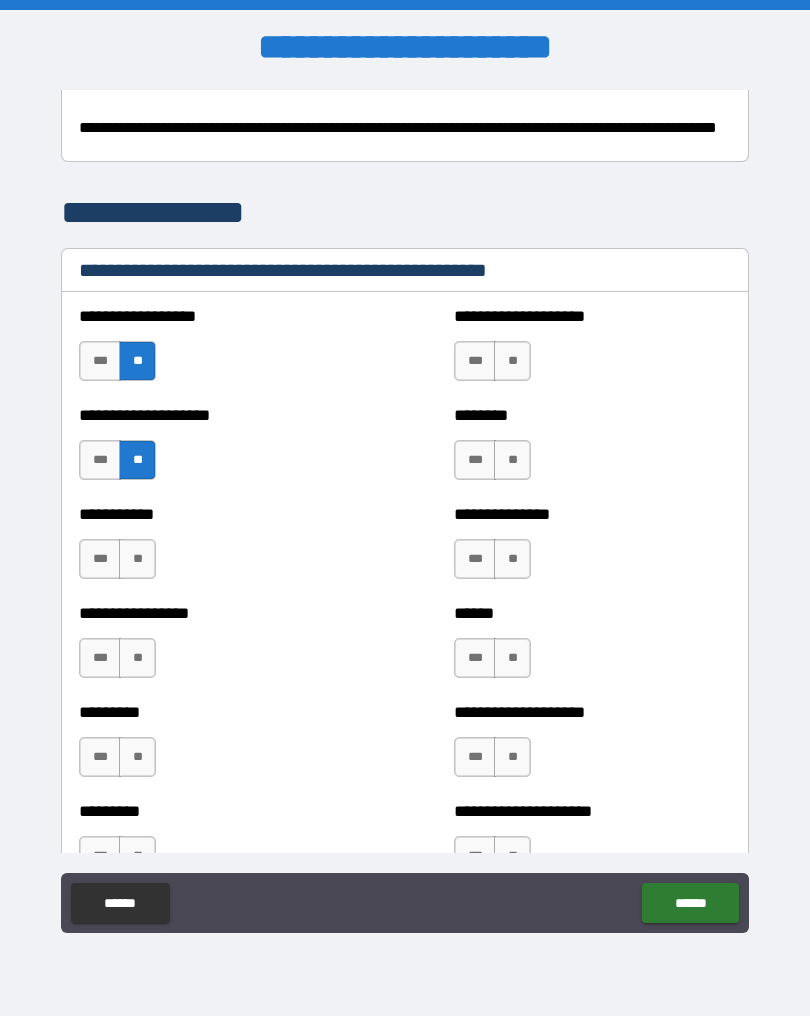 click on "**" at bounding box center (137, 559) 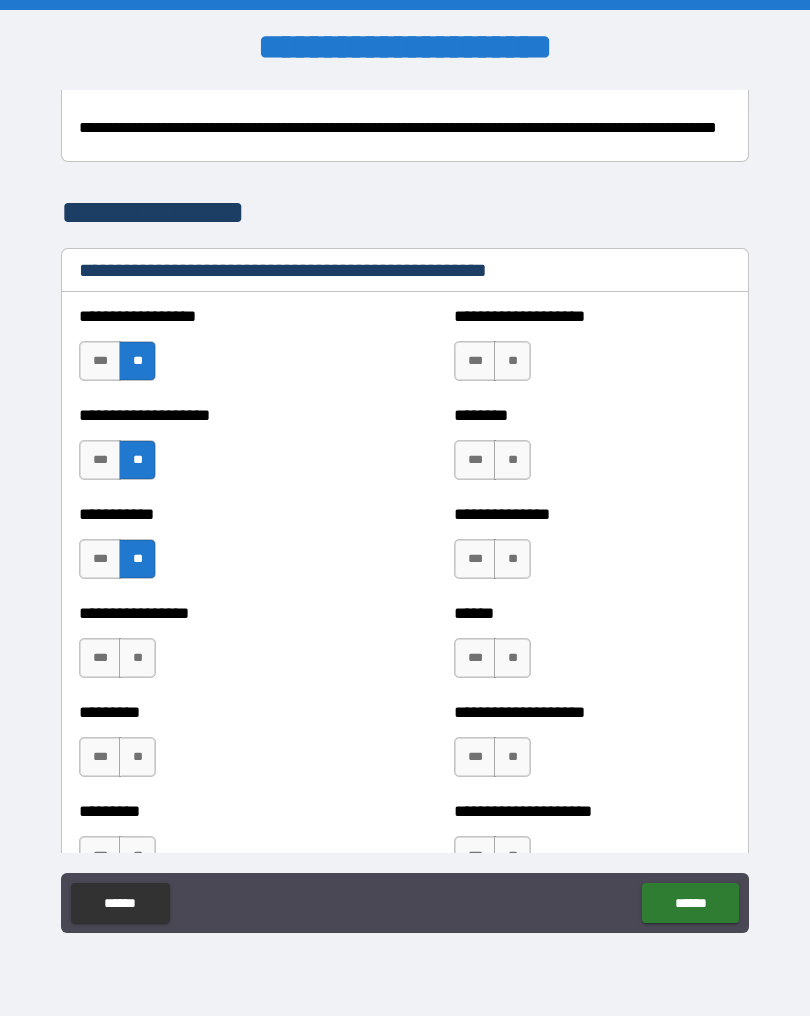 click on "**********" at bounding box center (217, 648) 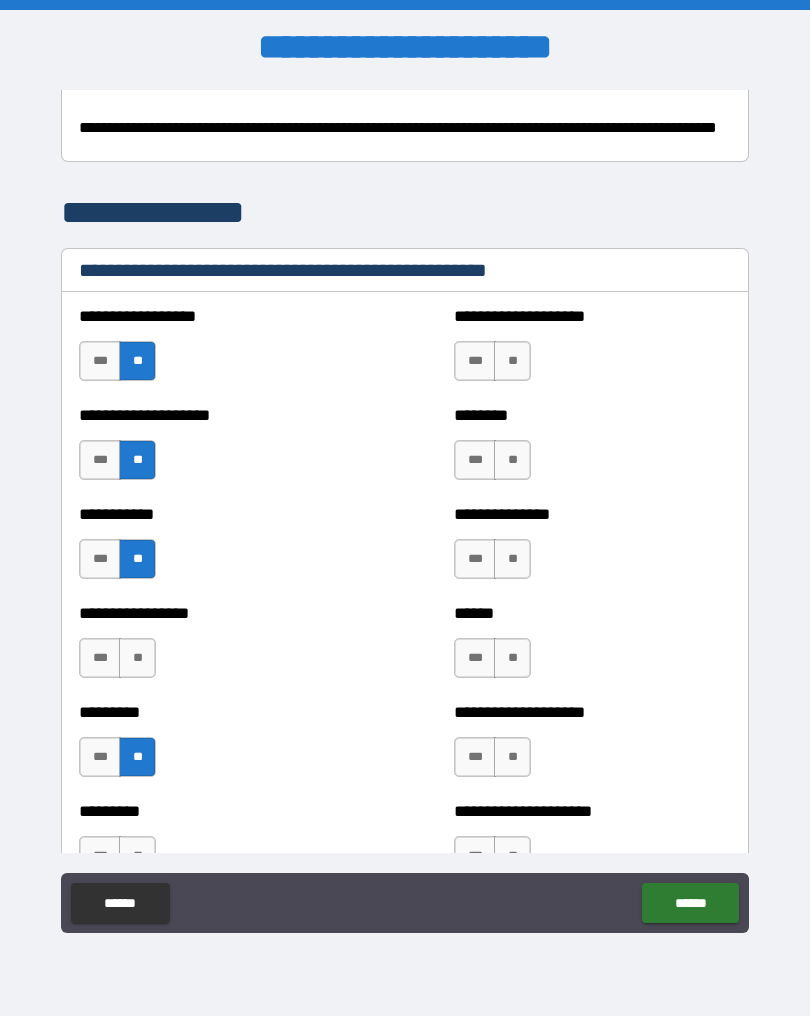 click on "**" at bounding box center [137, 658] 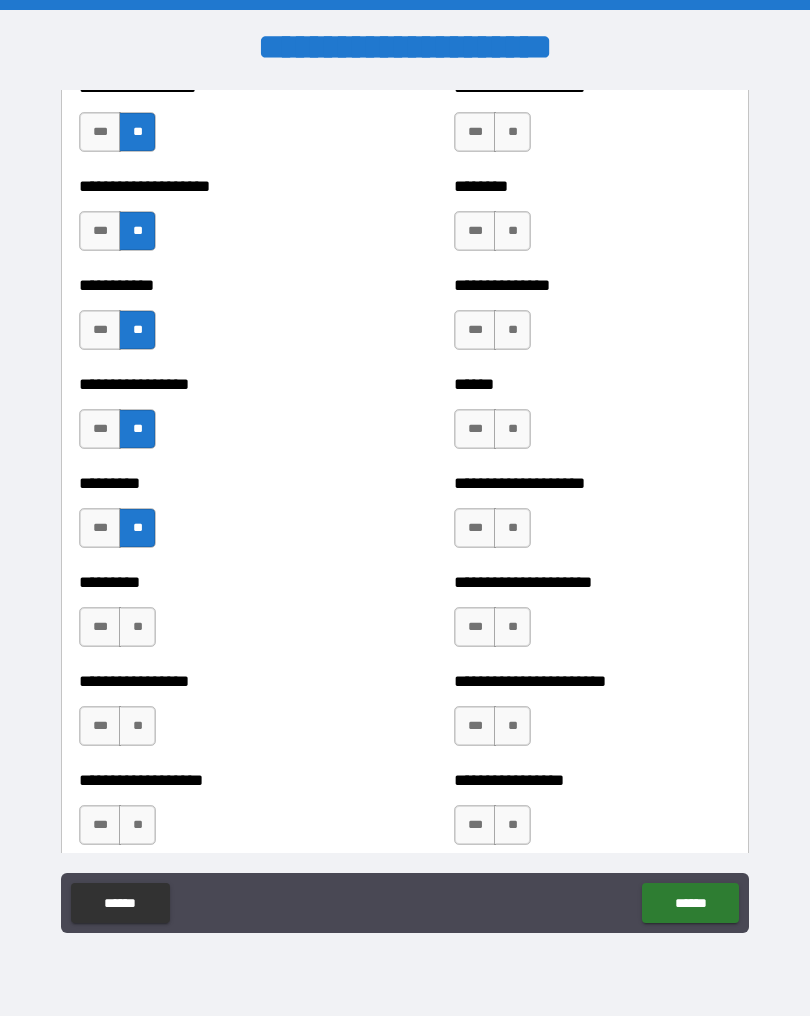 scroll, scrollTop: 756, scrollLeft: 0, axis: vertical 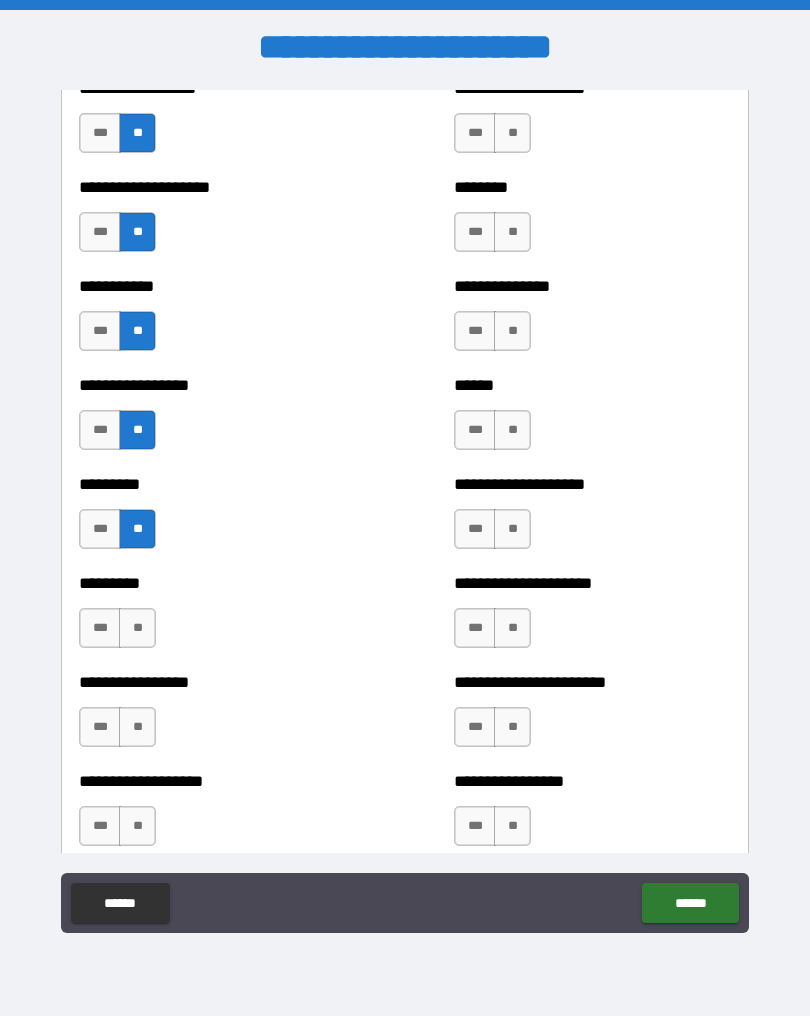 click on "*** **" at bounding box center [120, 633] 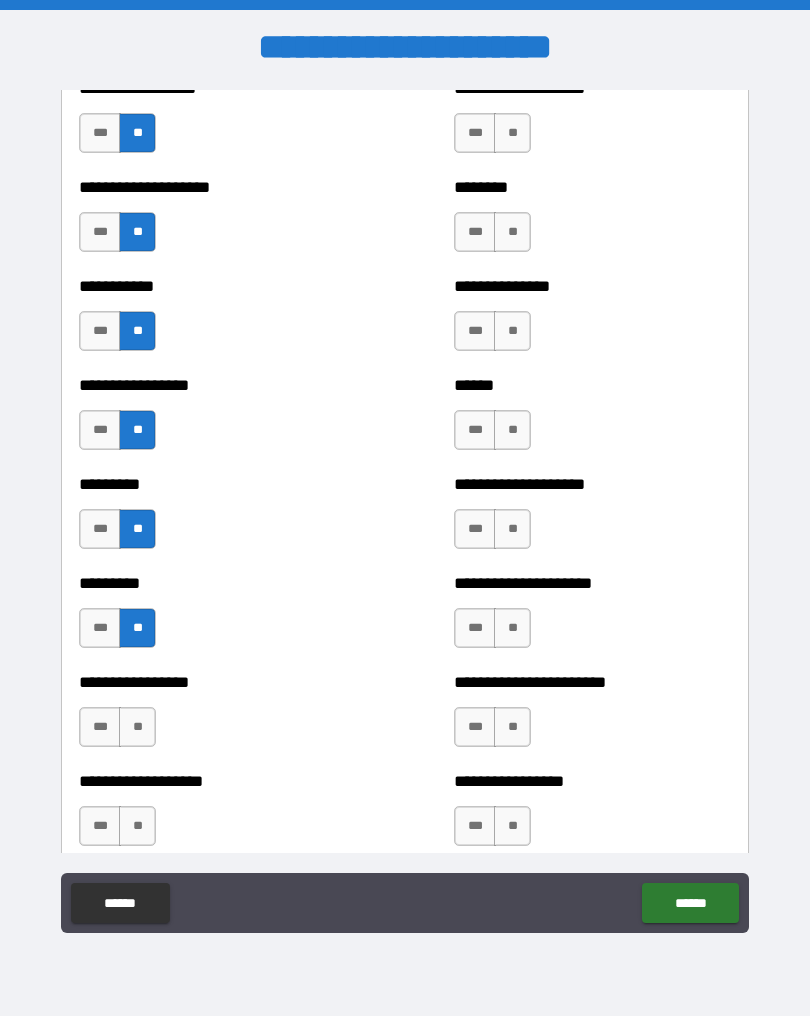 click on "**" at bounding box center (137, 727) 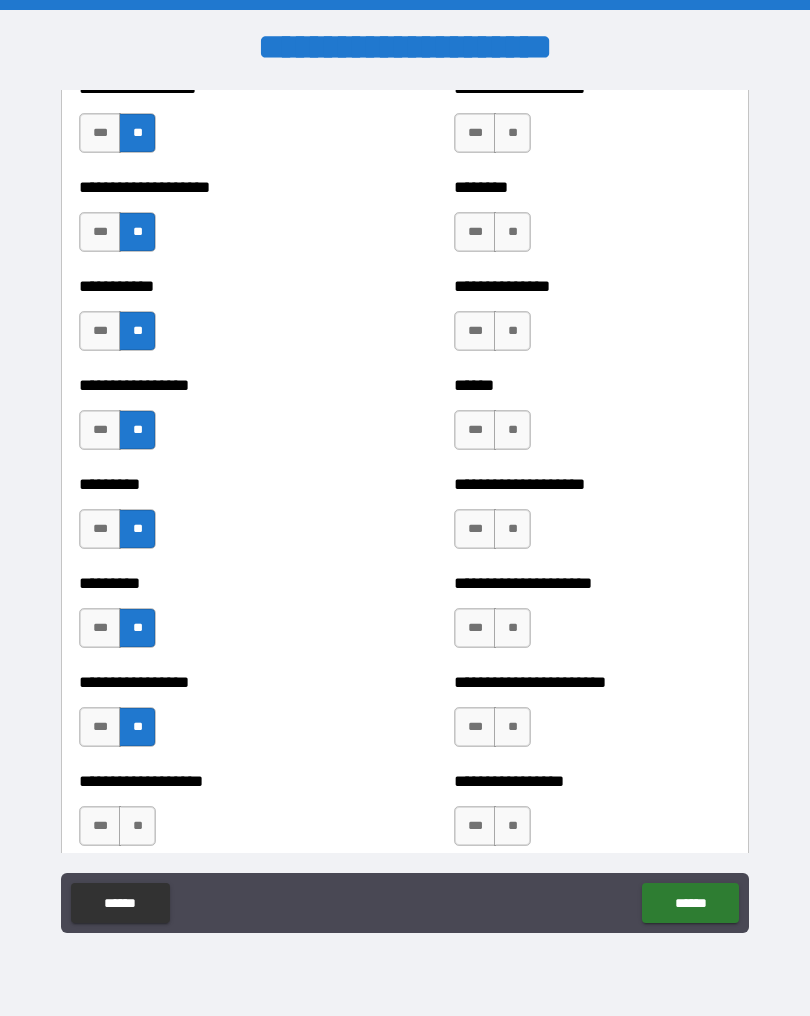 click on "**" at bounding box center [137, 826] 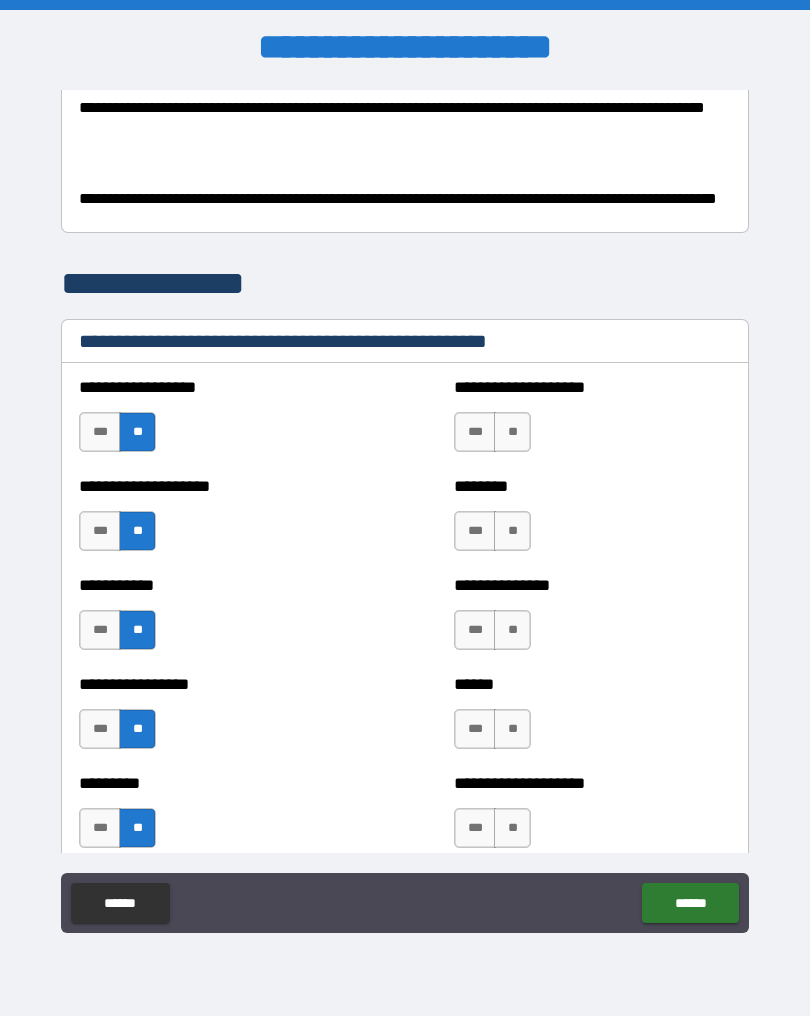 scroll, scrollTop: 461, scrollLeft: 0, axis: vertical 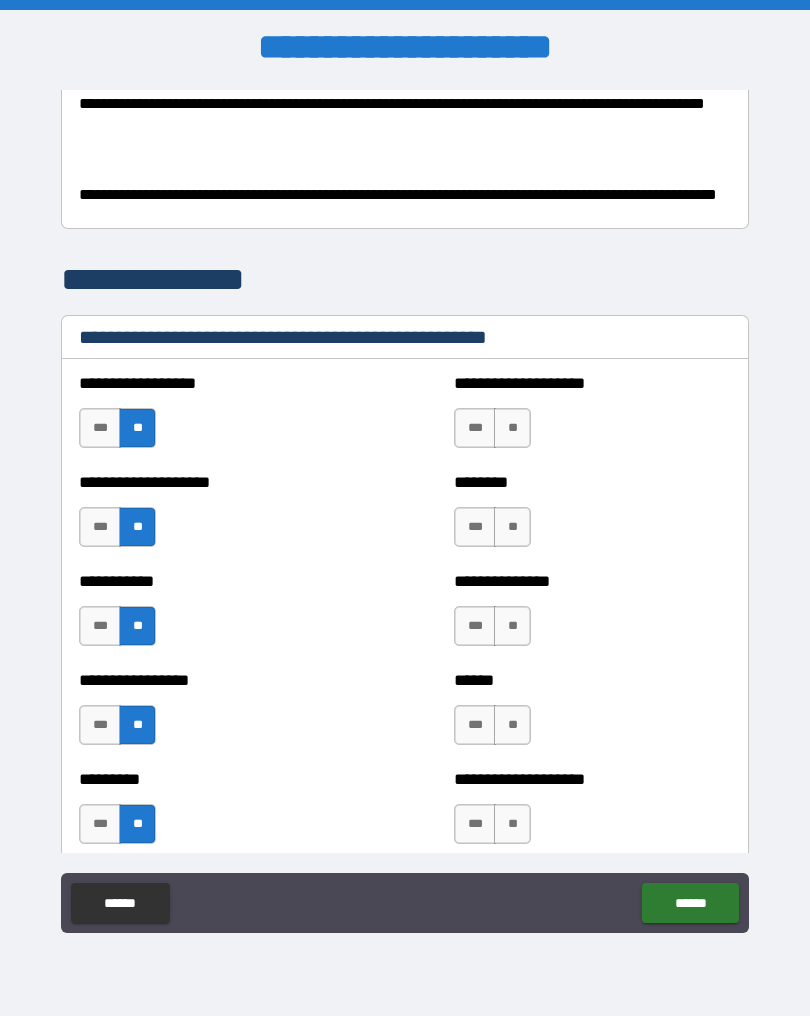 click on "**" at bounding box center (512, 428) 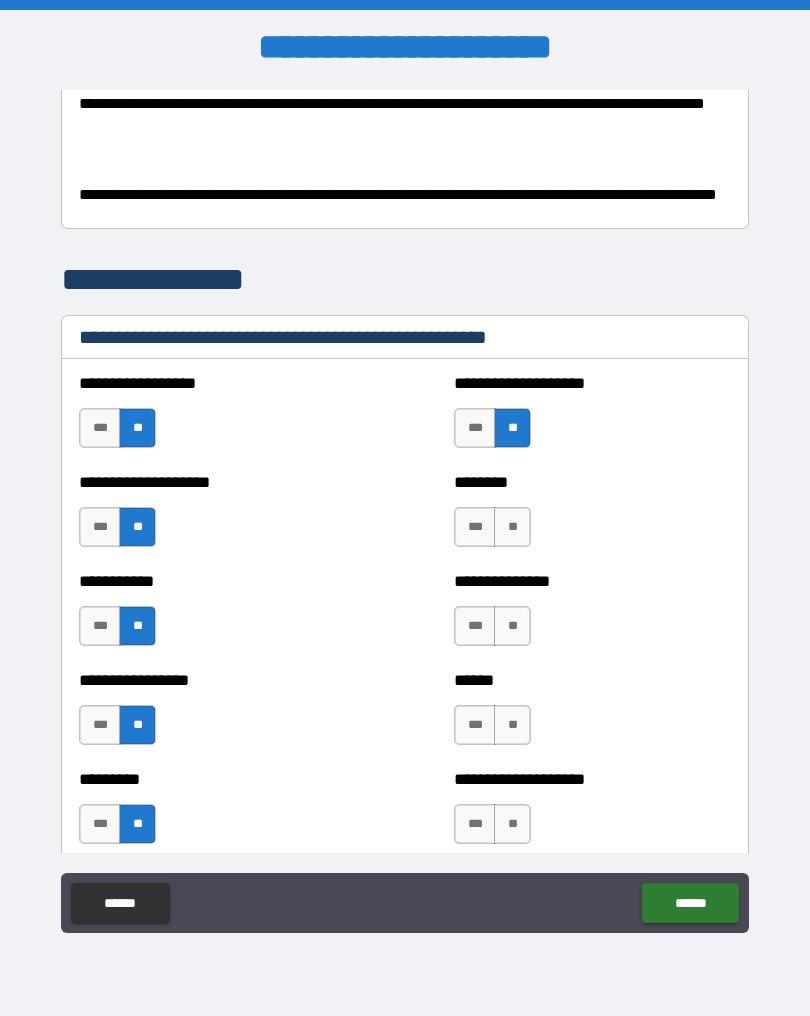 click on "**" at bounding box center [512, 527] 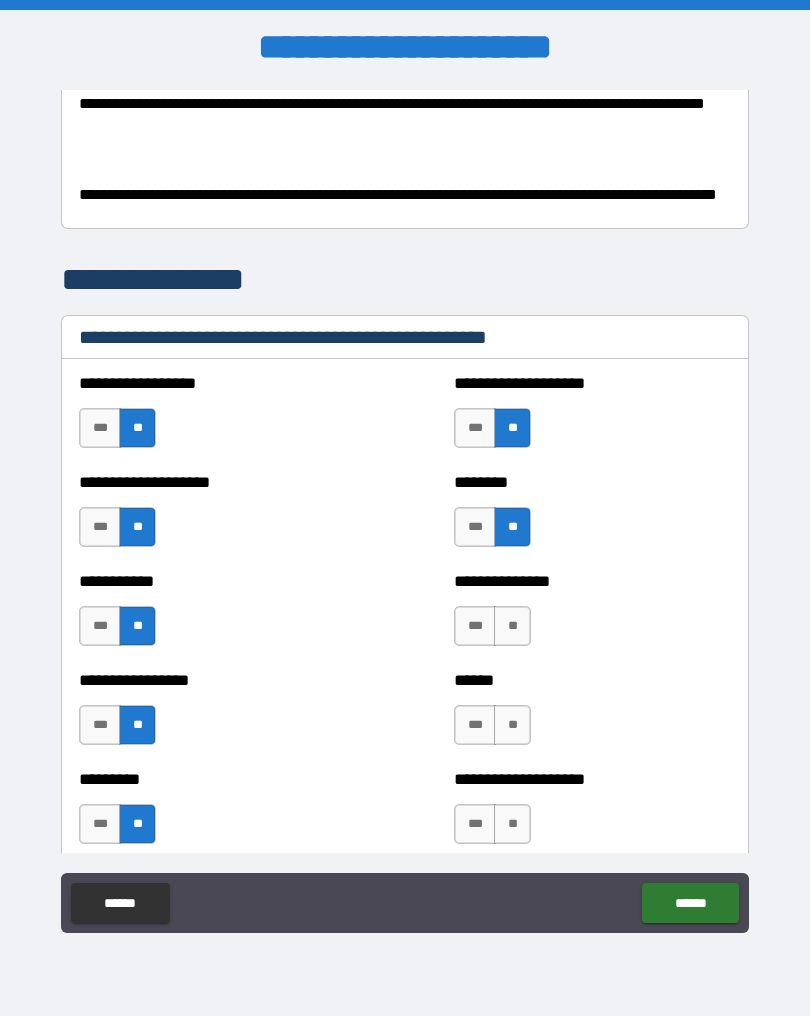 click on "**" at bounding box center (512, 626) 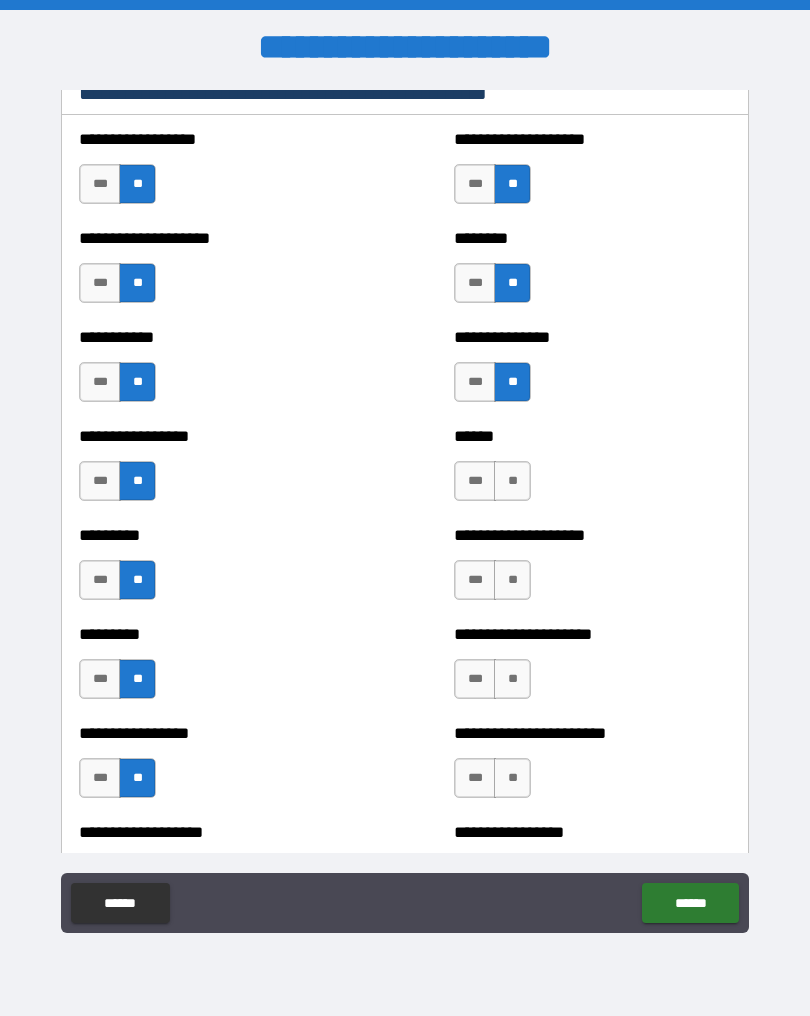 scroll, scrollTop: 730, scrollLeft: 0, axis: vertical 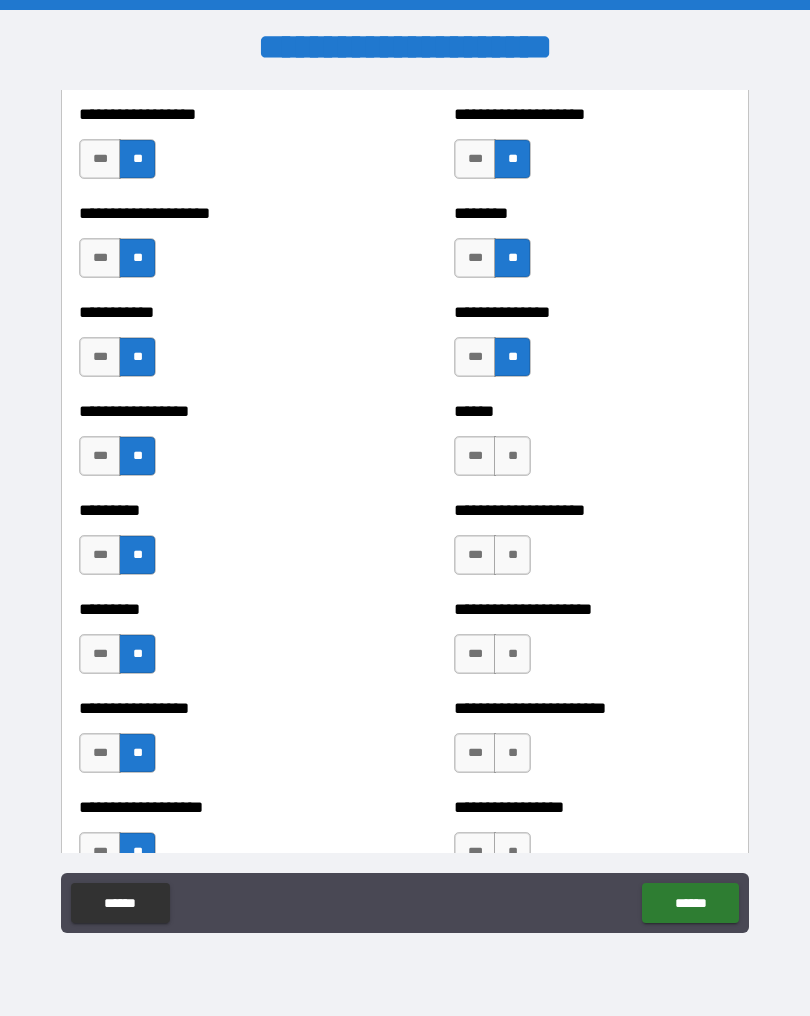 click on "**" at bounding box center (512, 456) 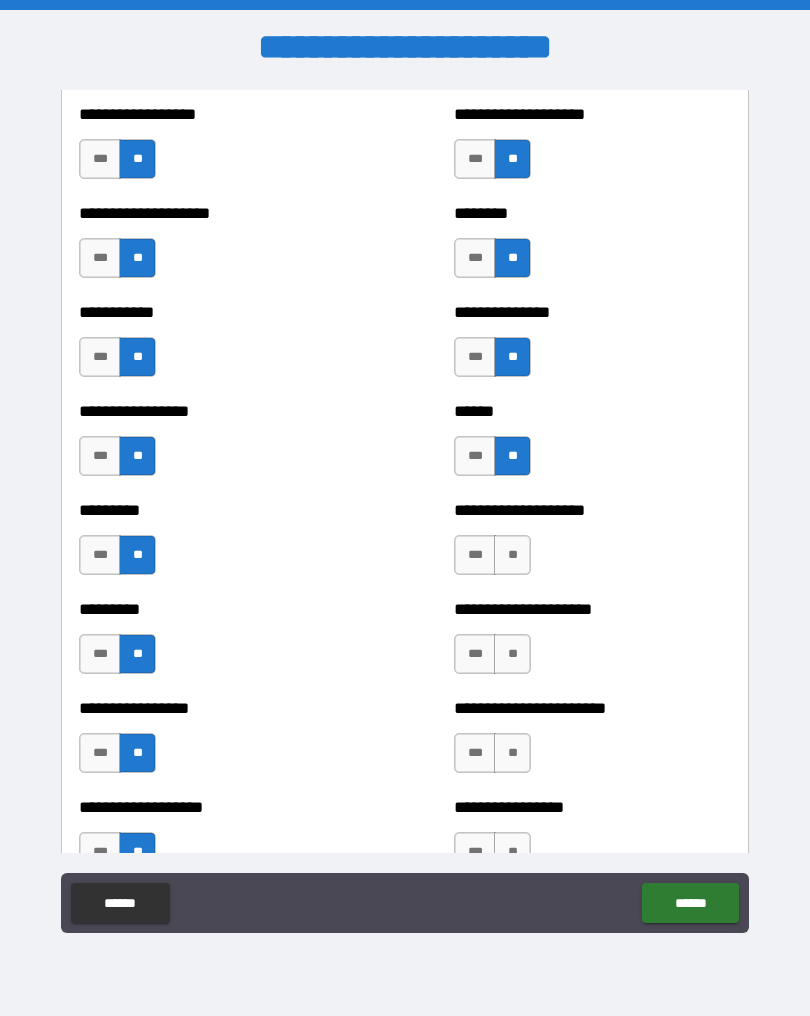 click on "**" at bounding box center (512, 555) 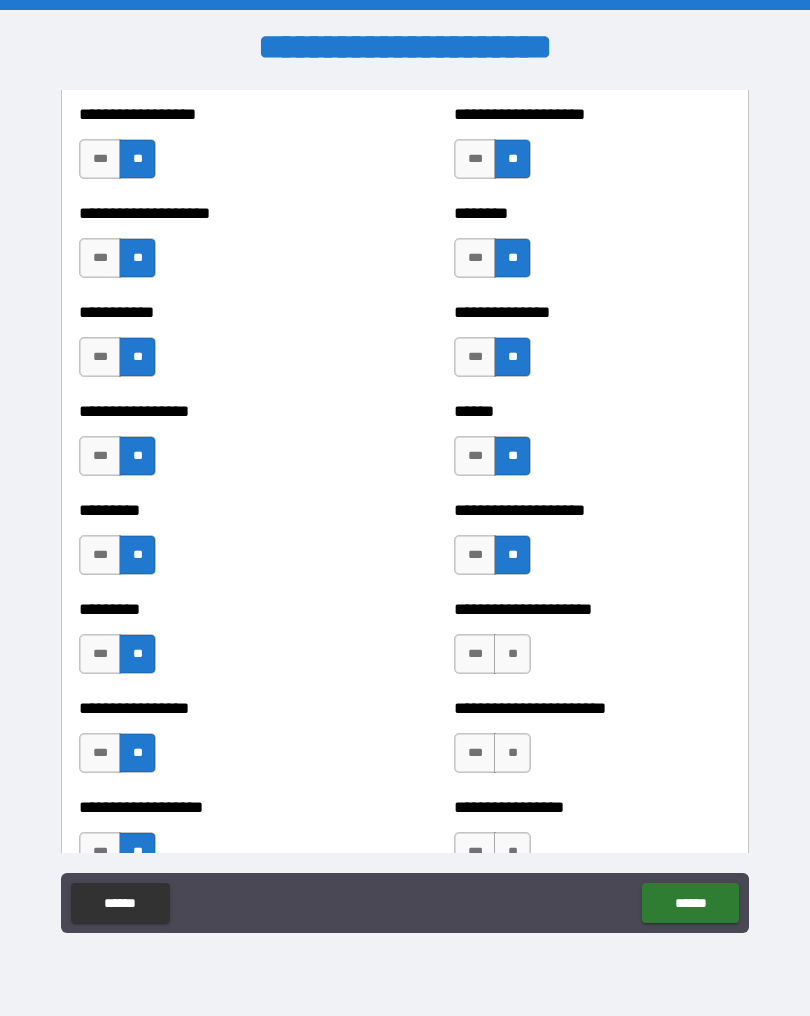 click on "**" at bounding box center [512, 654] 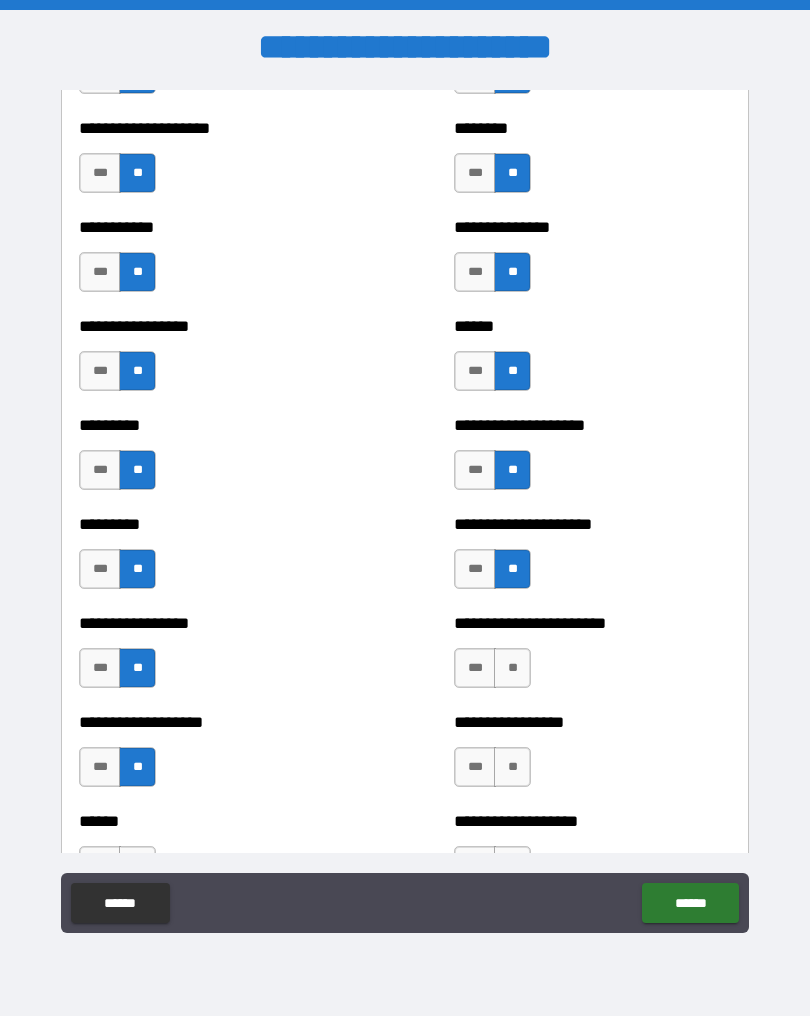 scroll, scrollTop: 909, scrollLeft: 0, axis: vertical 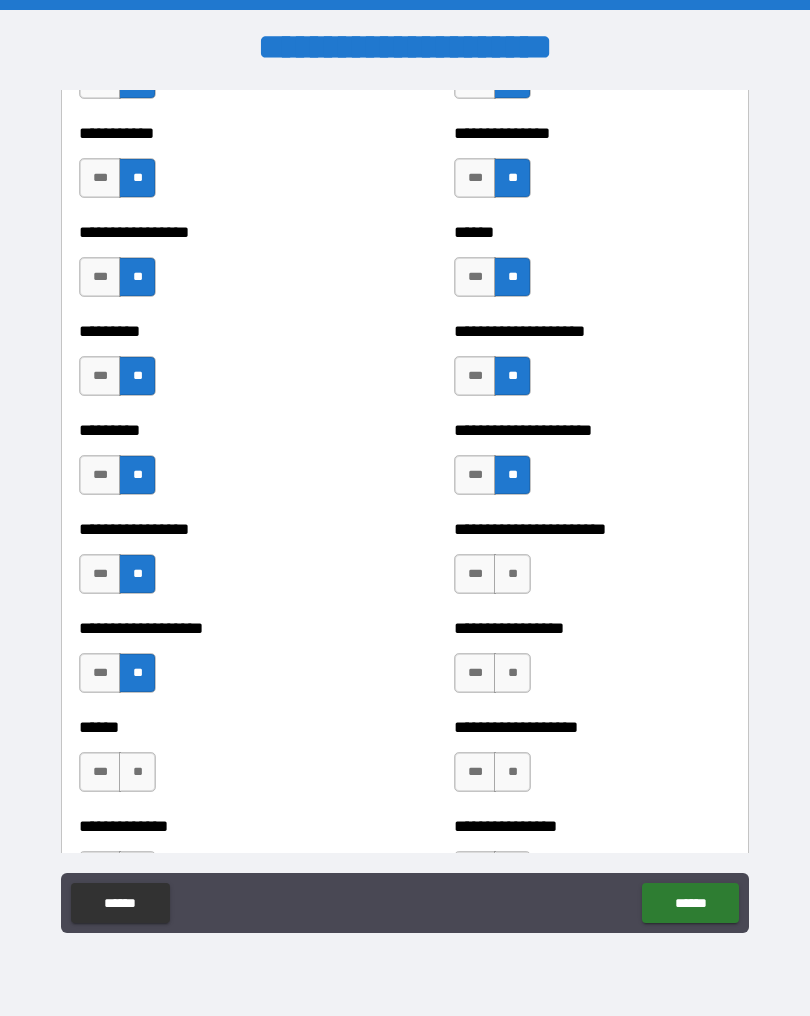 click on "**" at bounding box center [512, 574] 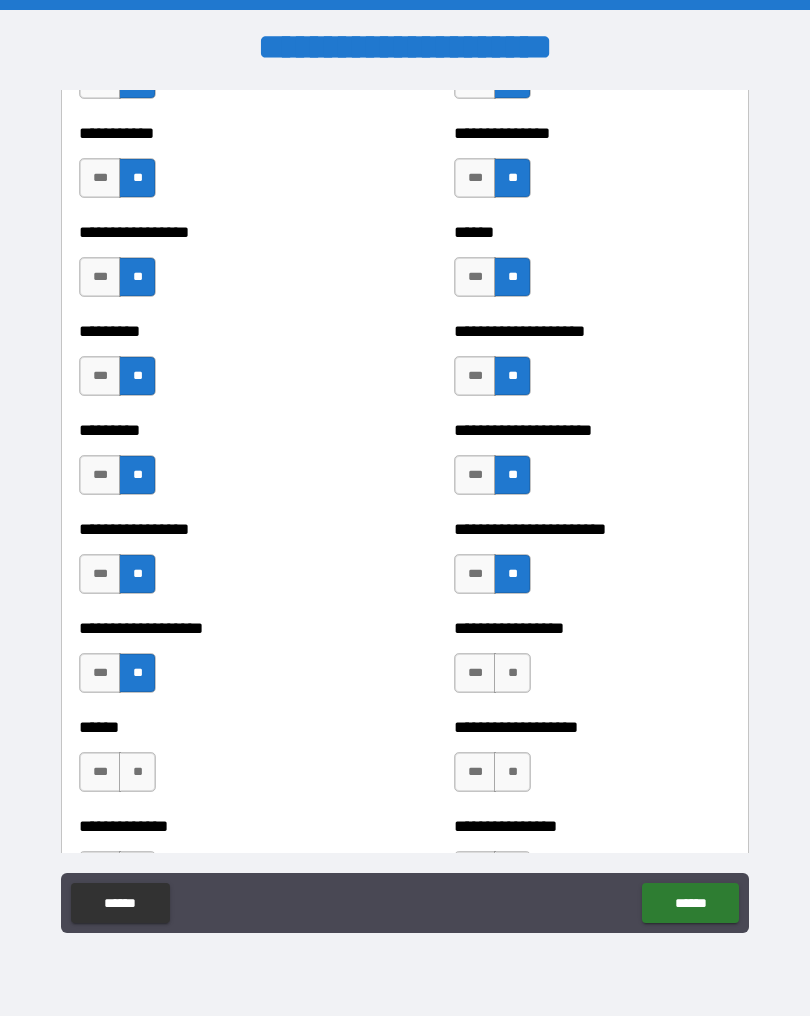 click on "**" at bounding box center [512, 673] 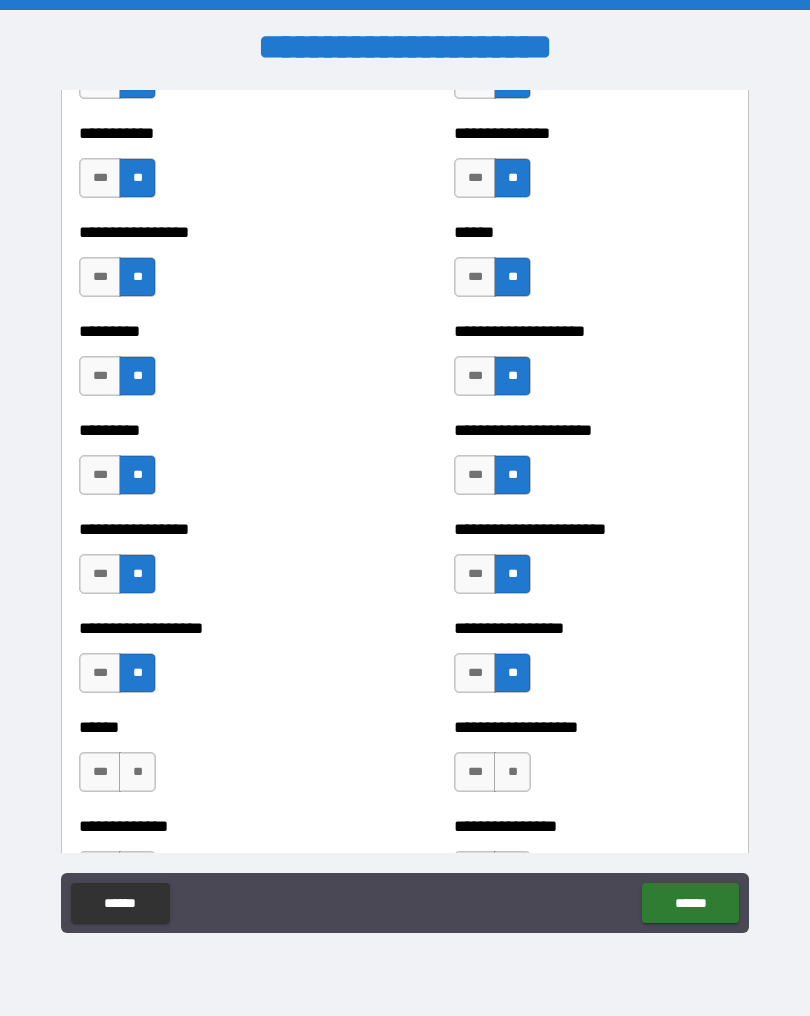 click on "**" at bounding box center (512, 772) 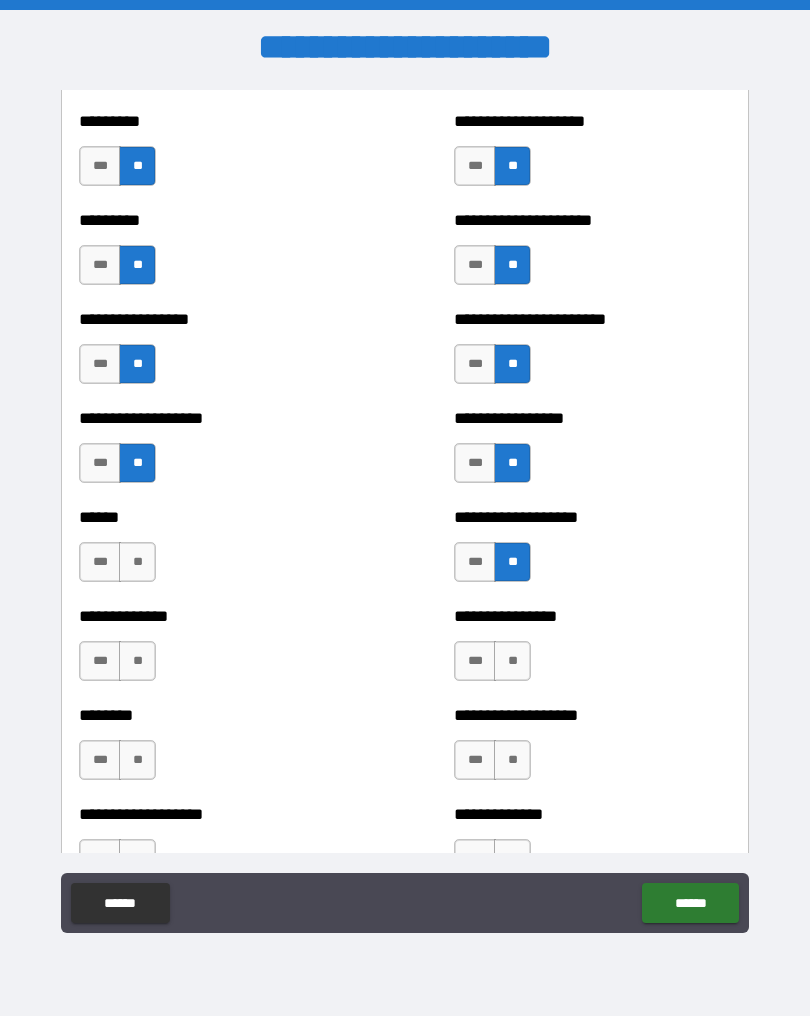 scroll, scrollTop: 1121, scrollLeft: 0, axis: vertical 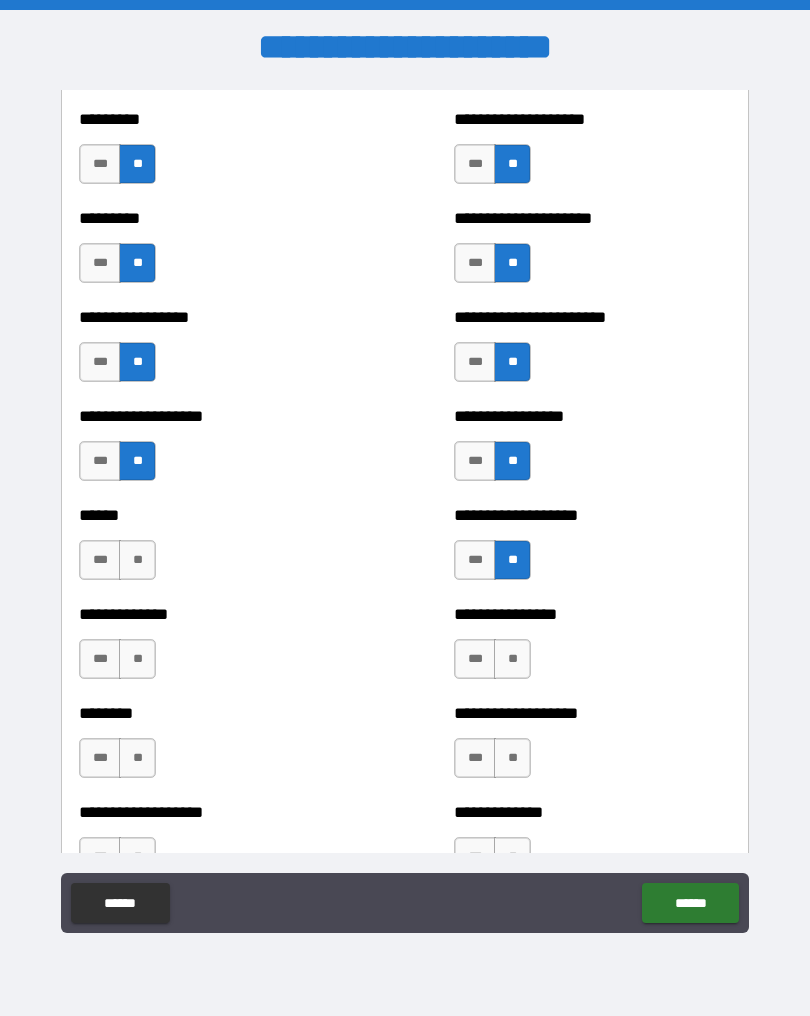 click on "**" at bounding box center (512, 659) 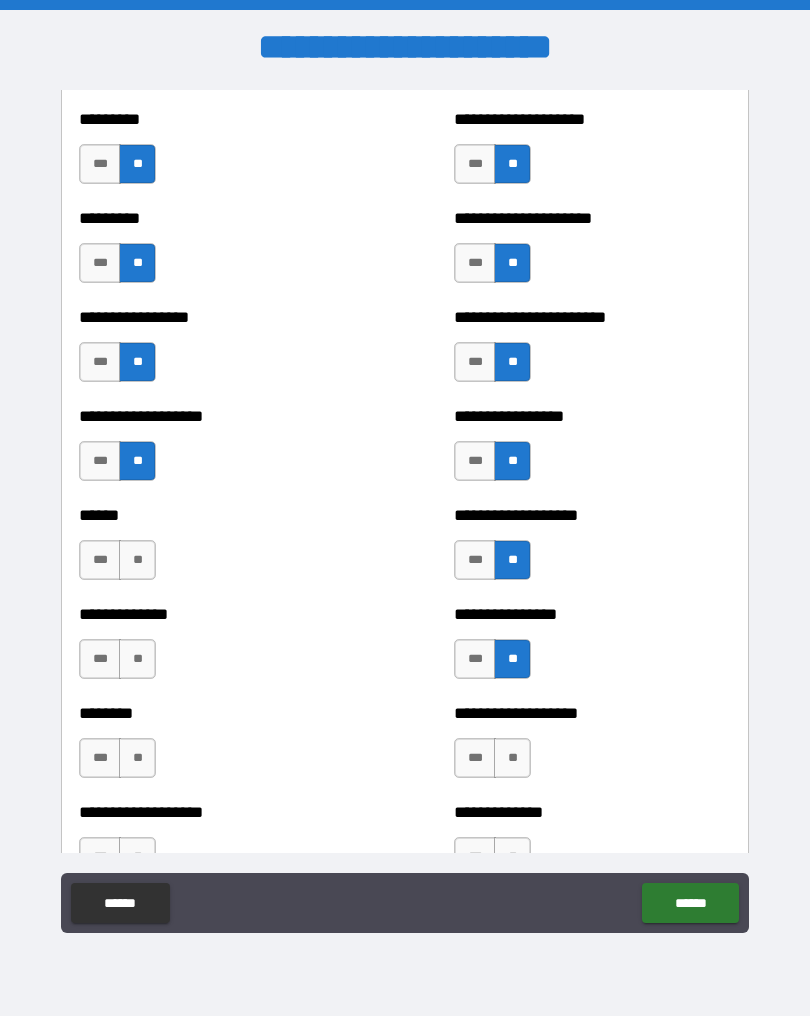 click on "**" at bounding box center (137, 560) 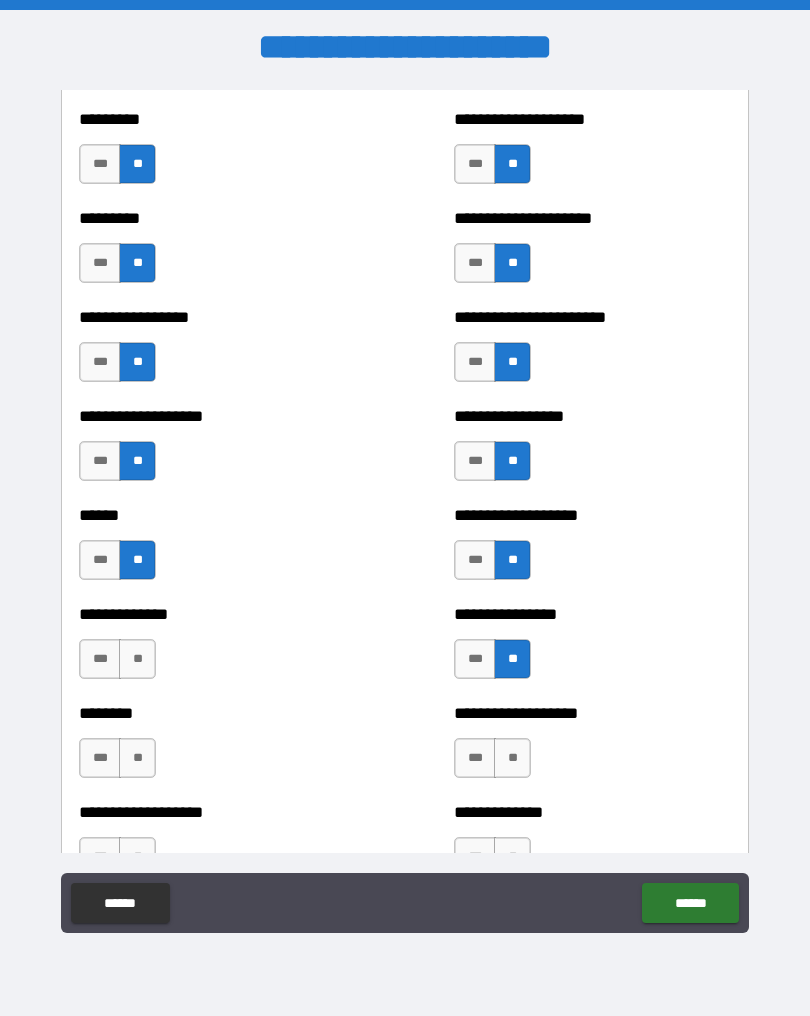 click on "***" at bounding box center (100, 659) 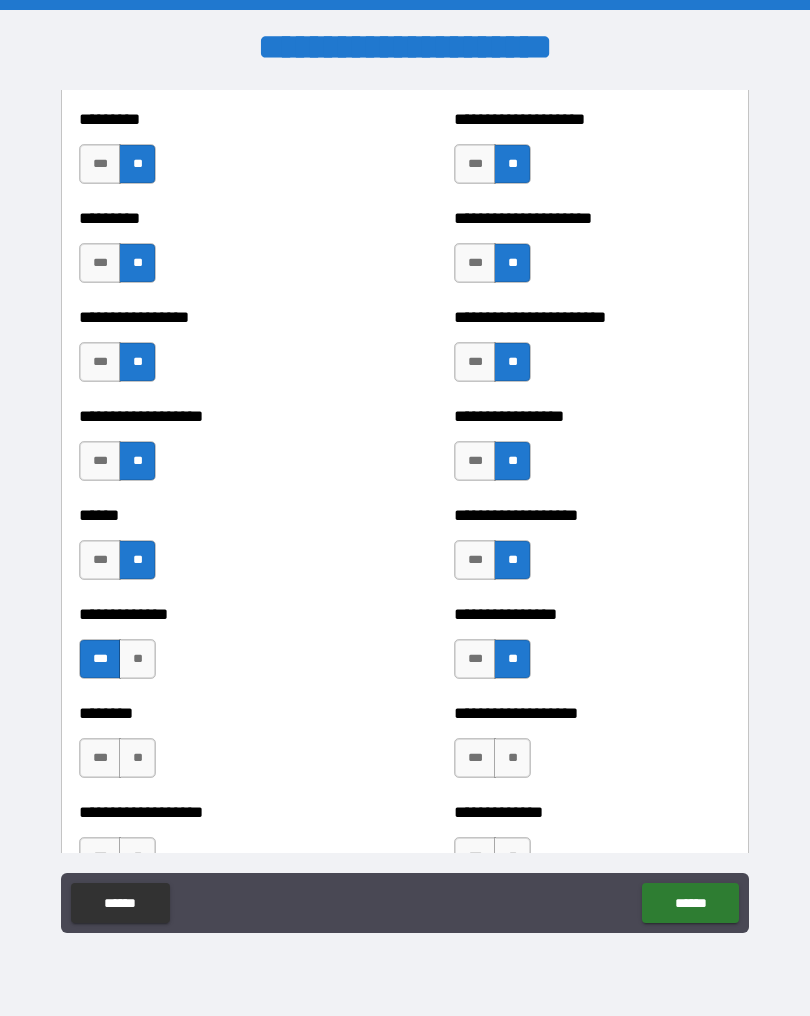 click on "**" at bounding box center (137, 659) 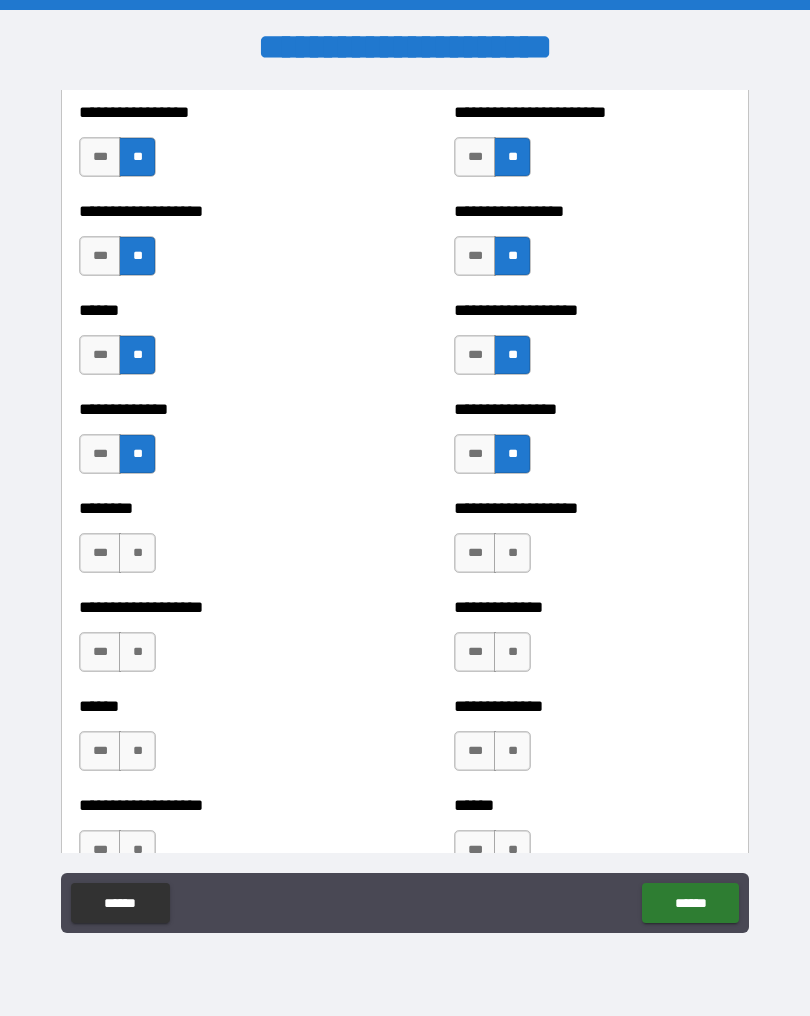 scroll, scrollTop: 1328, scrollLeft: 0, axis: vertical 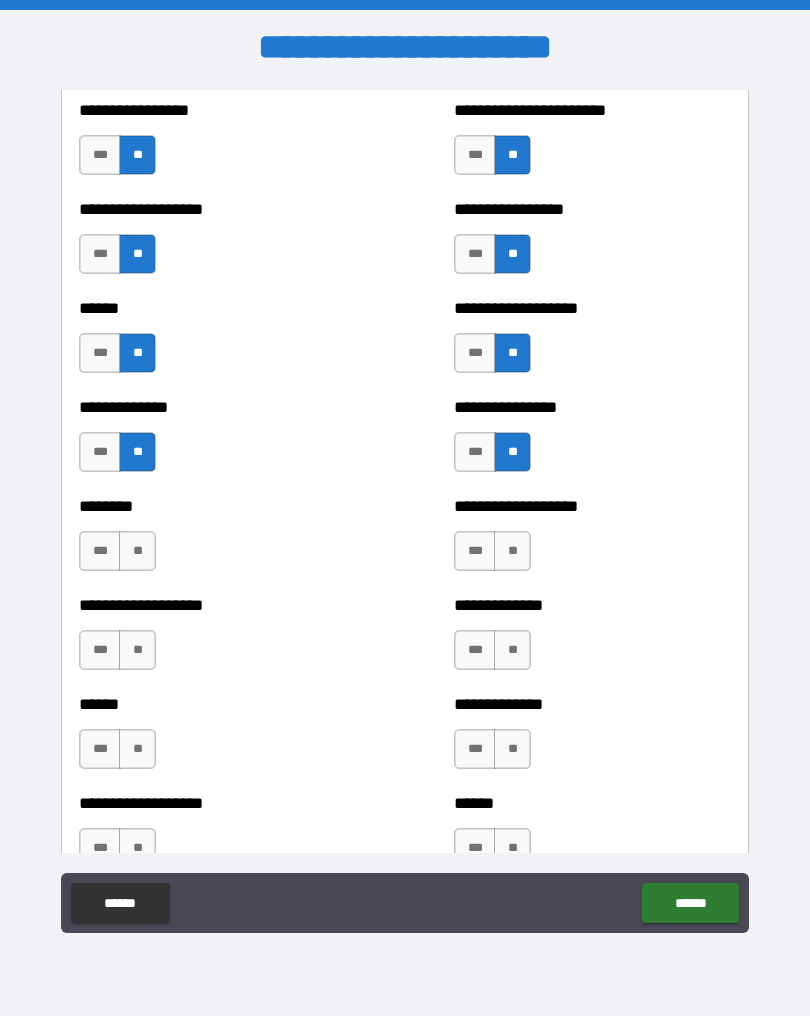 click on "**" at bounding box center (137, 551) 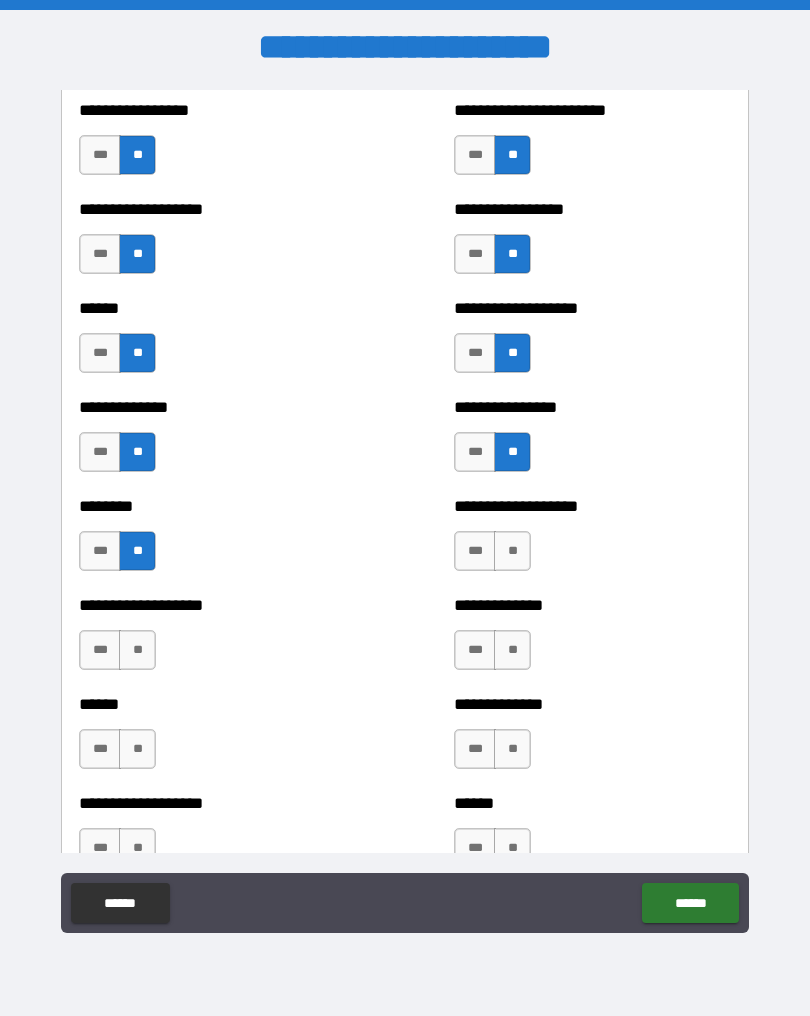 click on "**" at bounding box center [137, 650] 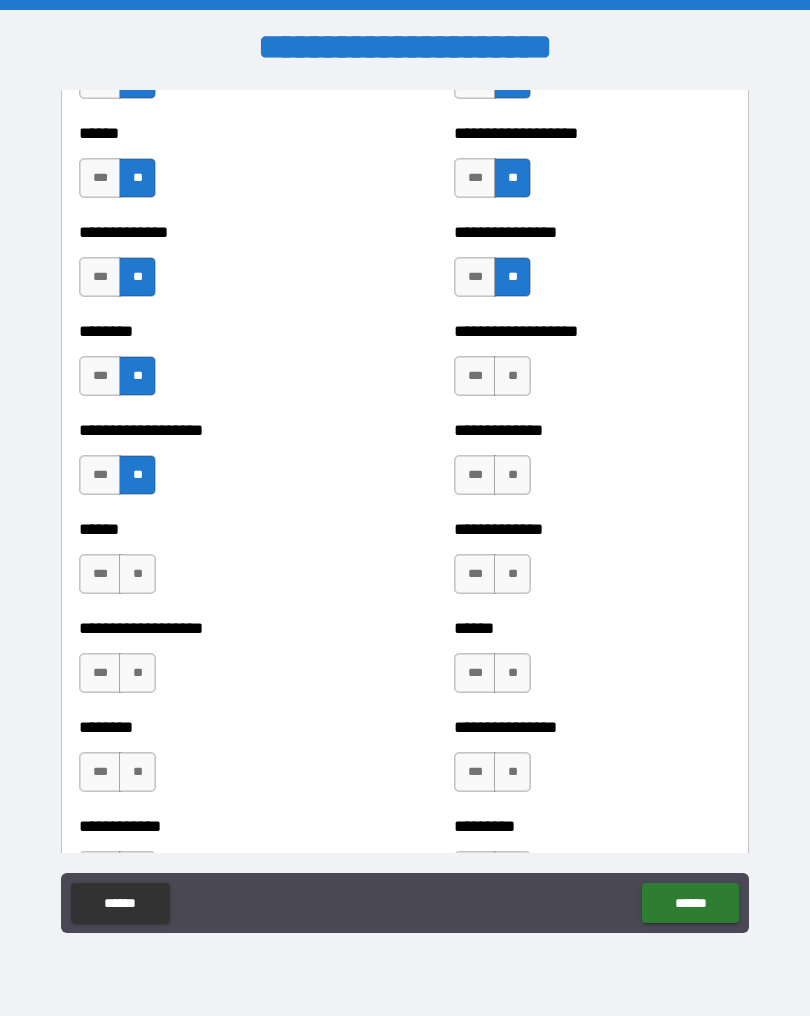 scroll, scrollTop: 1520, scrollLeft: 0, axis: vertical 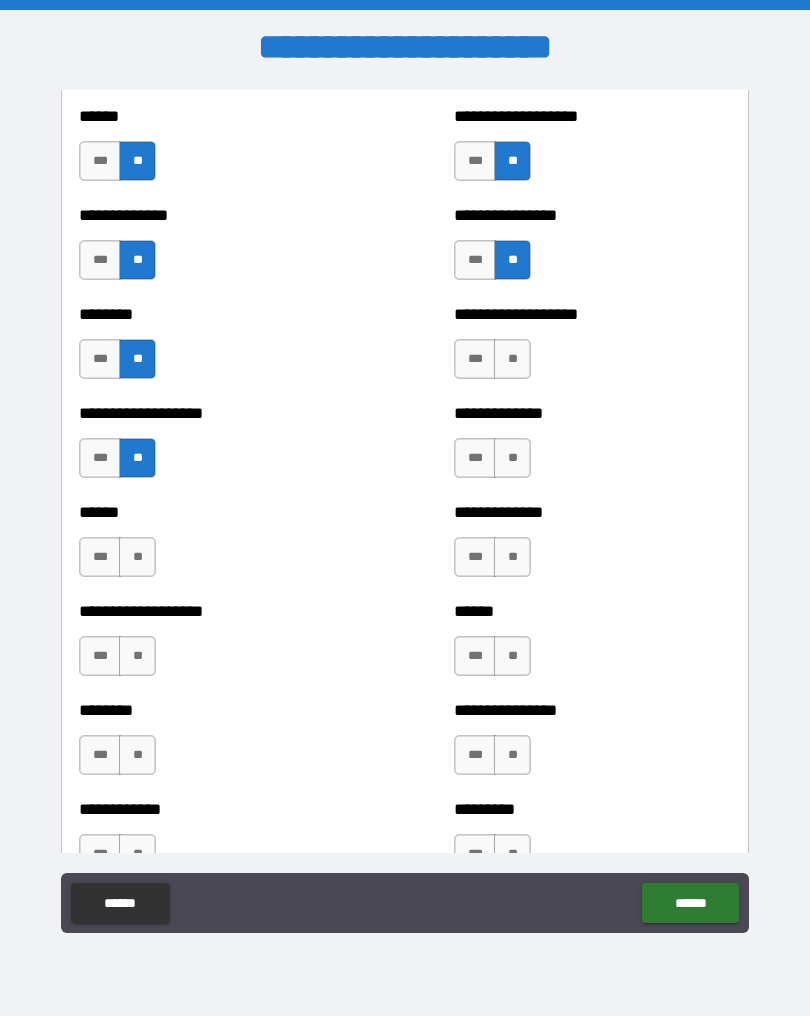 click on "**" at bounding box center [137, 557] 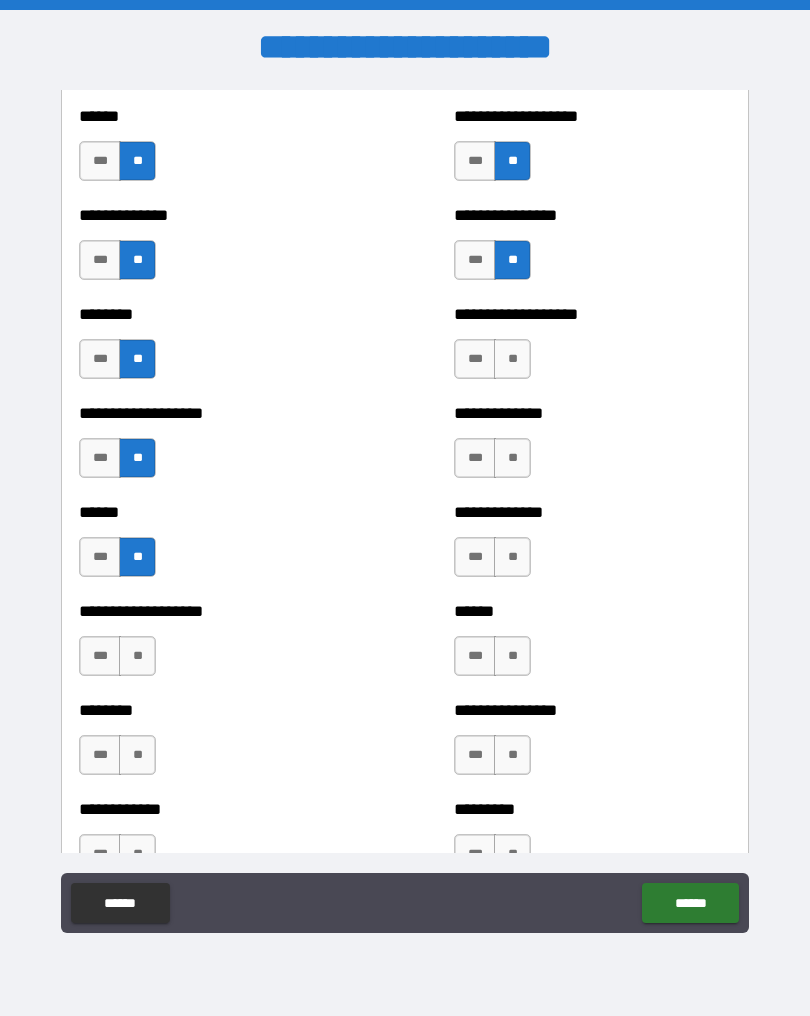 click on "**" at bounding box center [137, 656] 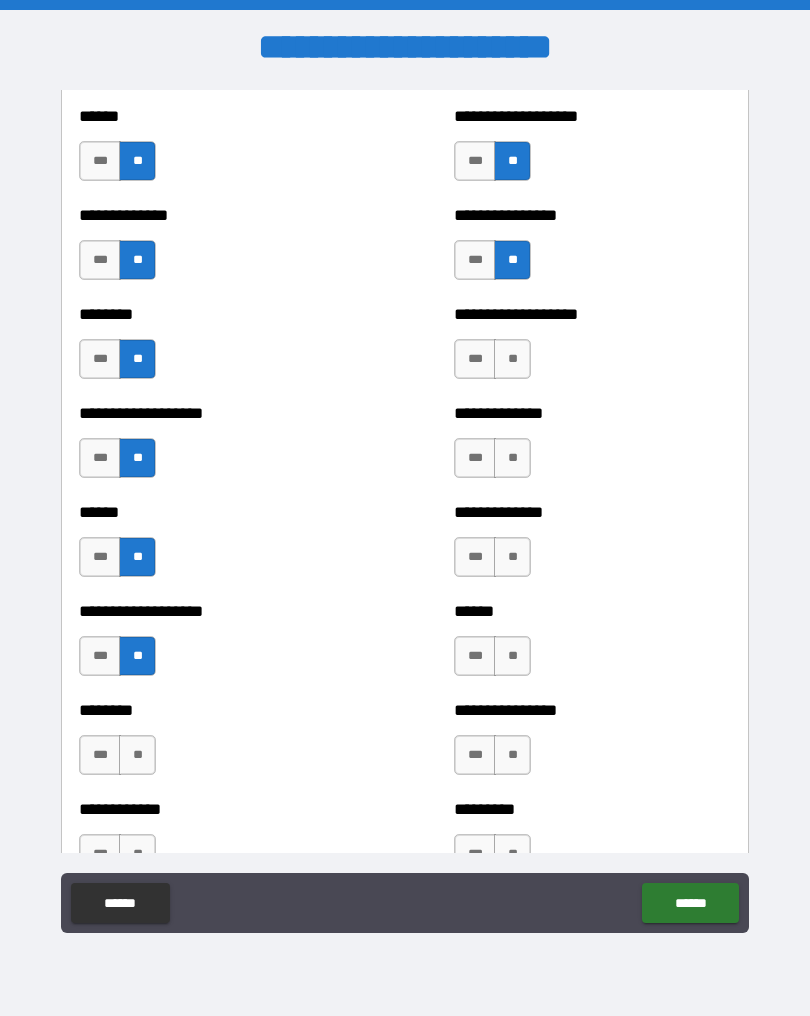 click on "**" at bounding box center [137, 755] 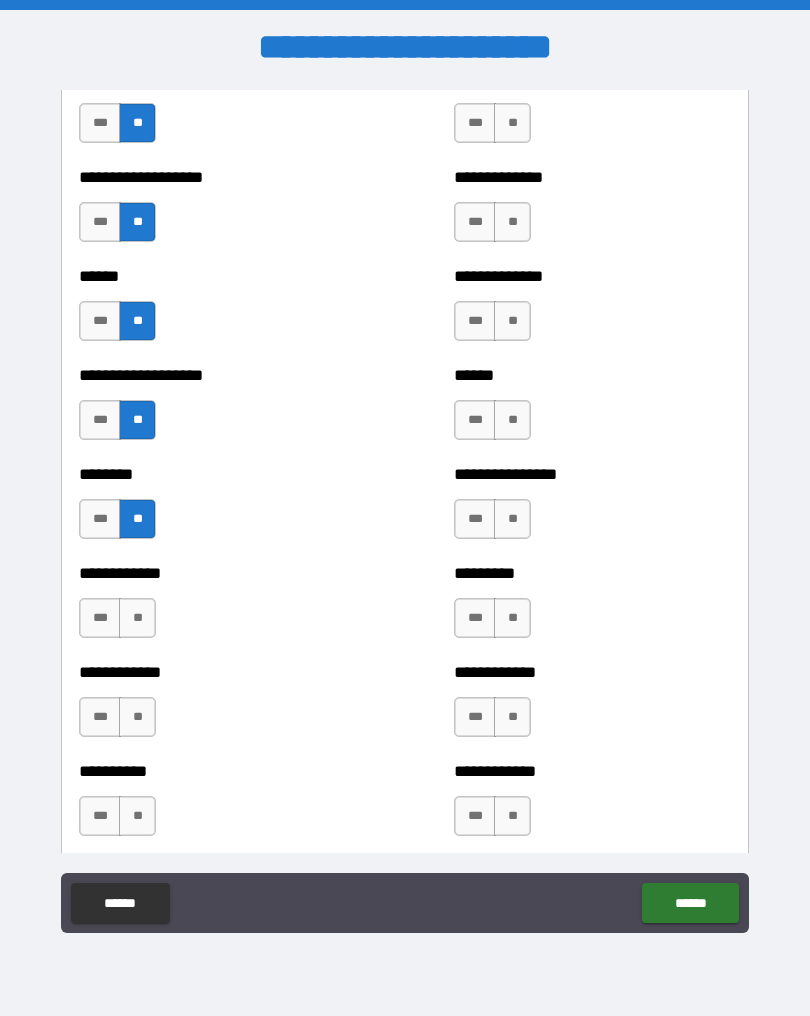 scroll, scrollTop: 1763, scrollLeft: 0, axis: vertical 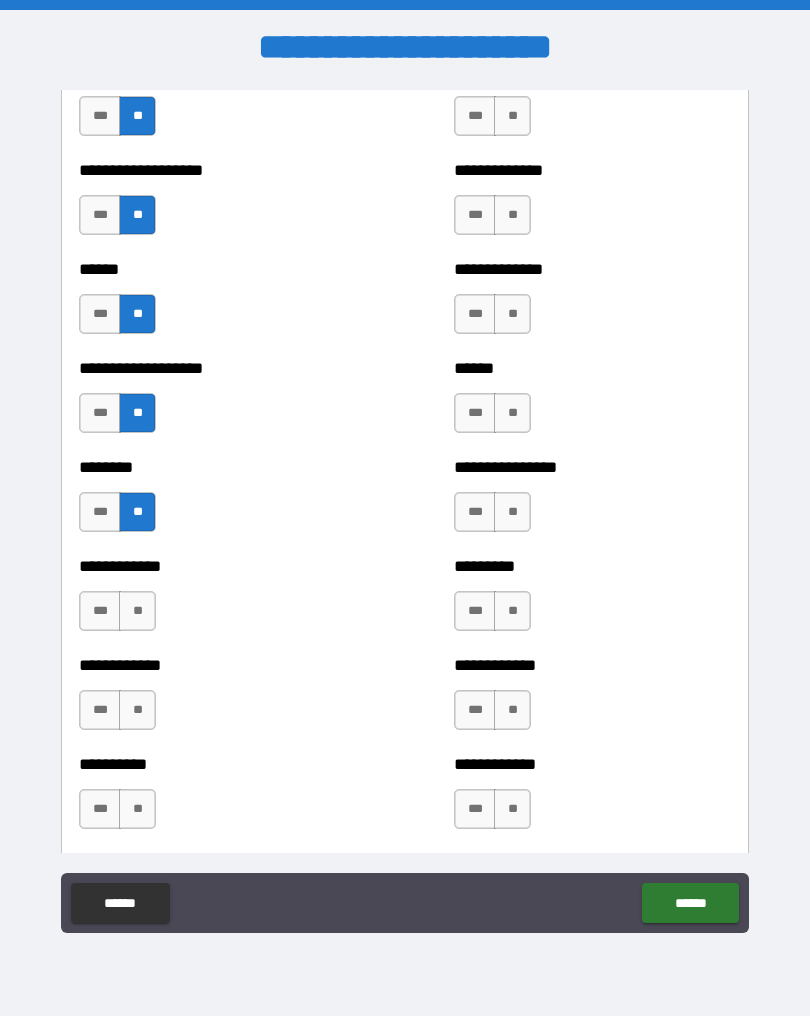 click on "**" at bounding box center (137, 611) 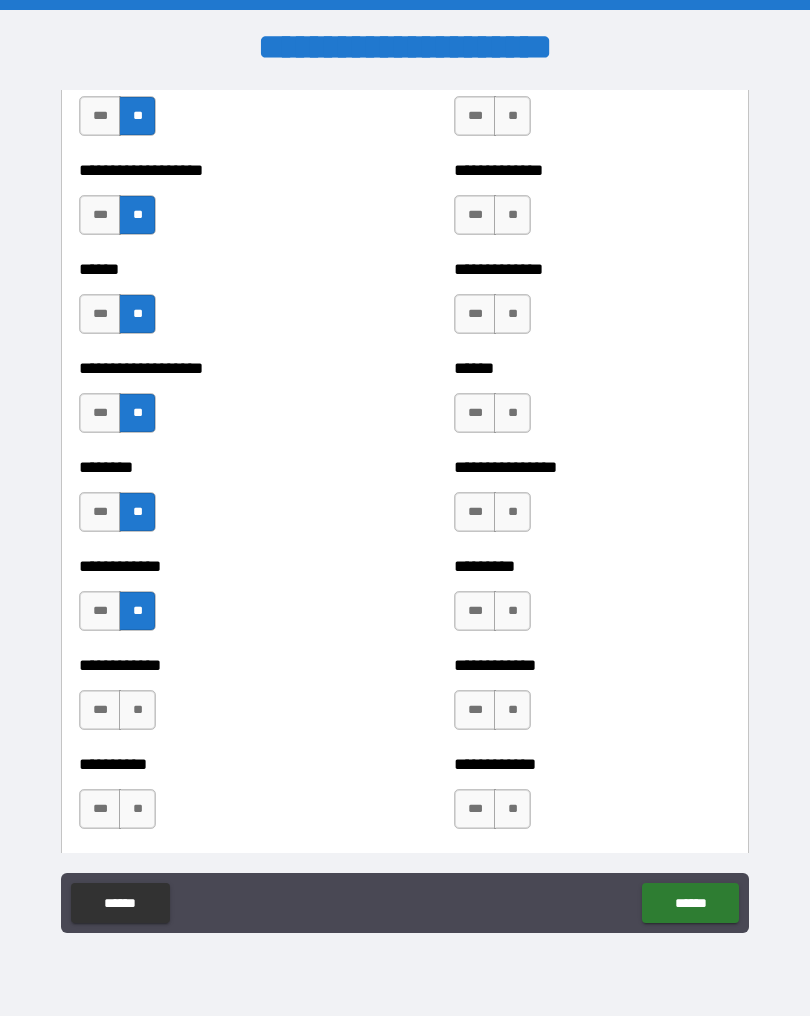 click on "**" at bounding box center [137, 710] 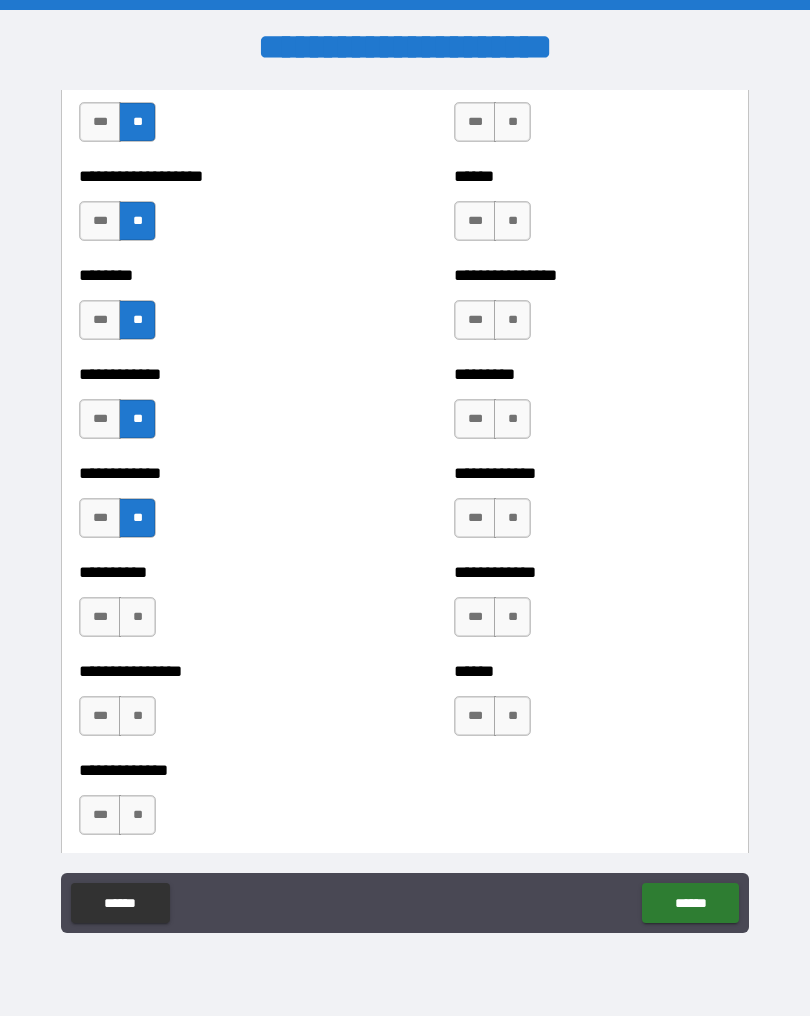 scroll, scrollTop: 1961, scrollLeft: 0, axis: vertical 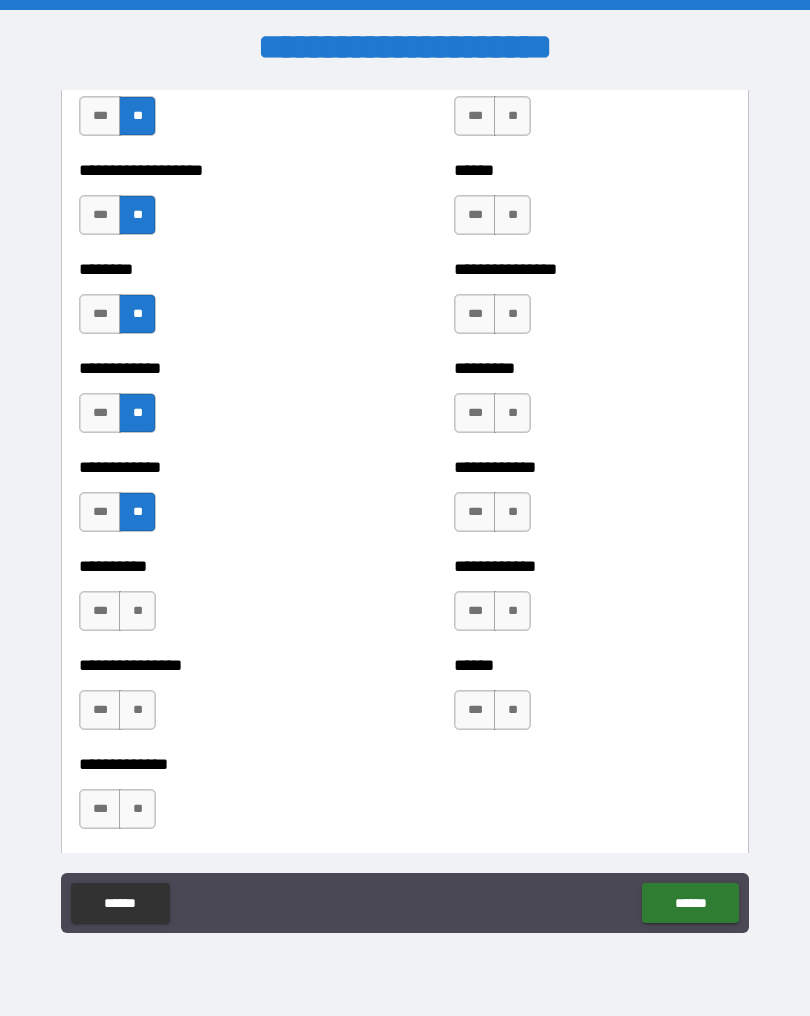 click on "**" at bounding box center [137, 611] 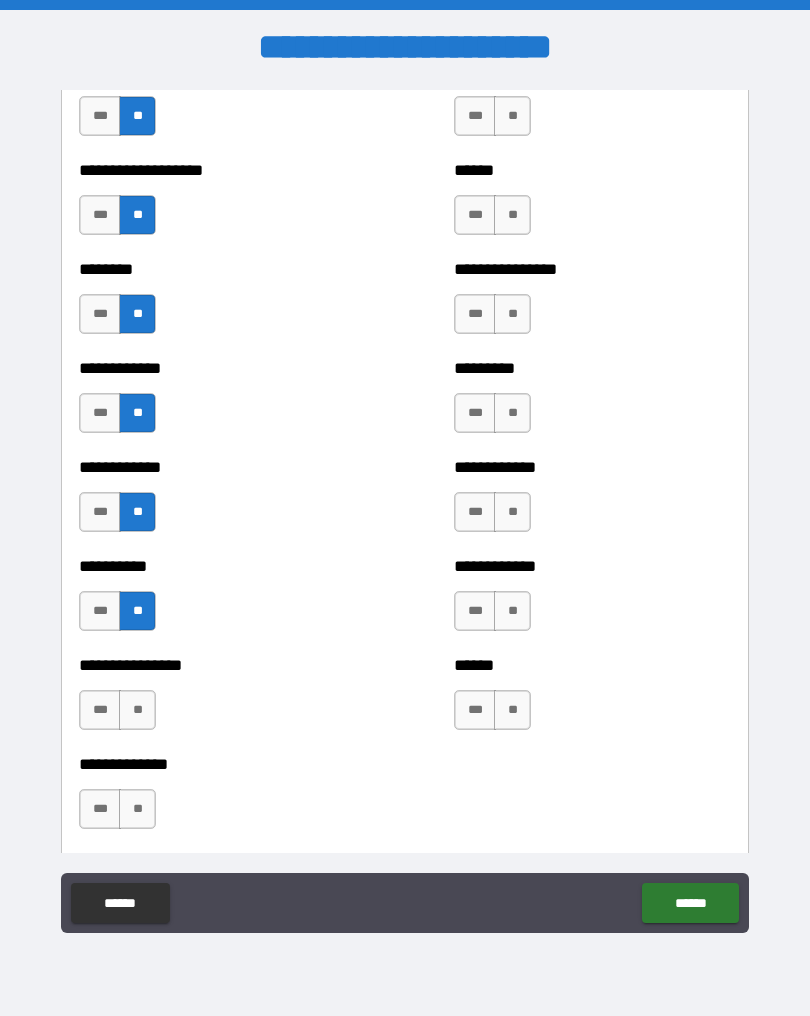 click on "**" at bounding box center (137, 710) 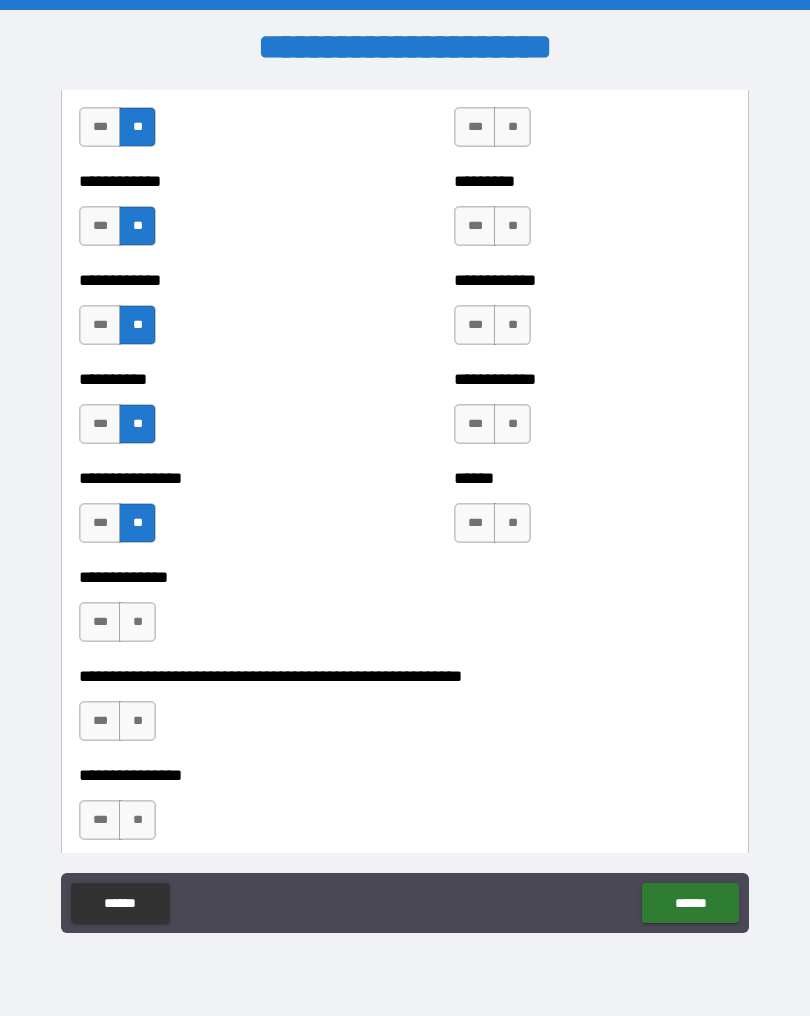 scroll, scrollTop: 2149, scrollLeft: 0, axis: vertical 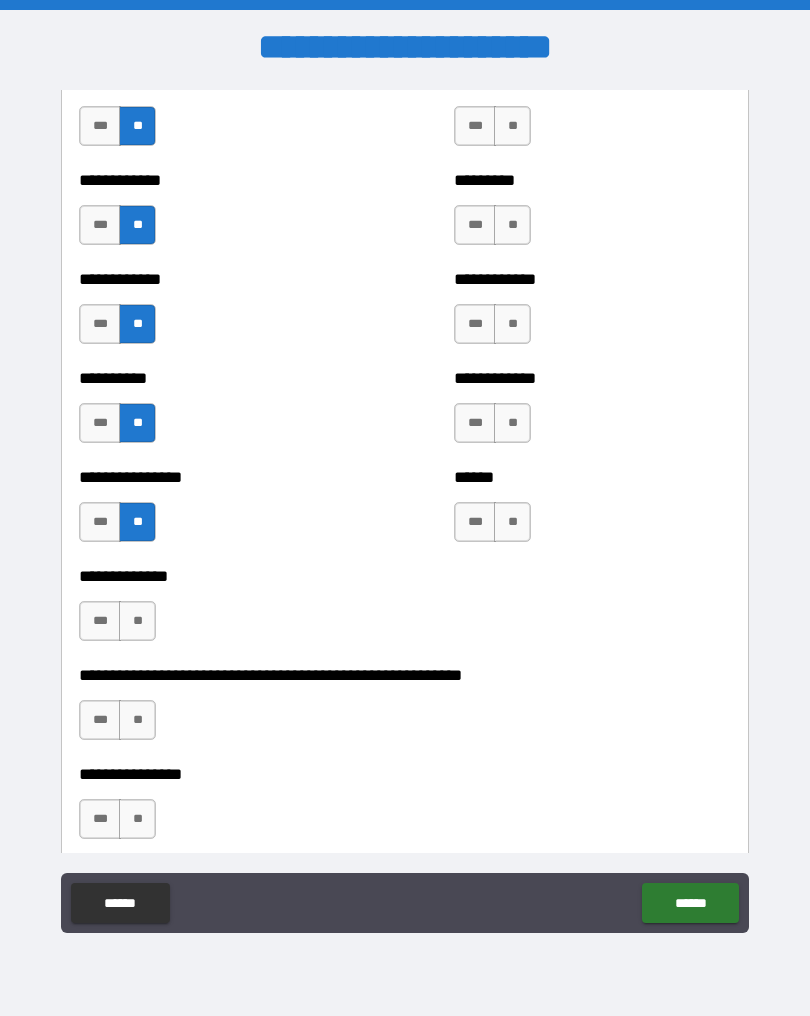 click on "**" at bounding box center [137, 621] 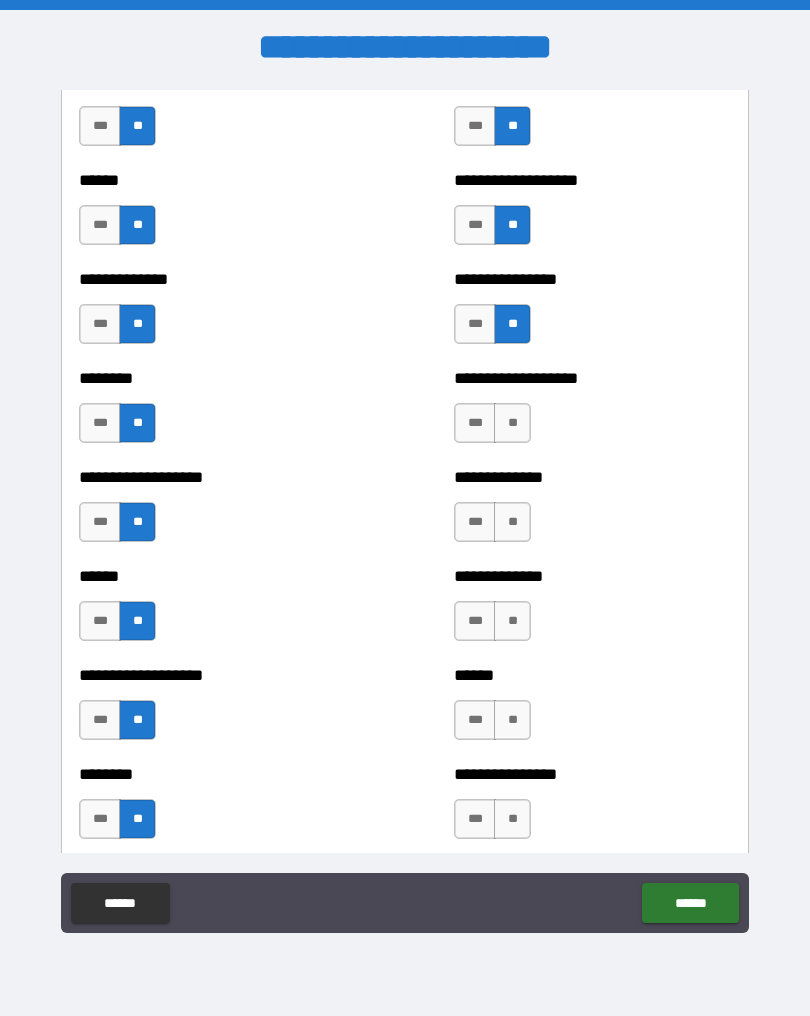 scroll, scrollTop: 1454, scrollLeft: 0, axis: vertical 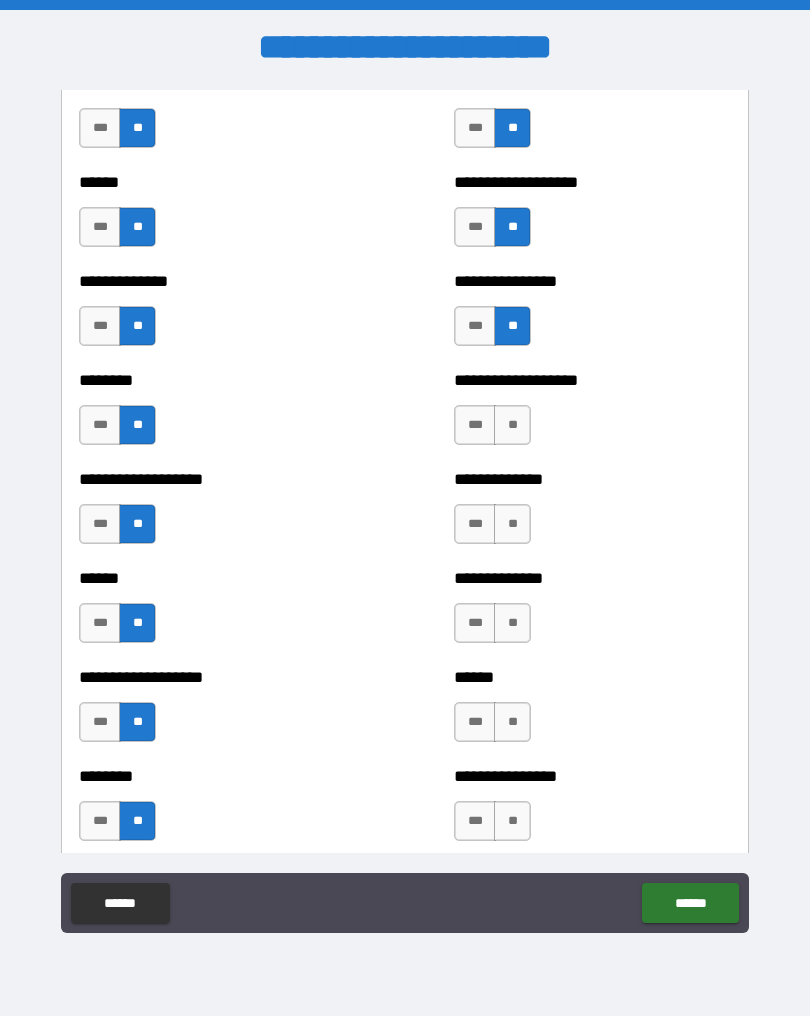 click on "**" at bounding box center (512, 425) 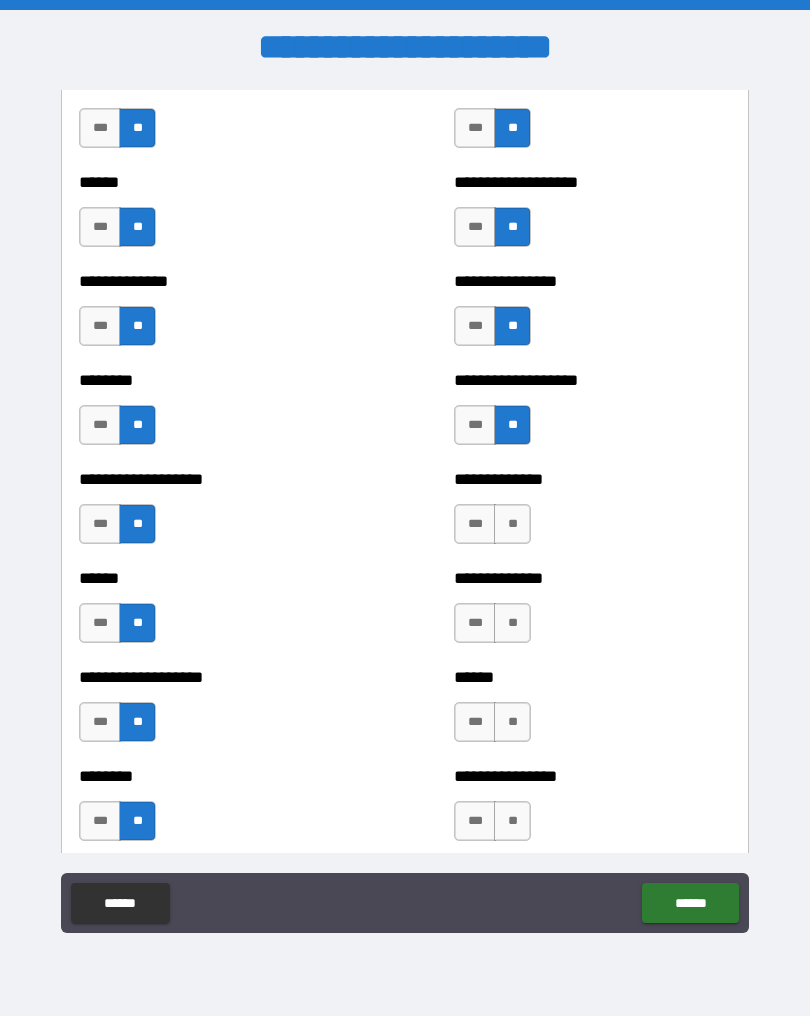 click on "**" at bounding box center (512, 524) 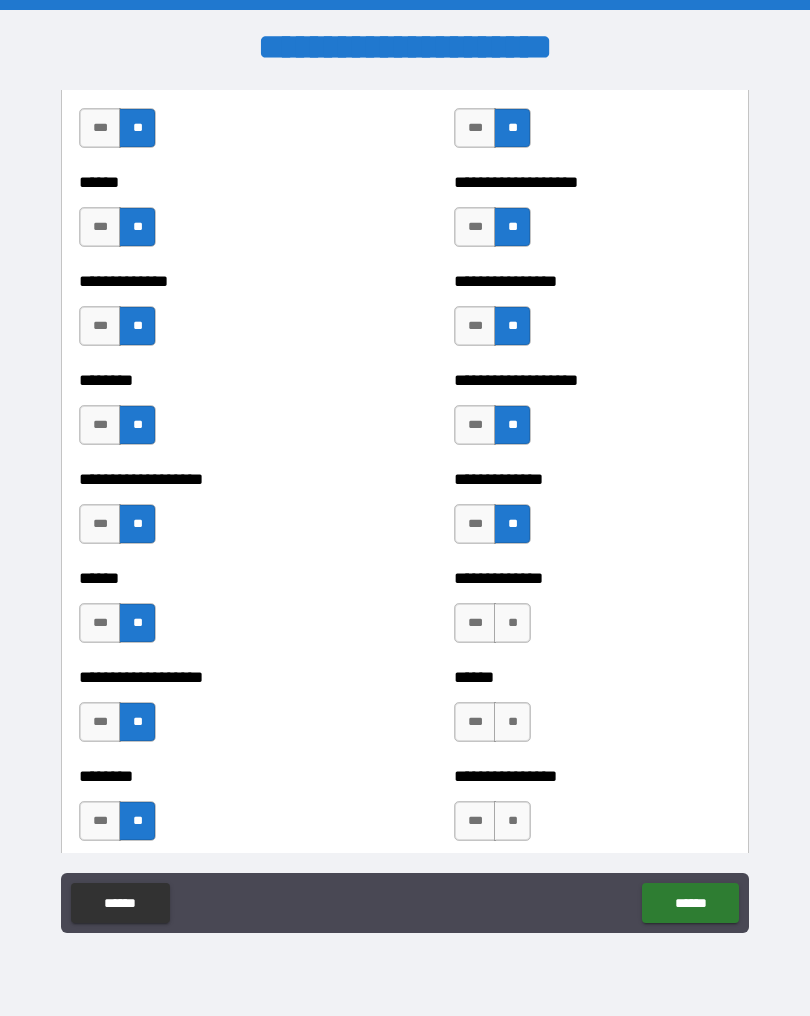 click on "**" at bounding box center [512, 623] 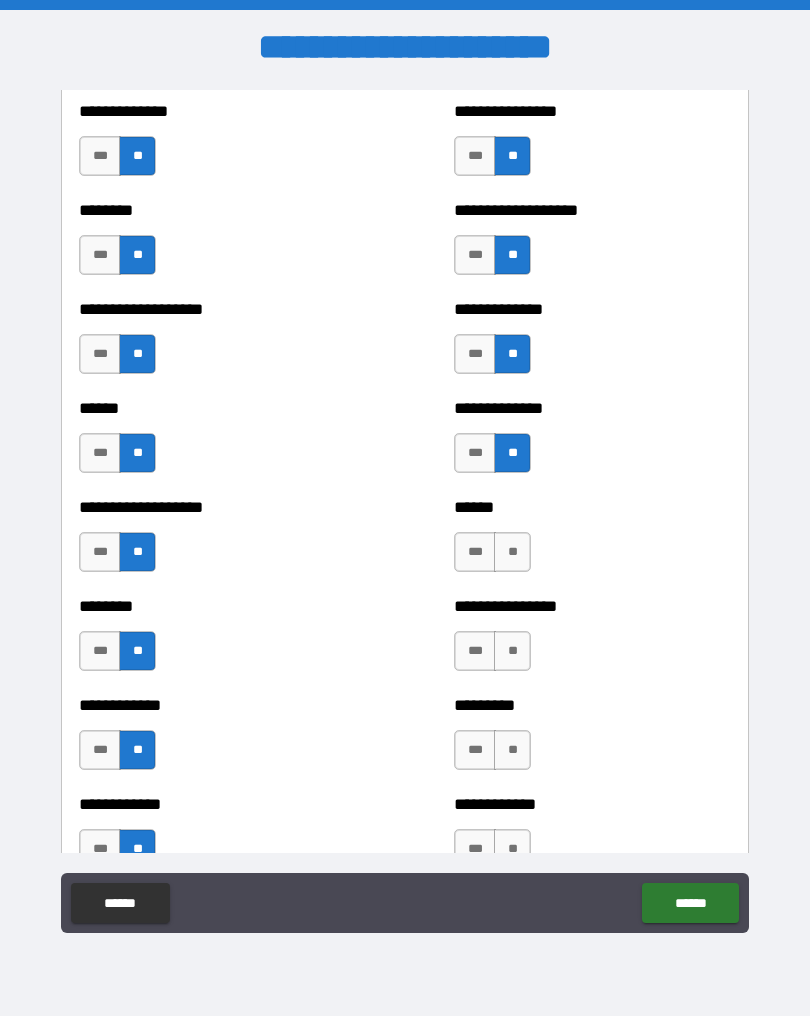 scroll, scrollTop: 1658, scrollLeft: 0, axis: vertical 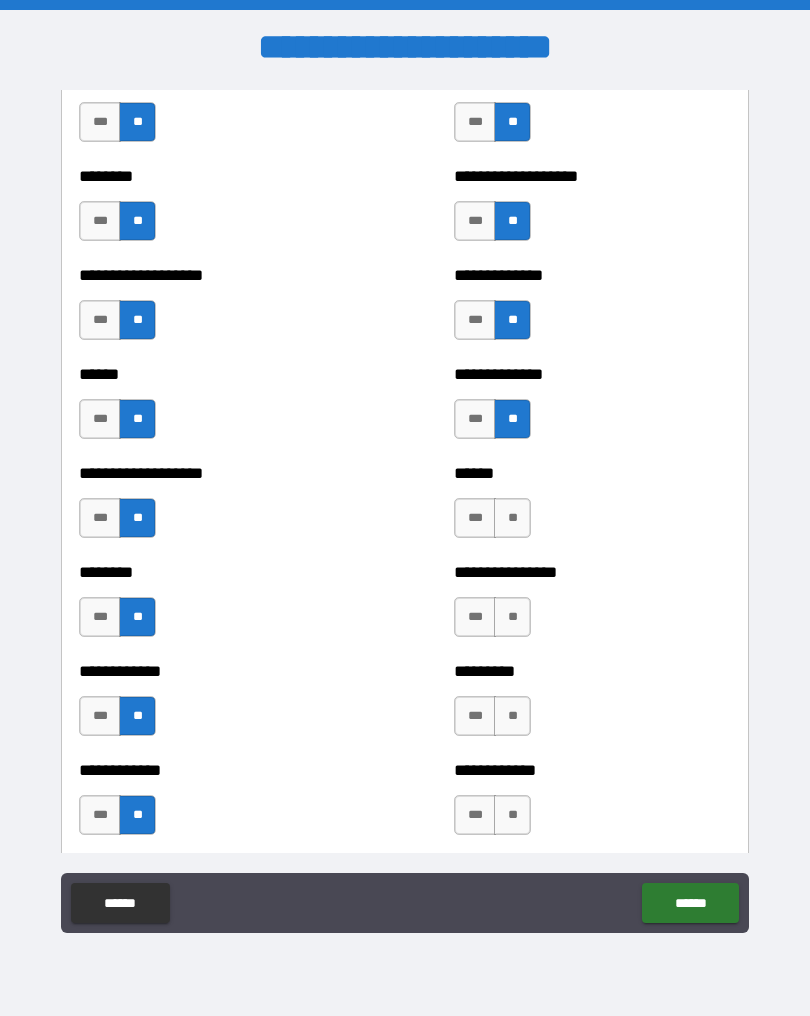 click on "**" at bounding box center [512, 518] 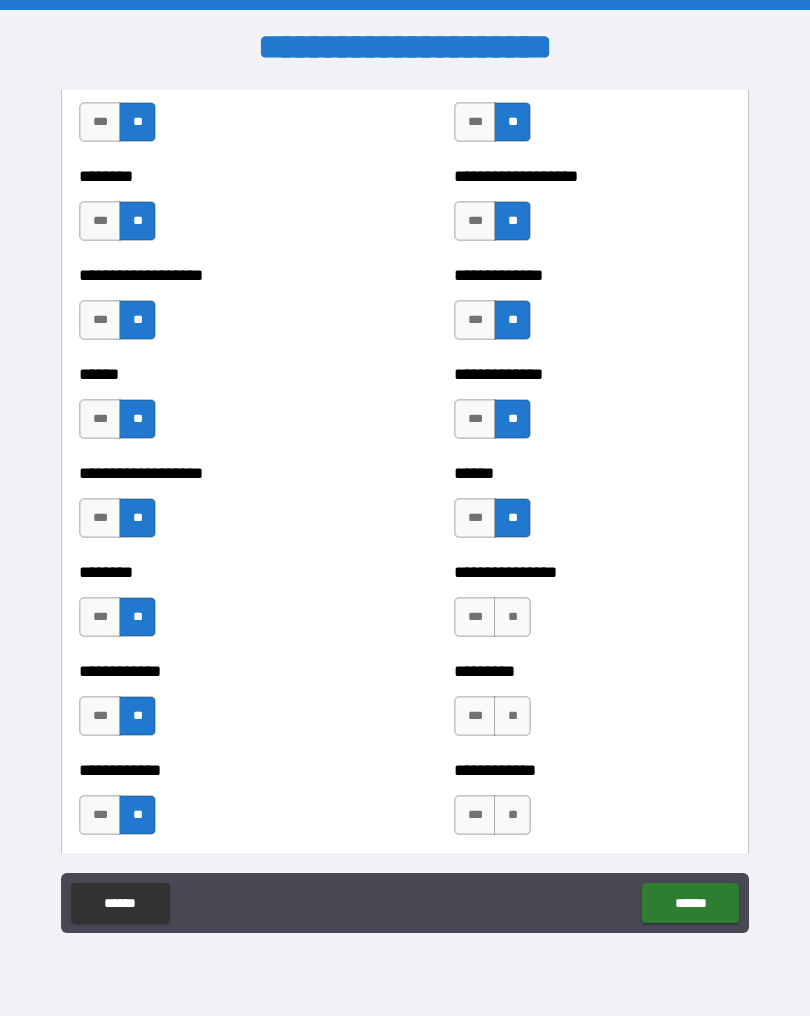 click on "**" at bounding box center [512, 617] 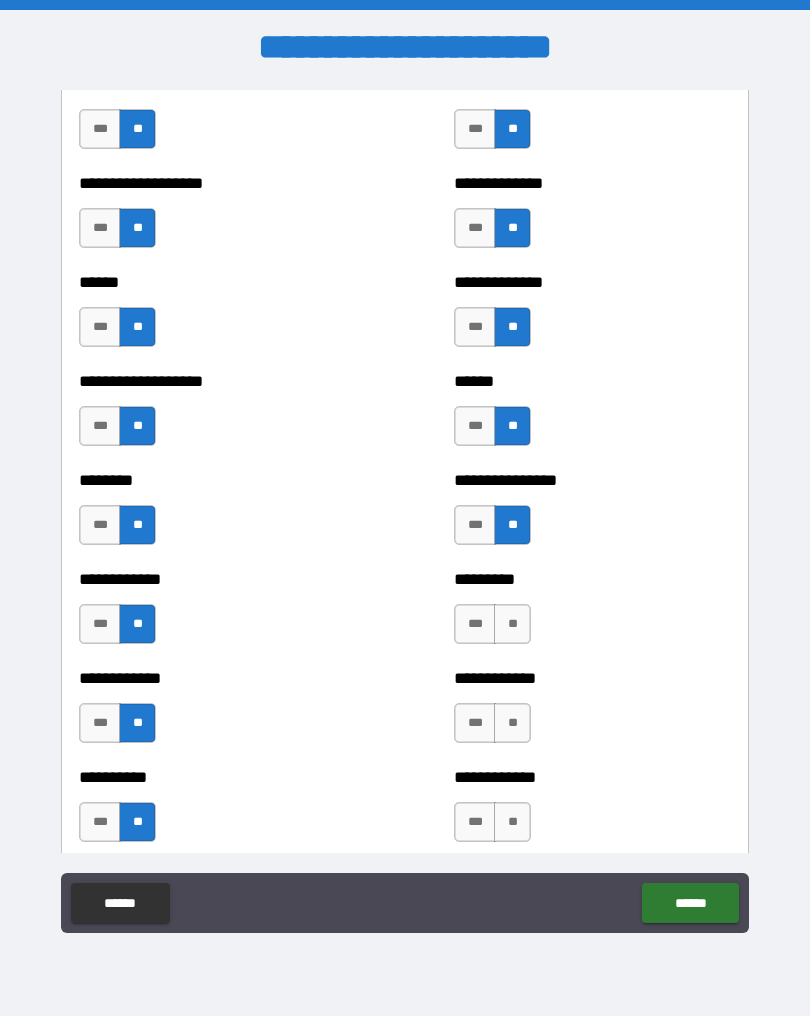 scroll, scrollTop: 1880, scrollLeft: 0, axis: vertical 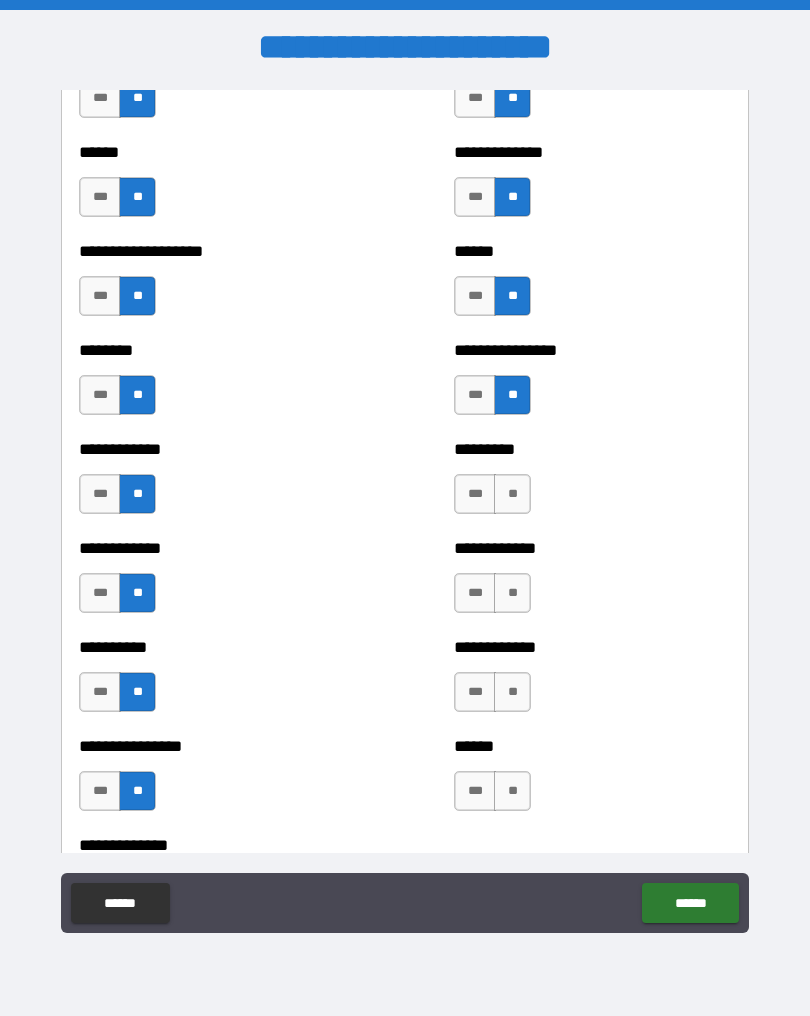 click on "***" at bounding box center (475, 494) 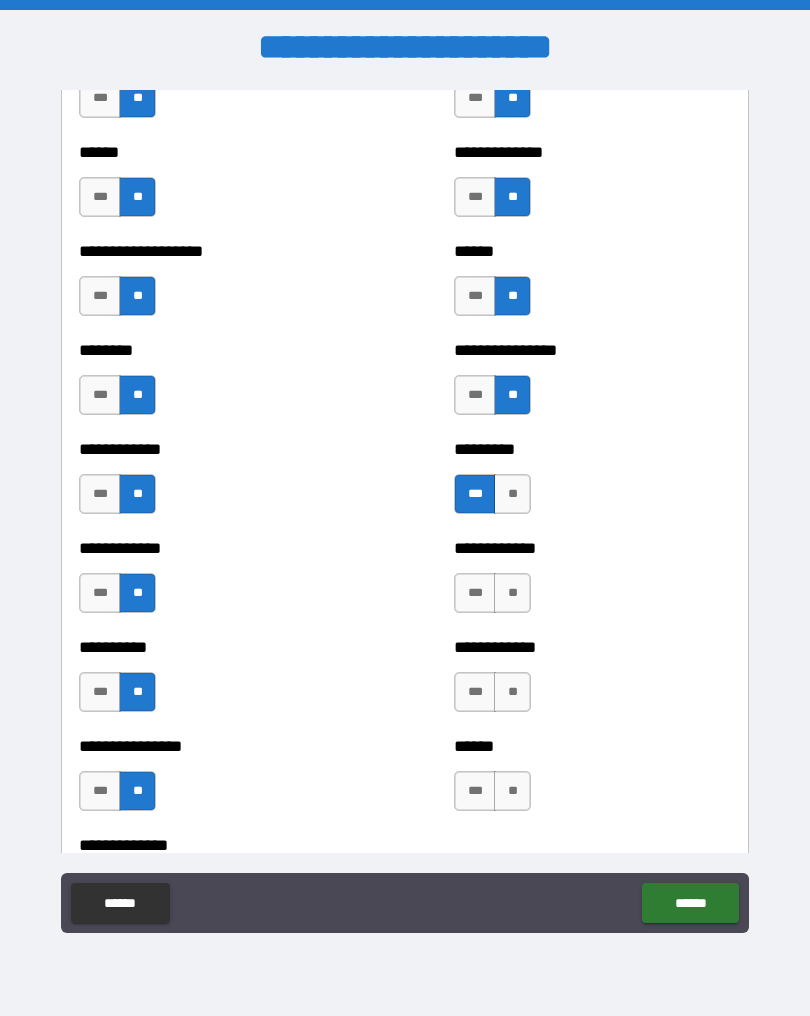 click on "**" at bounding box center [512, 593] 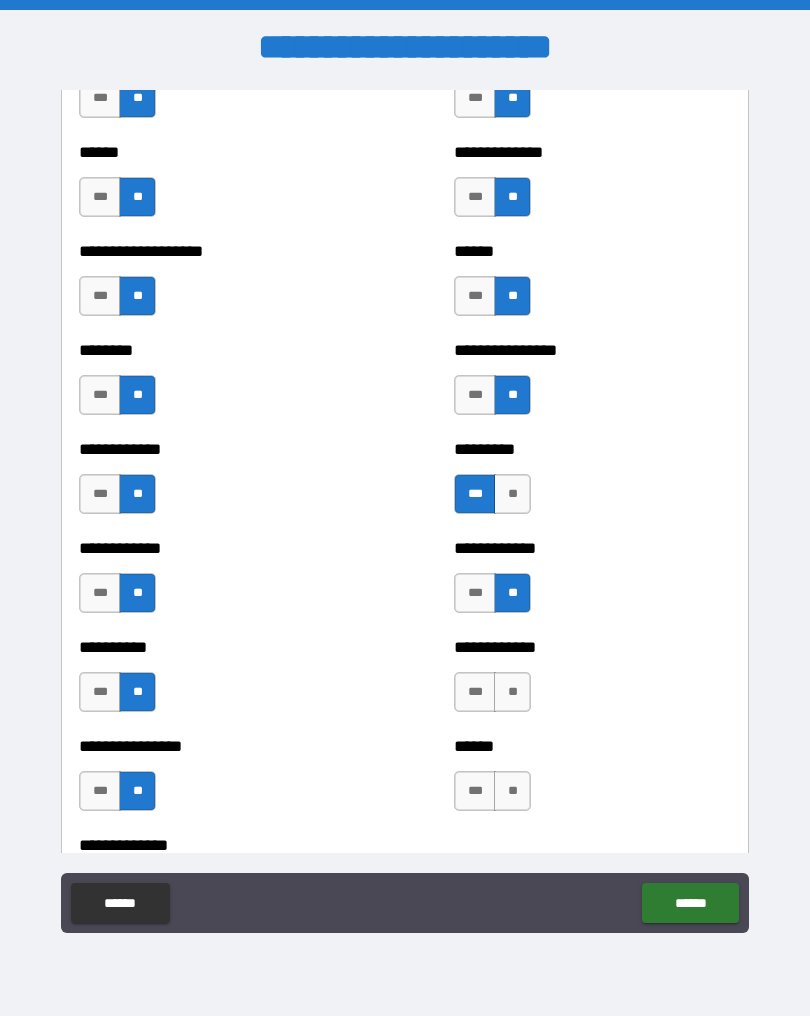 click on "**" at bounding box center [512, 692] 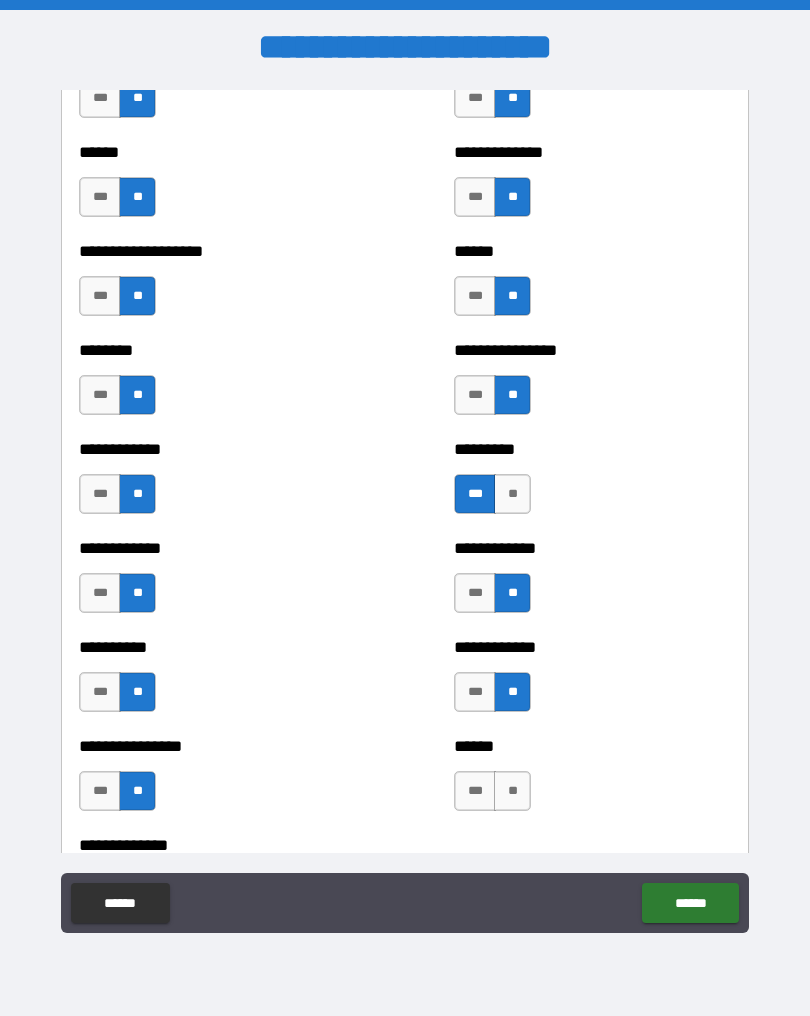 click on "**" at bounding box center [512, 791] 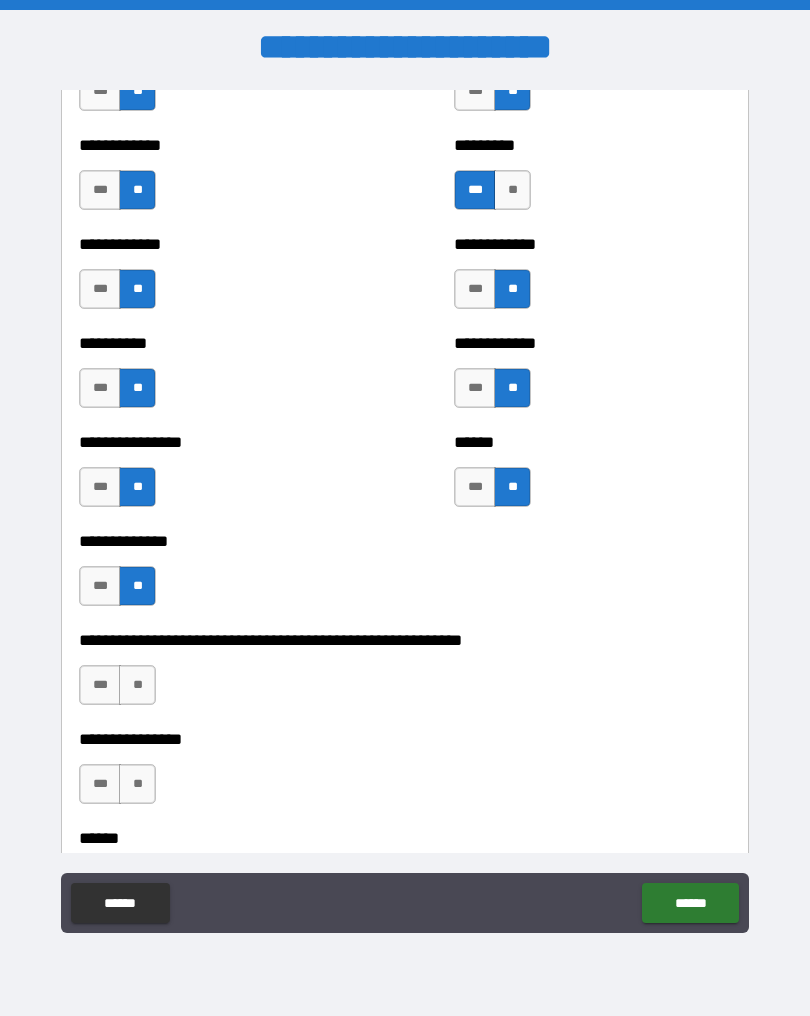 scroll, scrollTop: 2189, scrollLeft: 0, axis: vertical 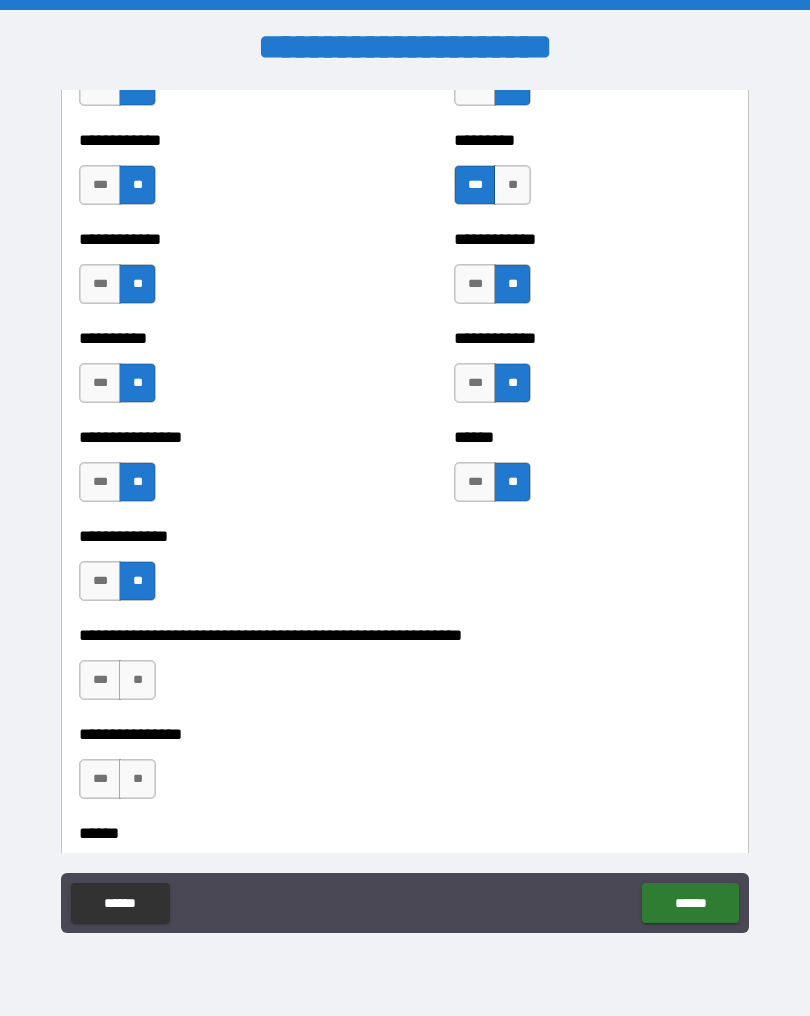 click on "**" at bounding box center (137, 680) 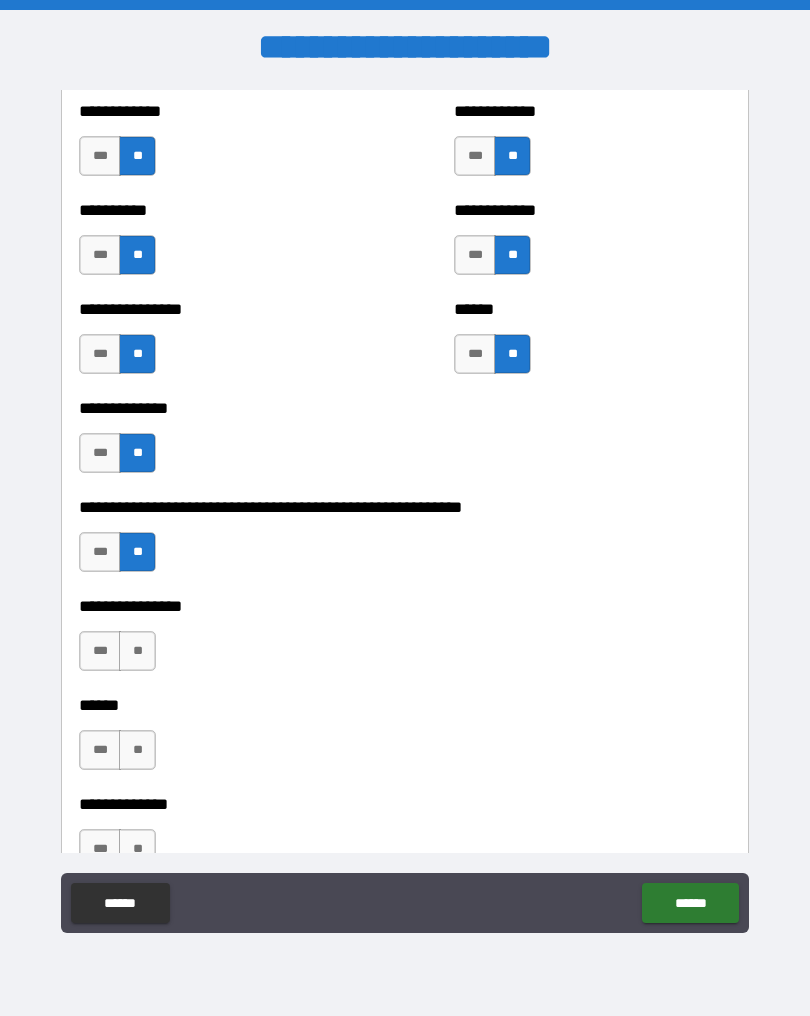 scroll, scrollTop: 2323, scrollLeft: 0, axis: vertical 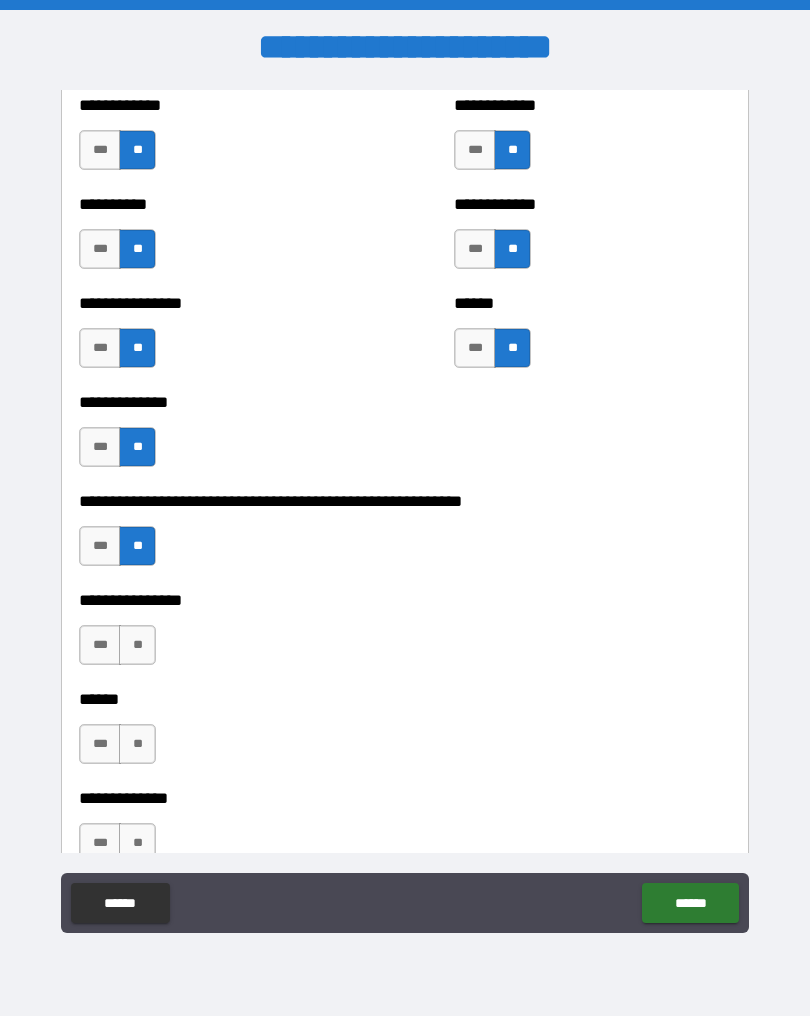click on "**" at bounding box center [137, 645] 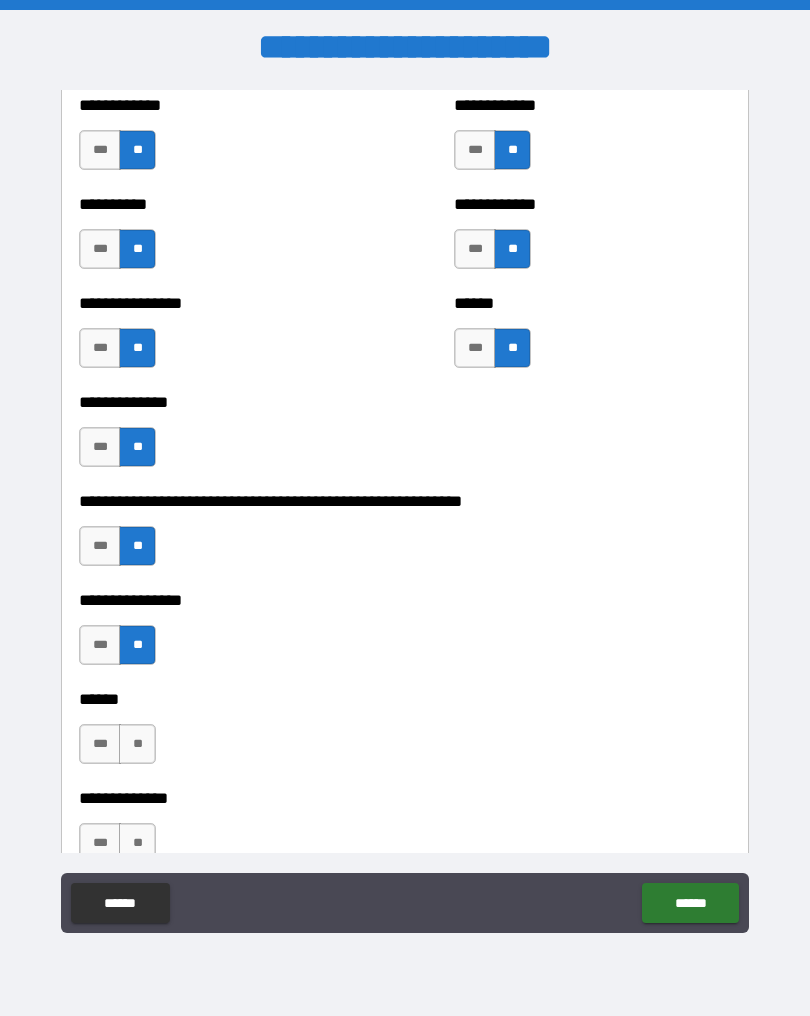 click on "**" at bounding box center [137, 744] 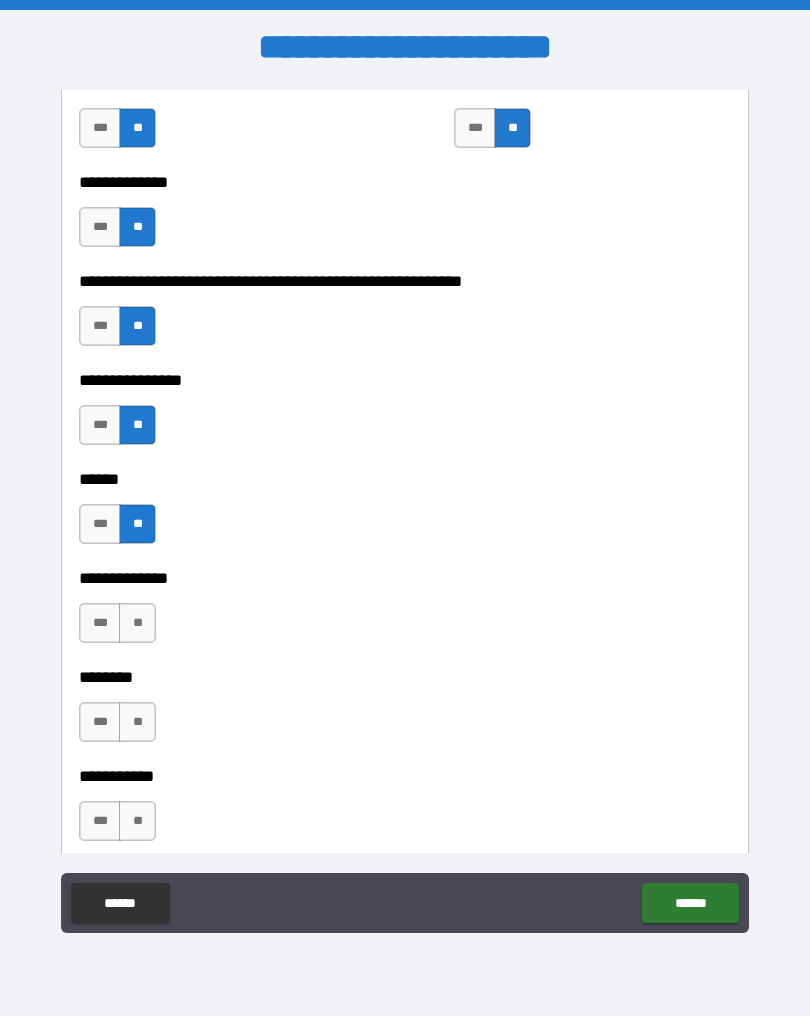 scroll, scrollTop: 2544, scrollLeft: 0, axis: vertical 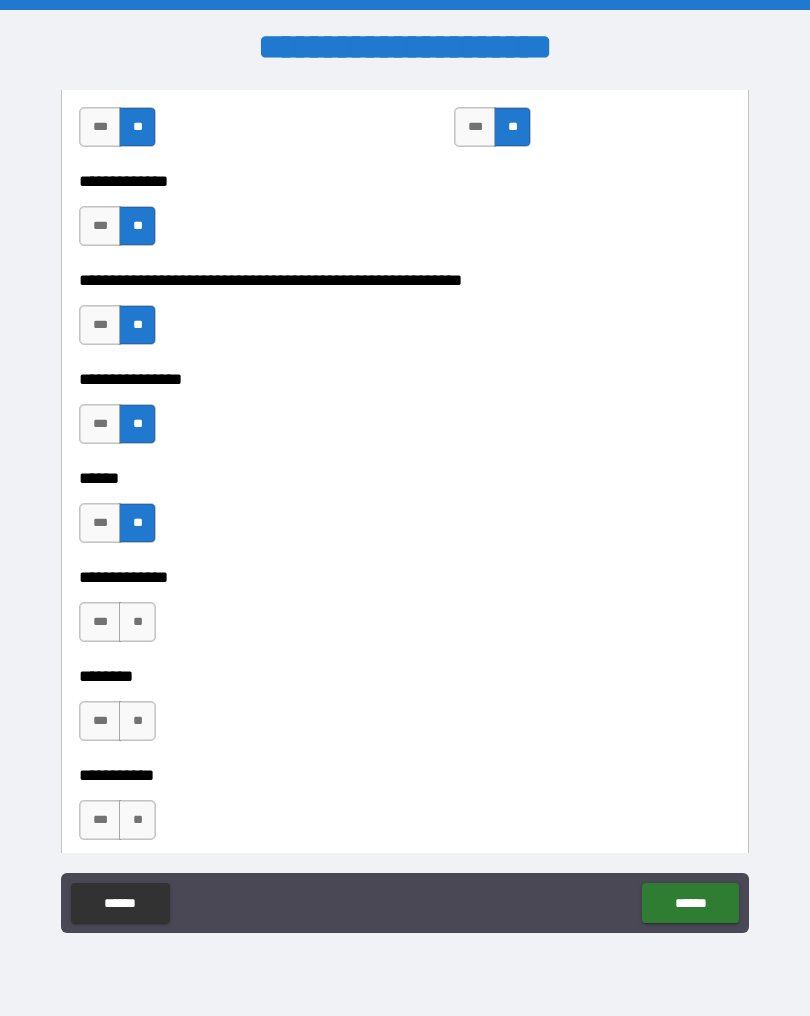 click on "**" at bounding box center [137, 622] 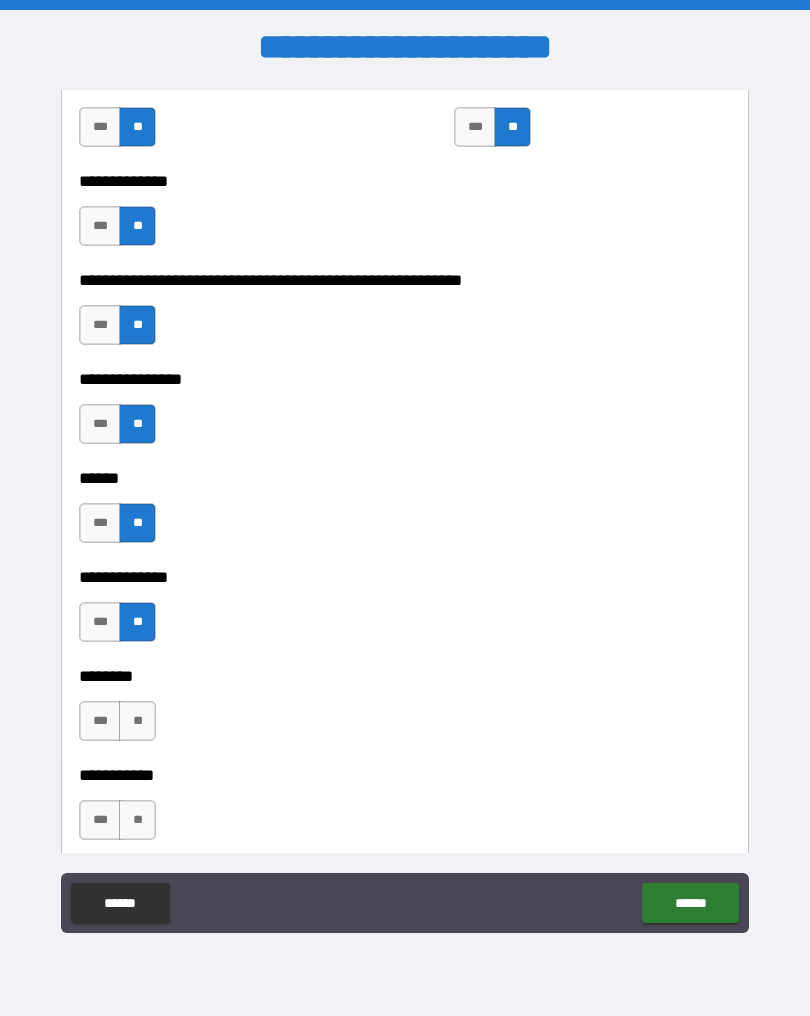click on "**" at bounding box center [137, 721] 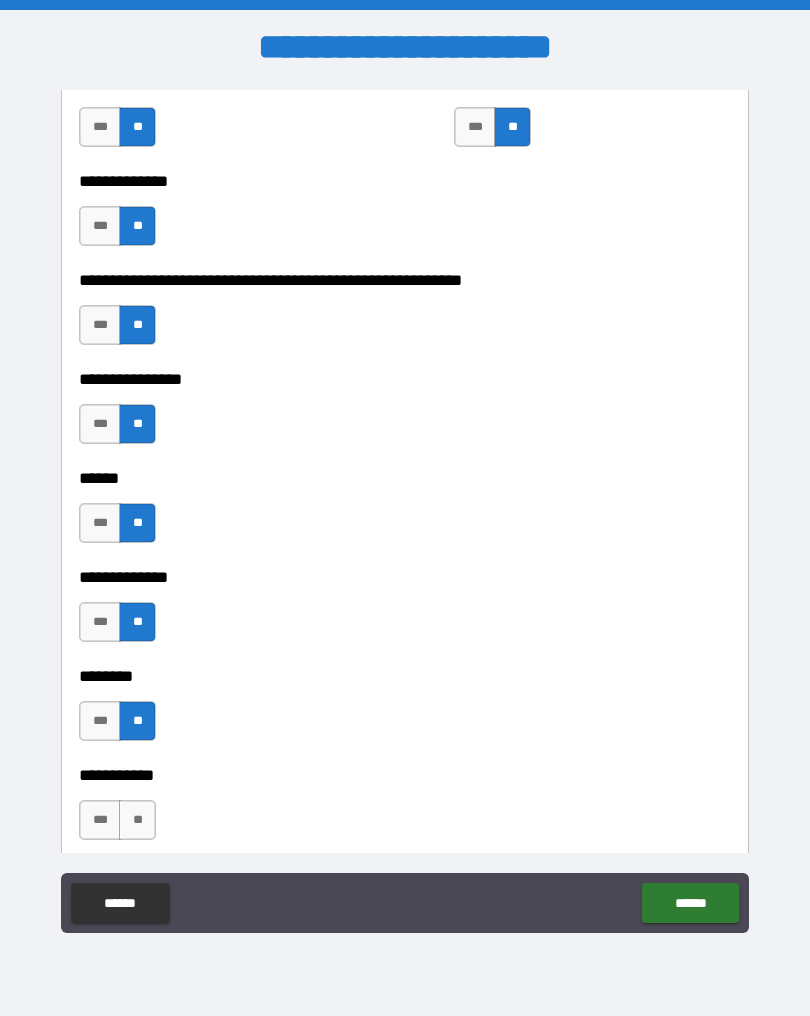 click on "**" at bounding box center (137, 820) 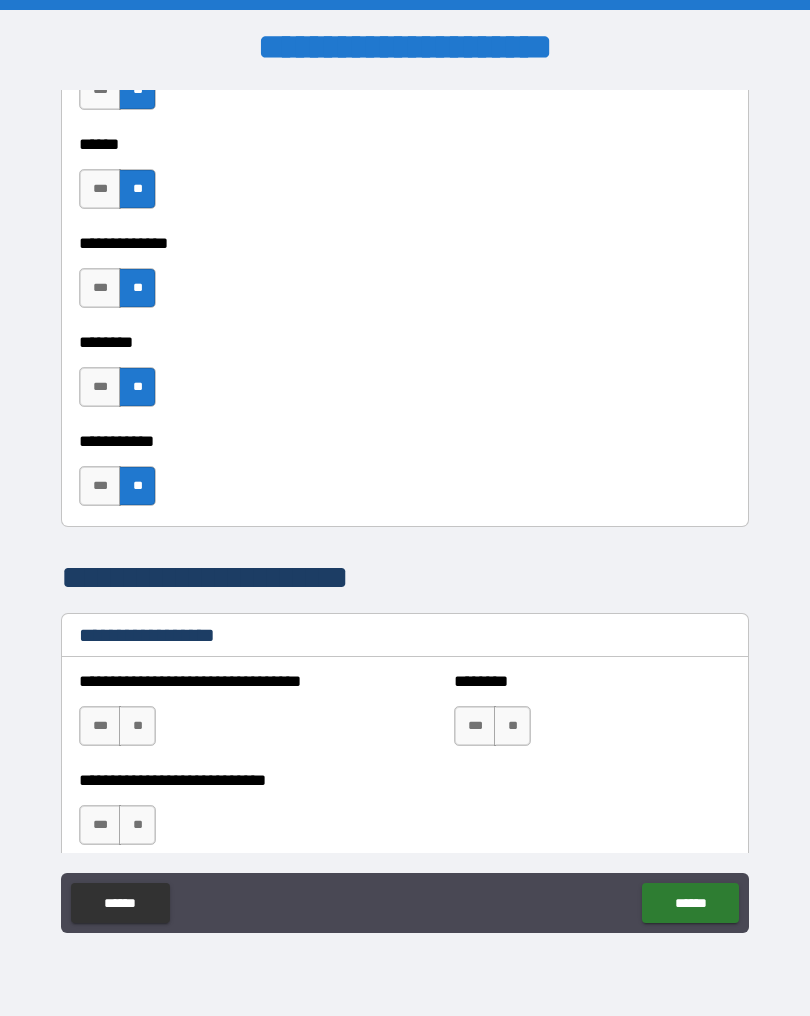 scroll, scrollTop: 2890, scrollLeft: 0, axis: vertical 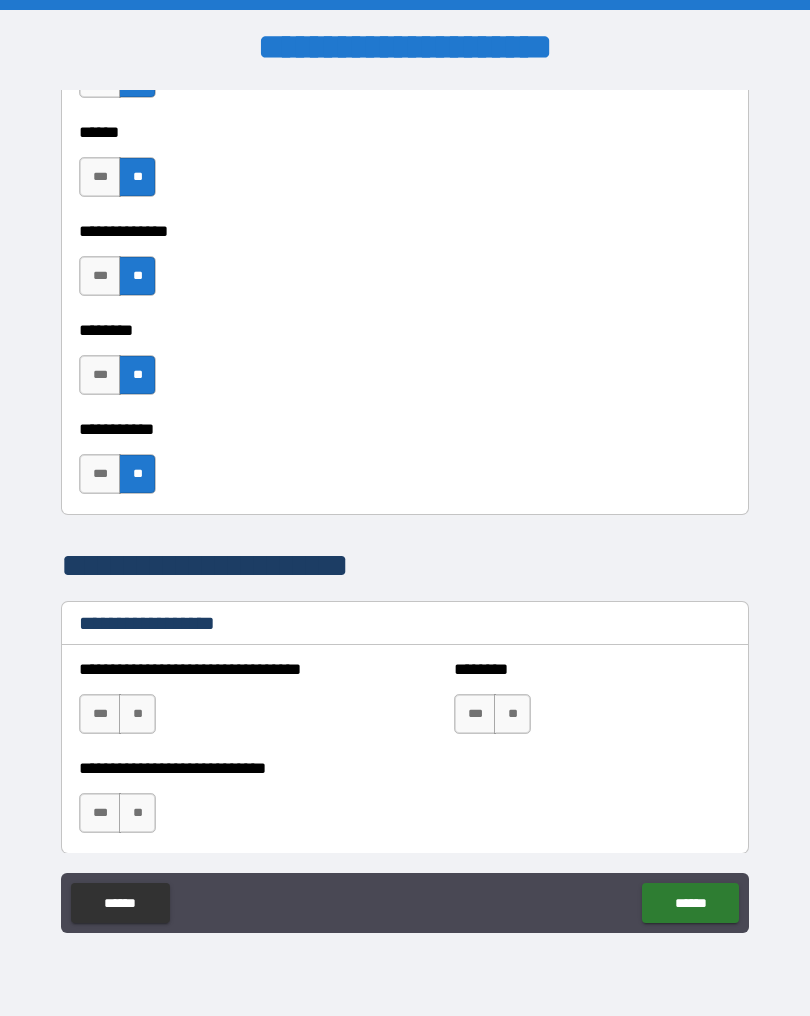 click on "**" at bounding box center (137, 714) 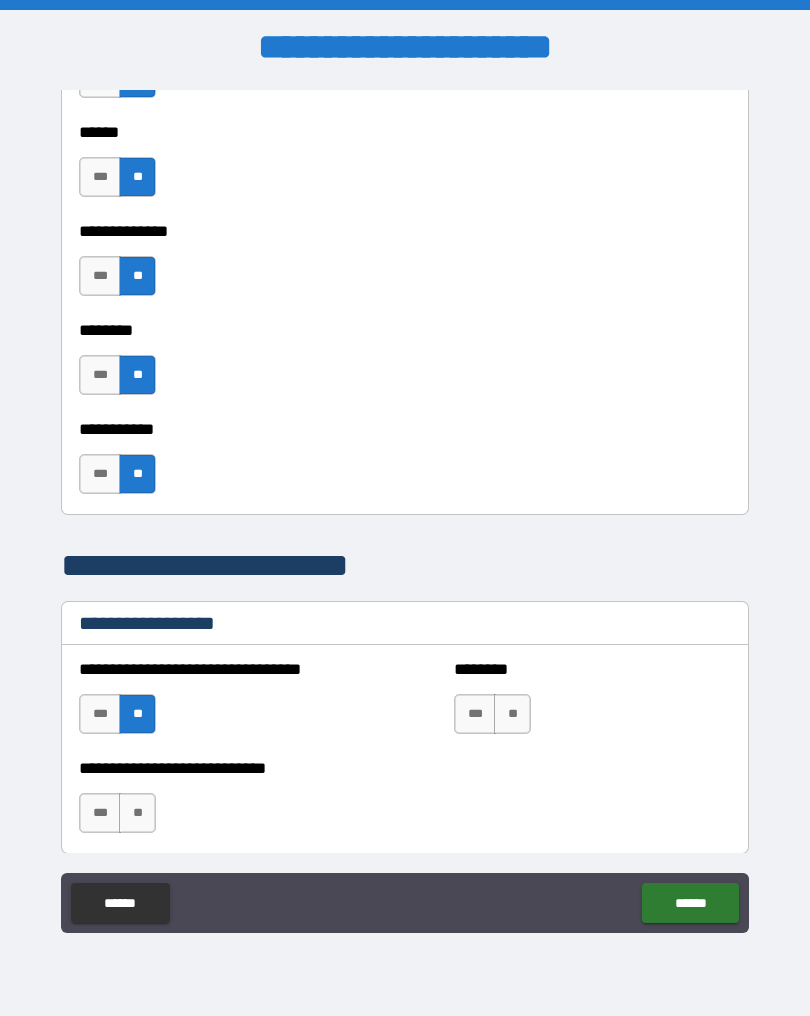 click on "**" at bounding box center (512, 714) 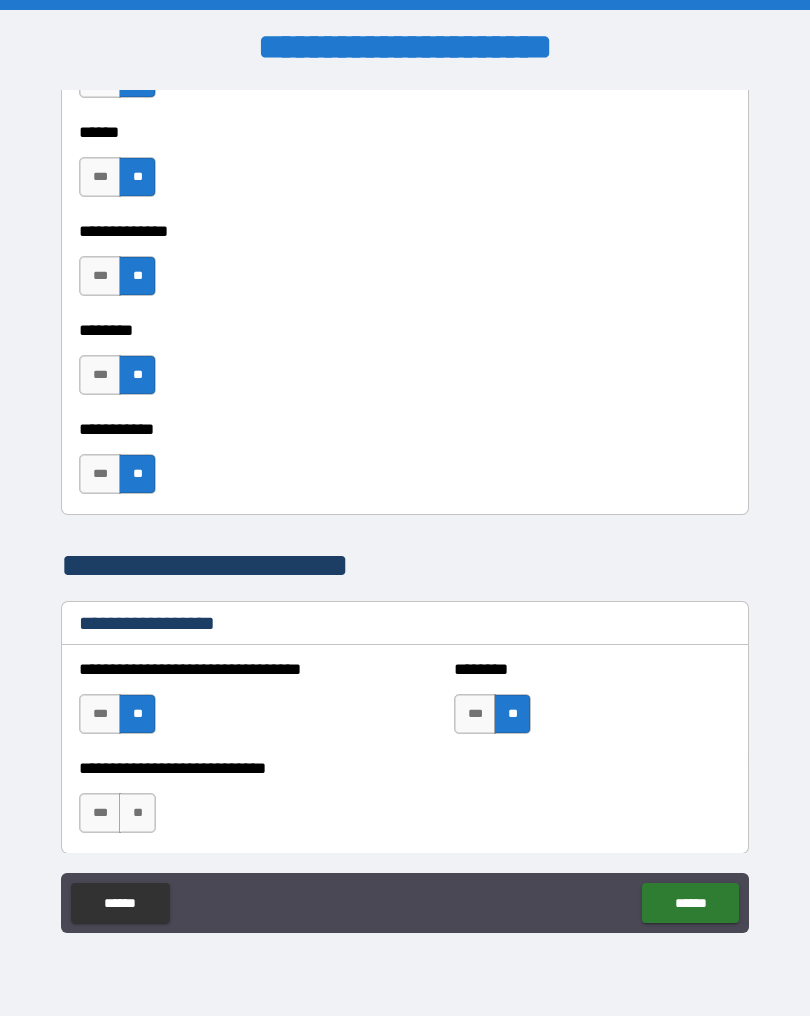 click on "**" at bounding box center [137, 813] 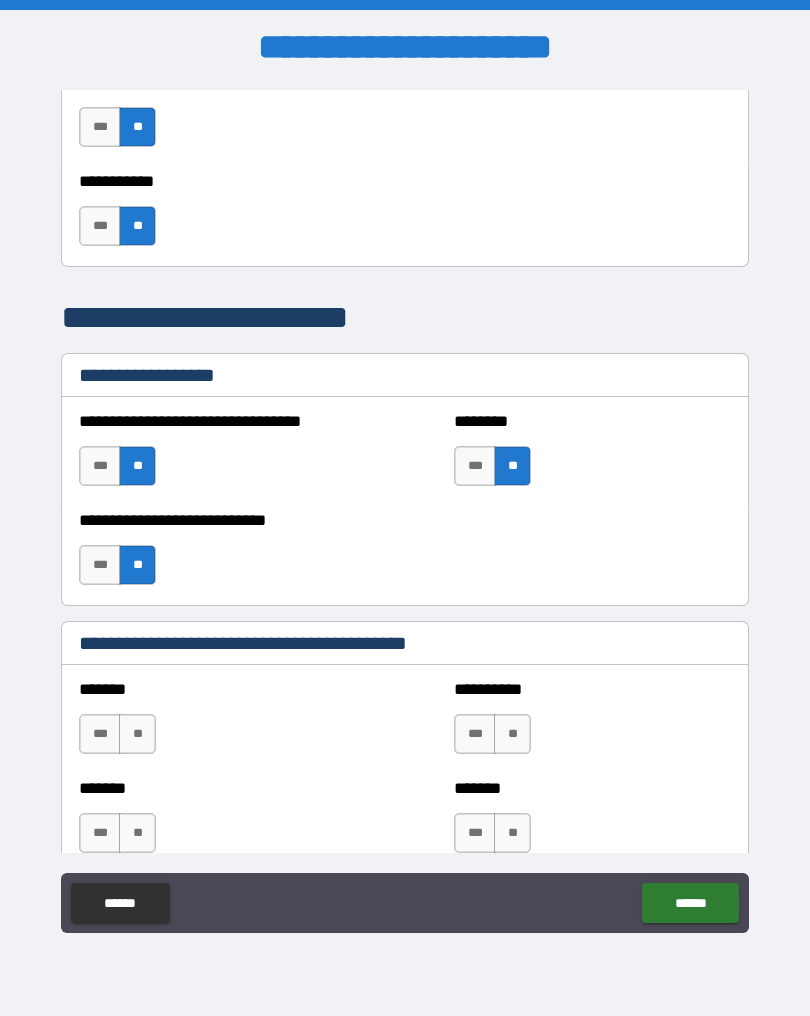 scroll, scrollTop: 3188, scrollLeft: 0, axis: vertical 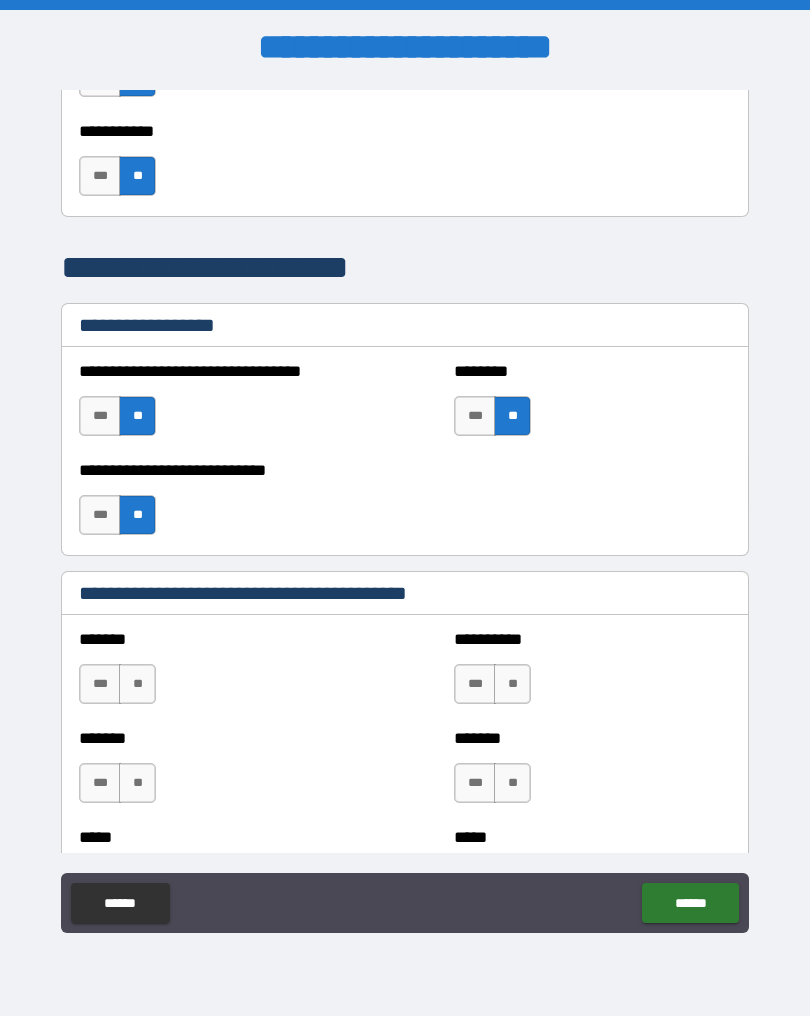 click on "**" at bounding box center [137, 684] 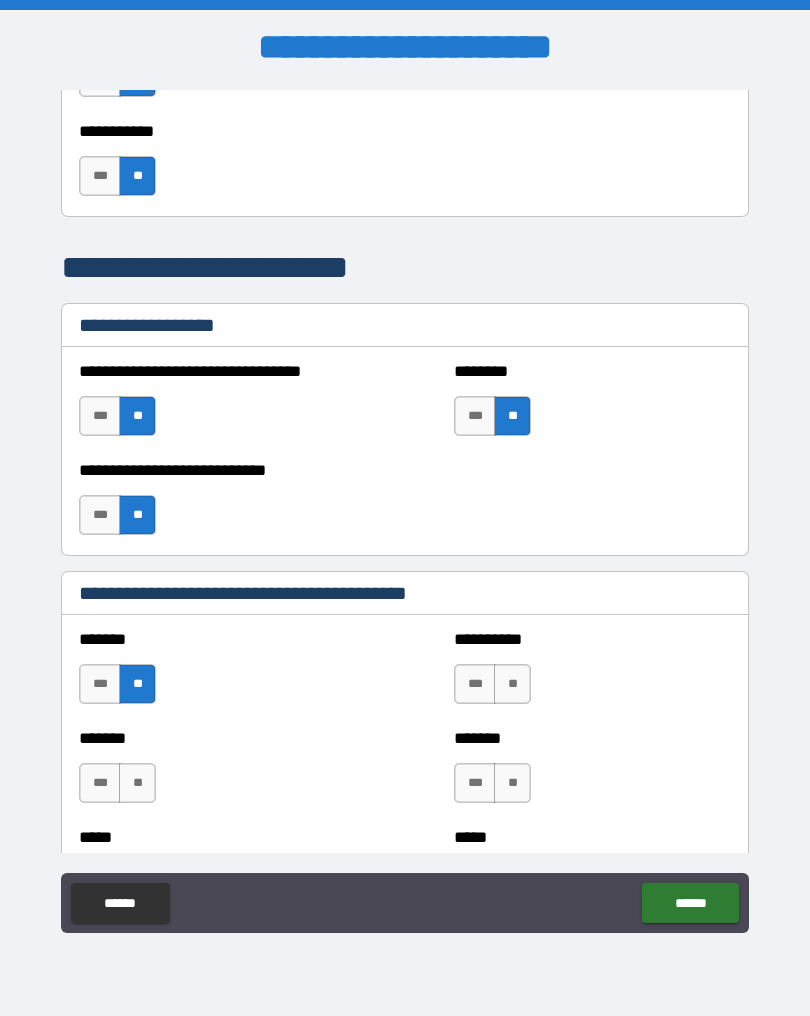 click on "**" at bounding box center [137, 783] 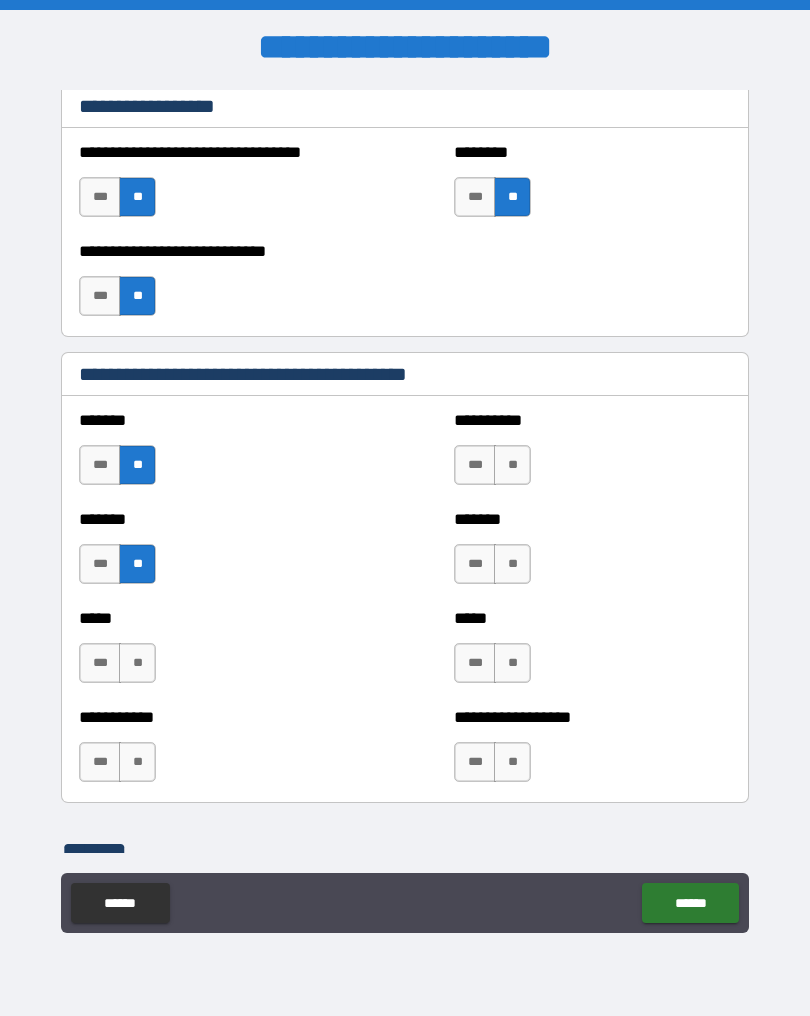 scroll, scrollTop: 3446, scrollLeft: 0, axis: vertical 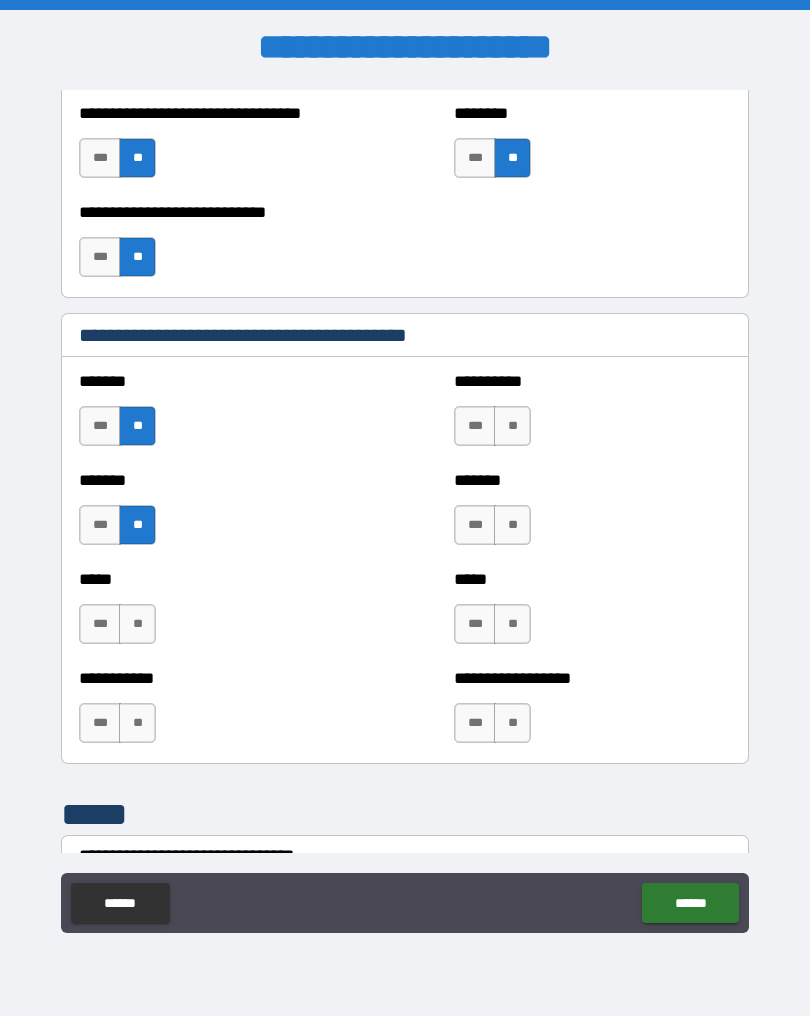 click on "**" at bounding box center (137, 624) 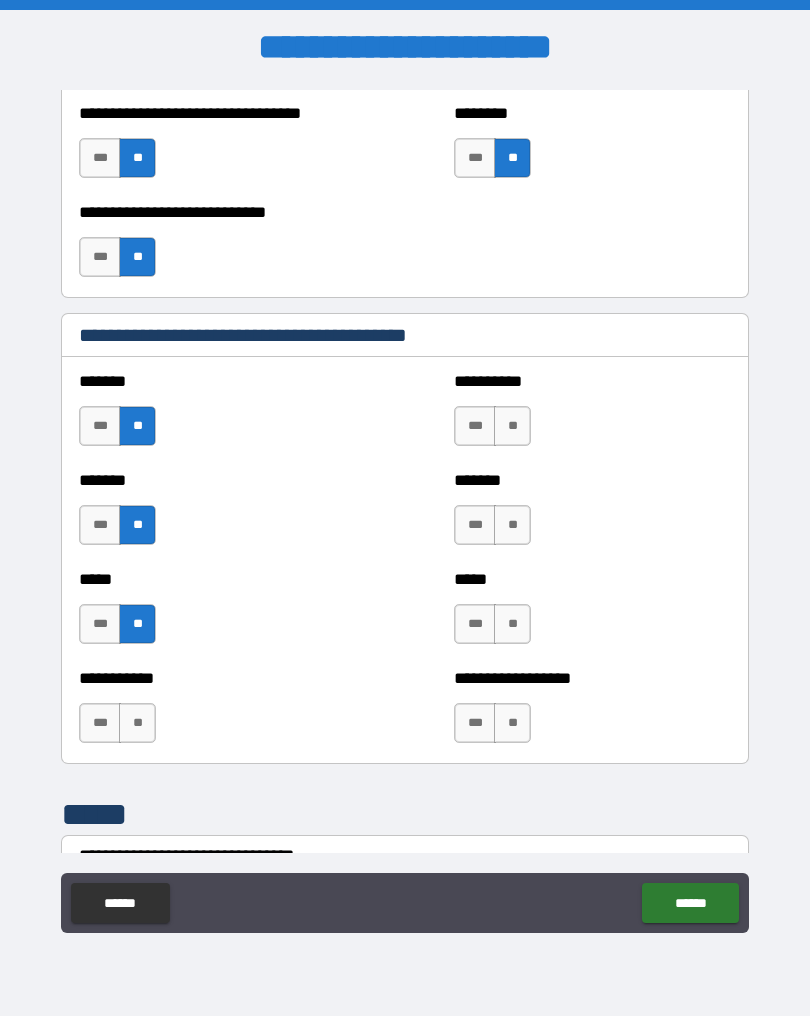 click on "**" at bounding box center [137, 723] 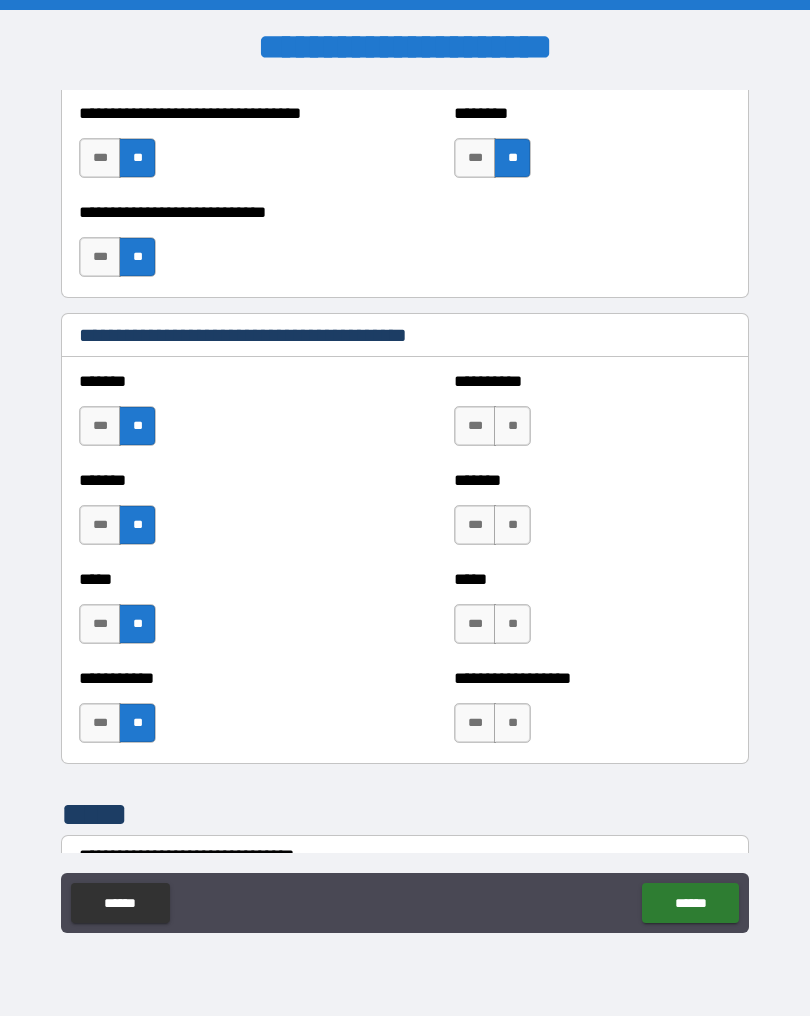 click on "**" at bounding box center [512, 525] 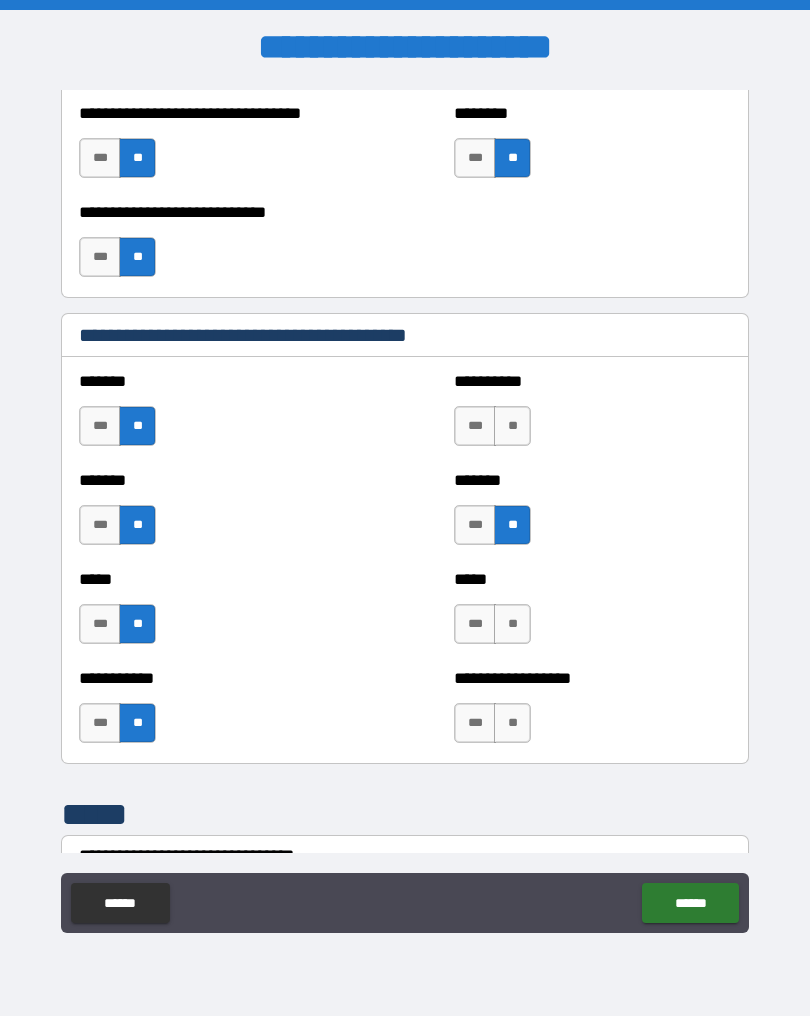 click on "**" at bounding box center (512, 624) 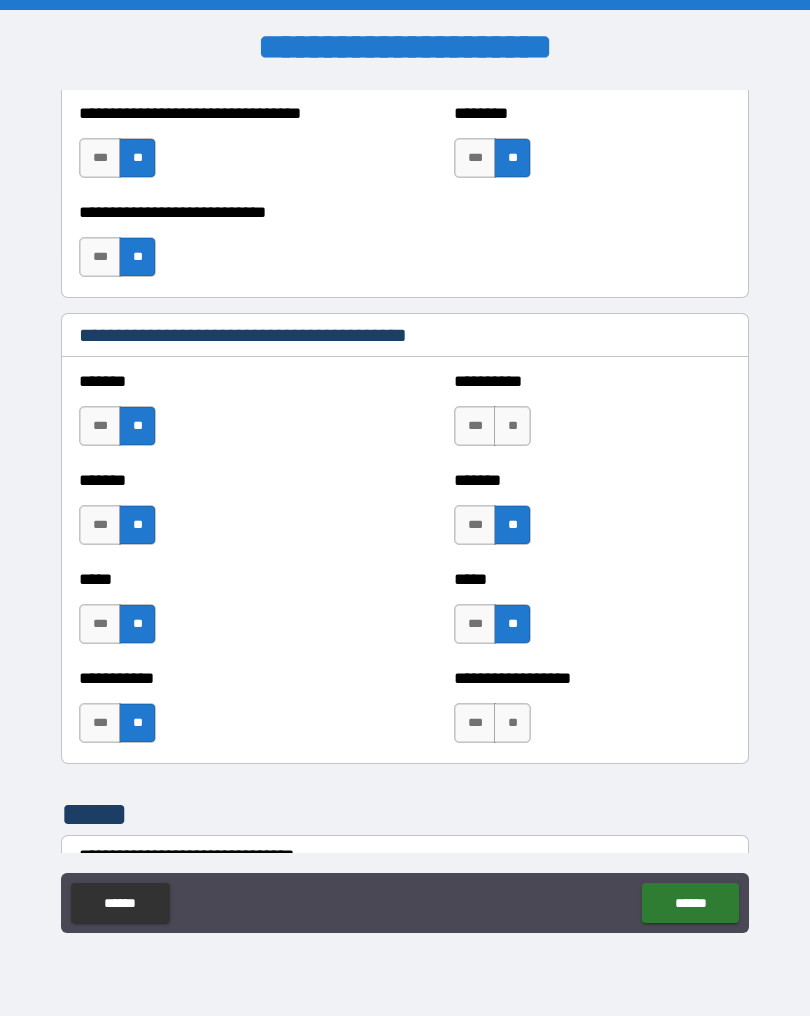 click on "**" at bounding box center (512, 723) 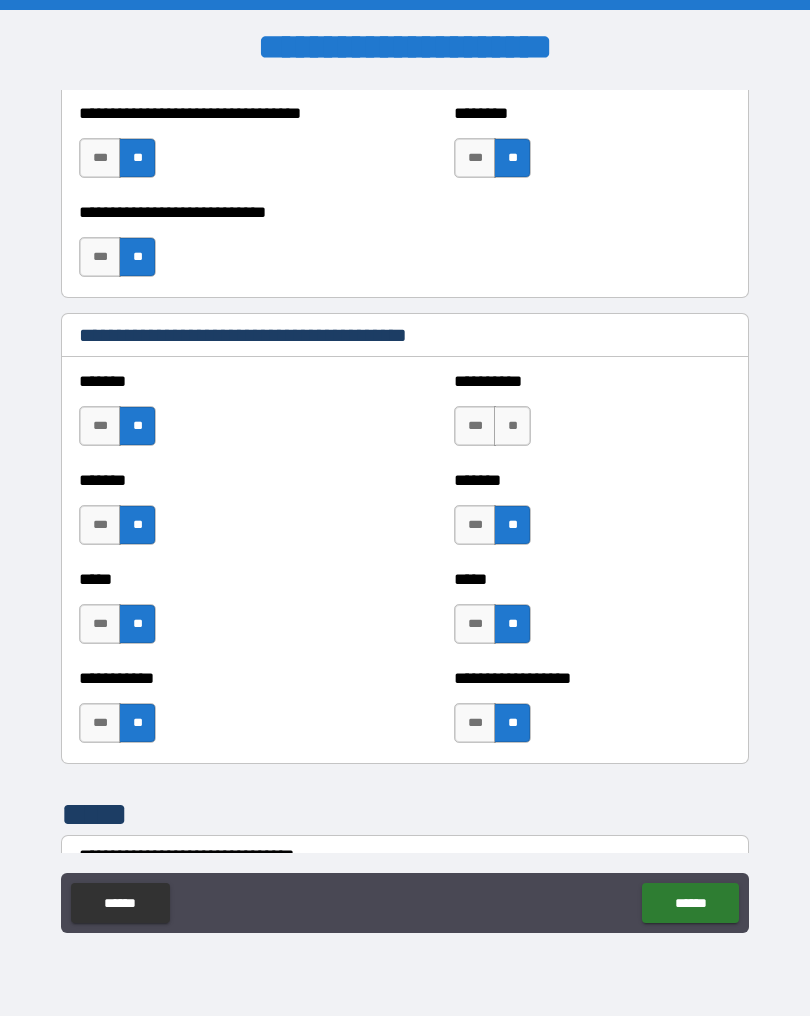 click on "***" at bounding box center [475, 426] 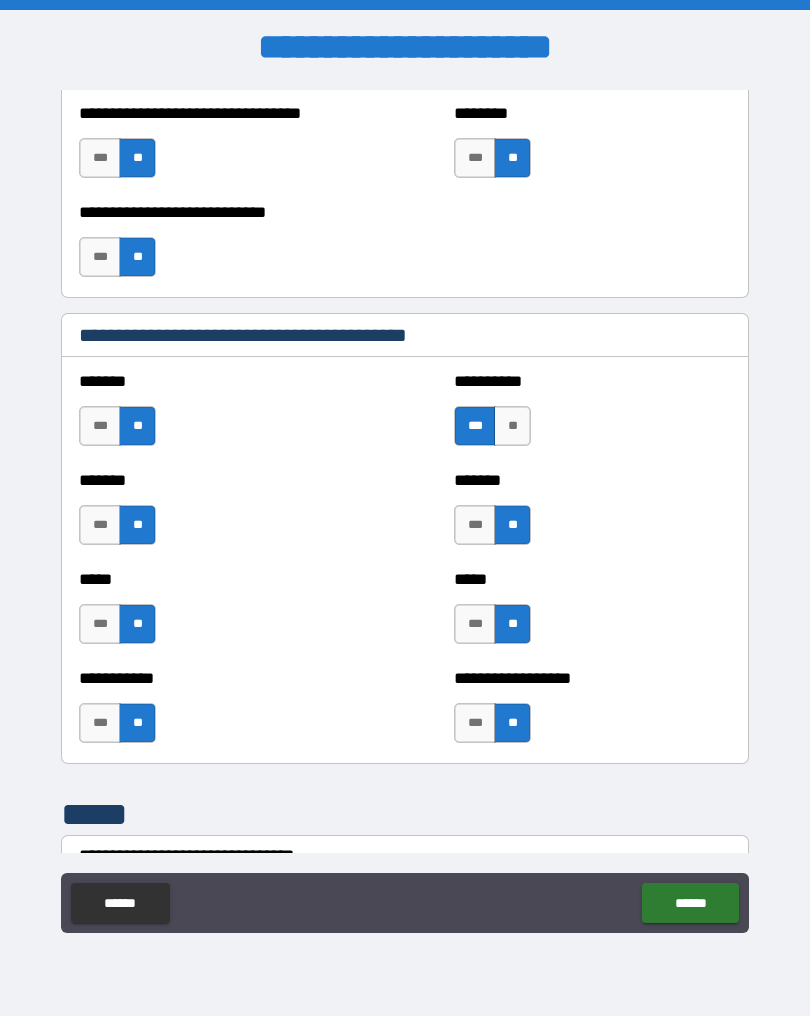 click on "***" at bounding box center [475, 426] 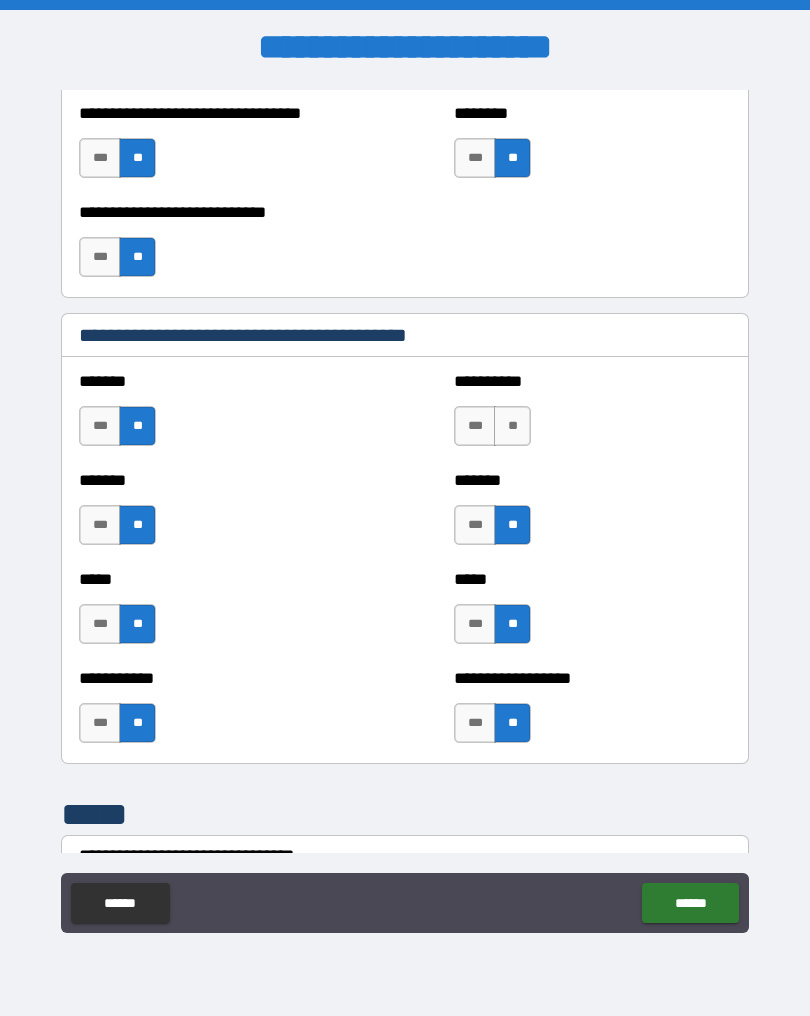 click on "**" at bounding box center (512, 426) 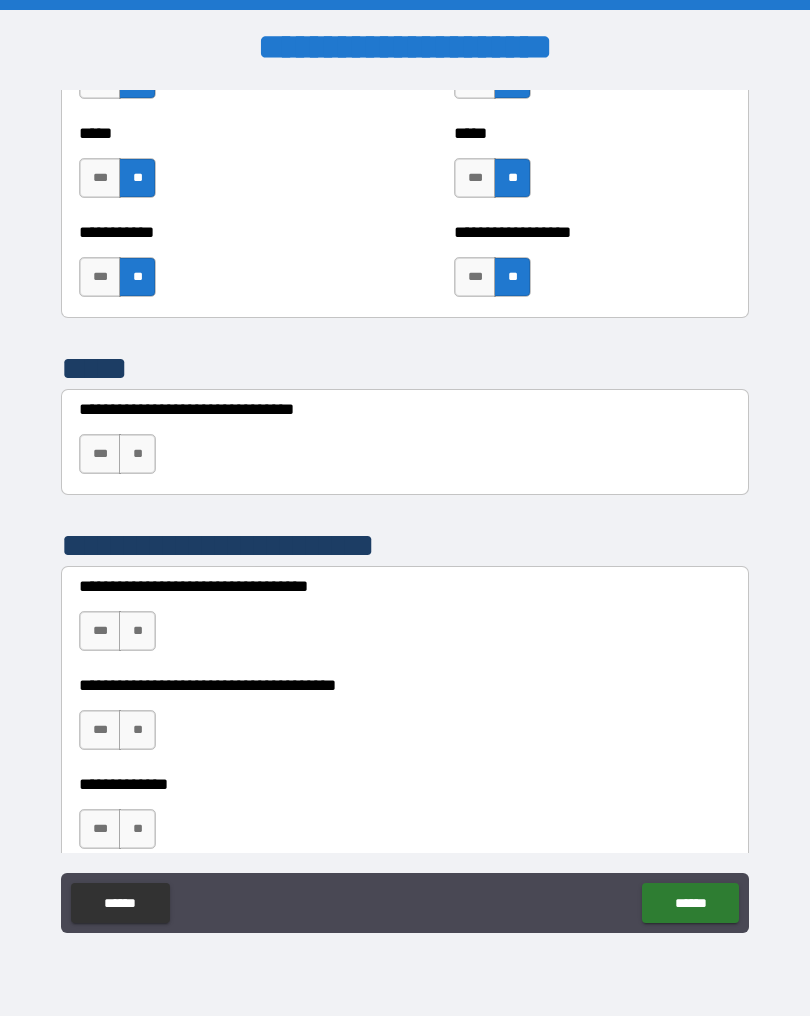 scroll, scrollTop: 3895, scrollLeft: 0, axis: vertical 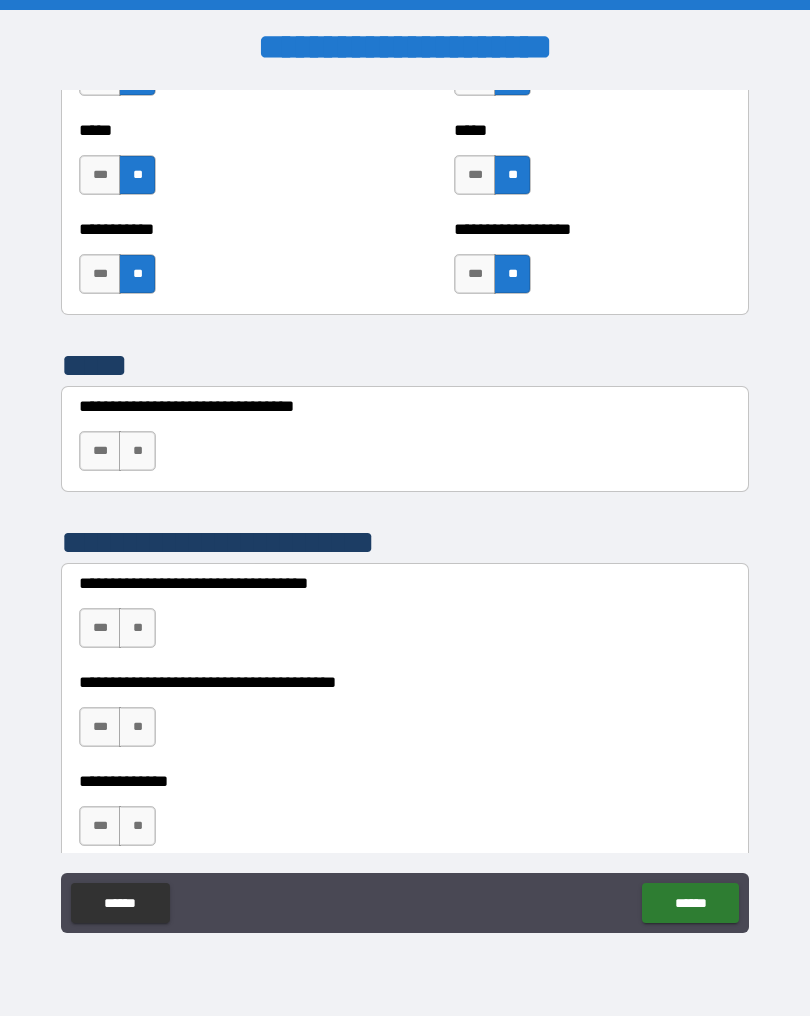 click on "**" at bounding box center [137, 451] 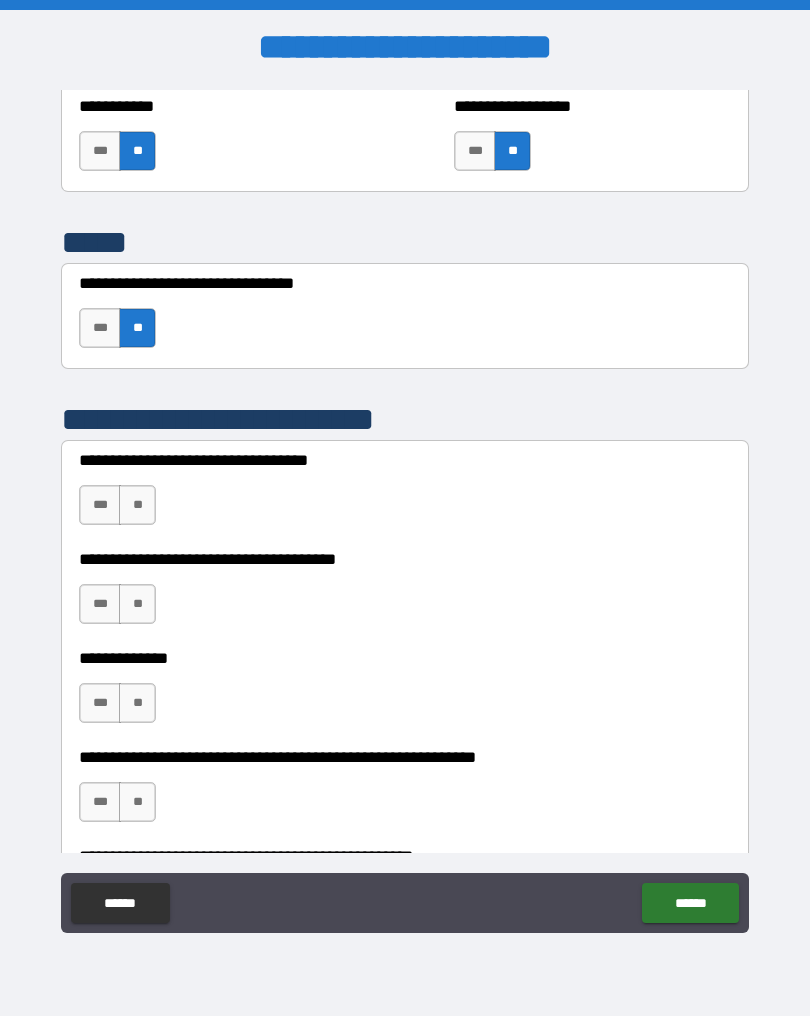 scroll, scrollTop: 4020, scrollLeft: 0, axis: vertical 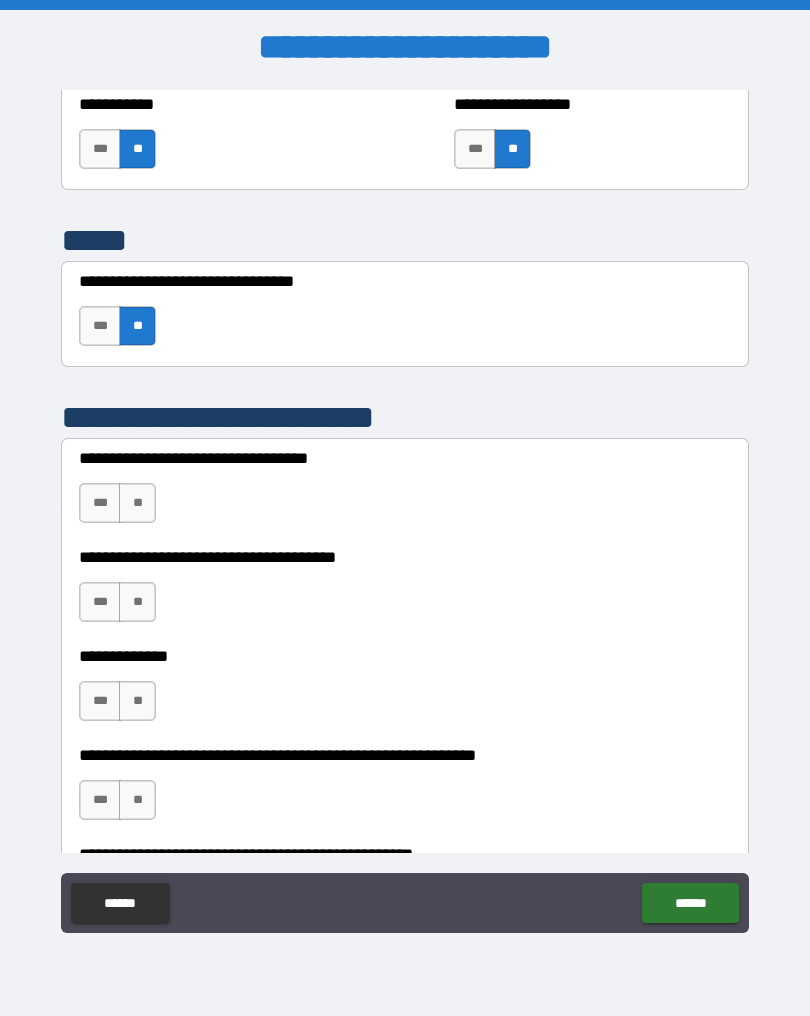 click on "**" at bounding box center [137, 503] 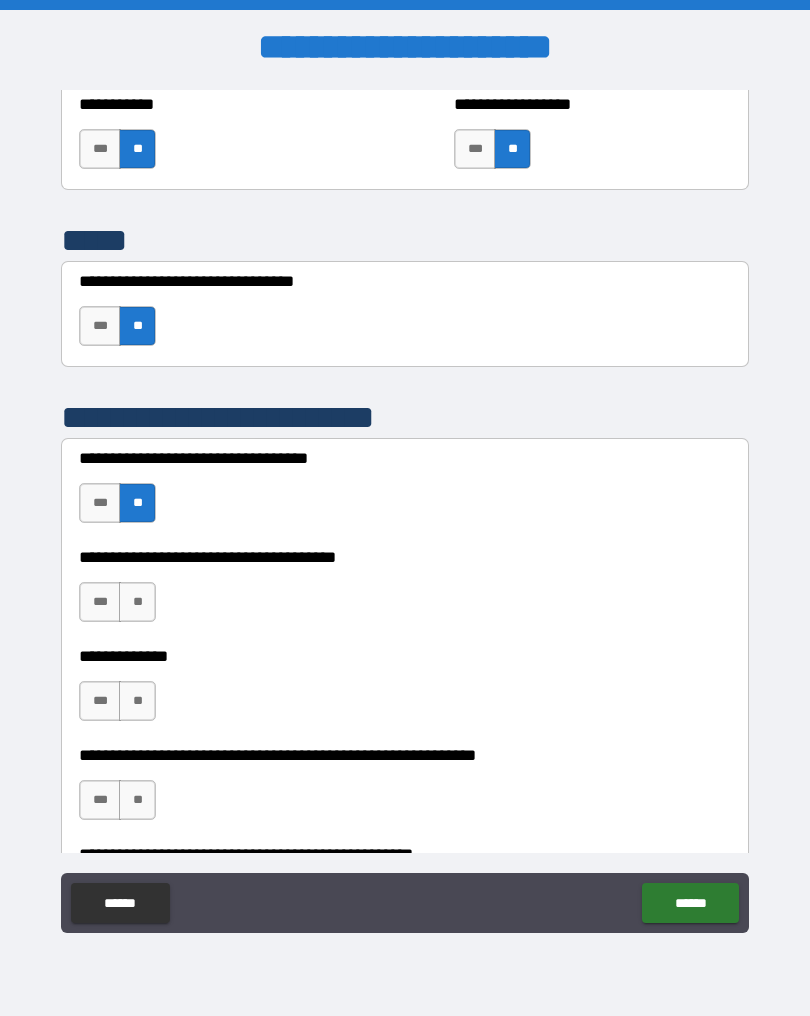 click on "**" at bounding box center (137, 602) 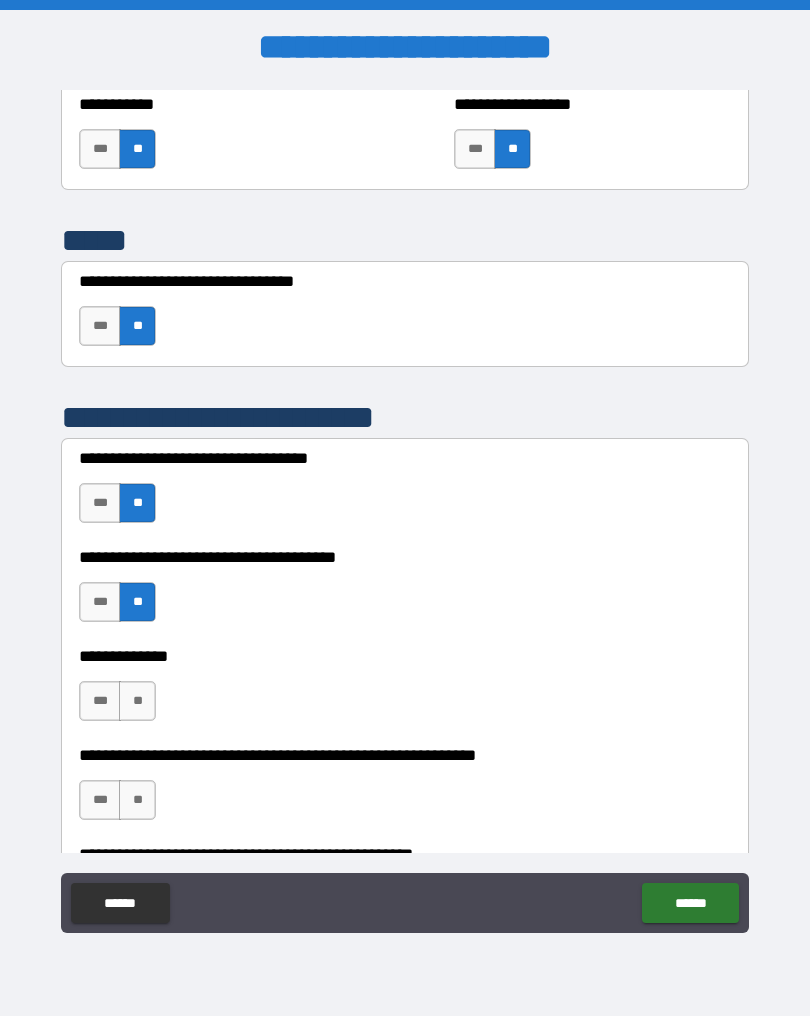 click on "**" at bounding box center [137, 701] 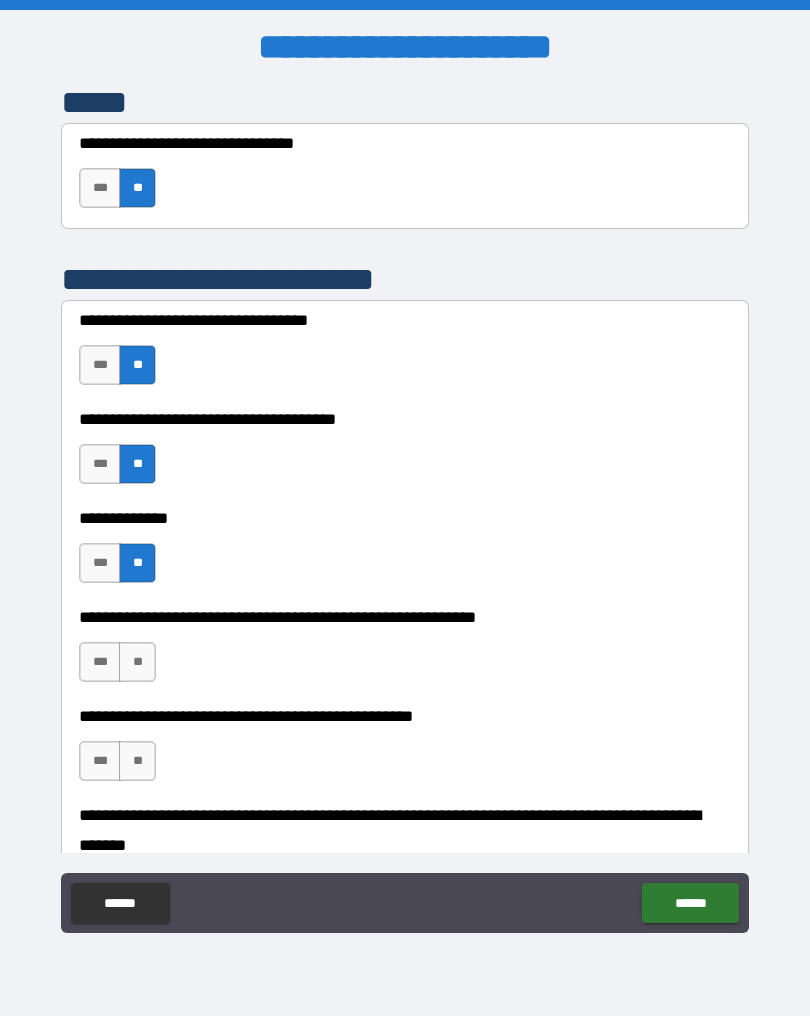 scroll, scrollTop: 4162, scrollLeft: 0, axis: vertical 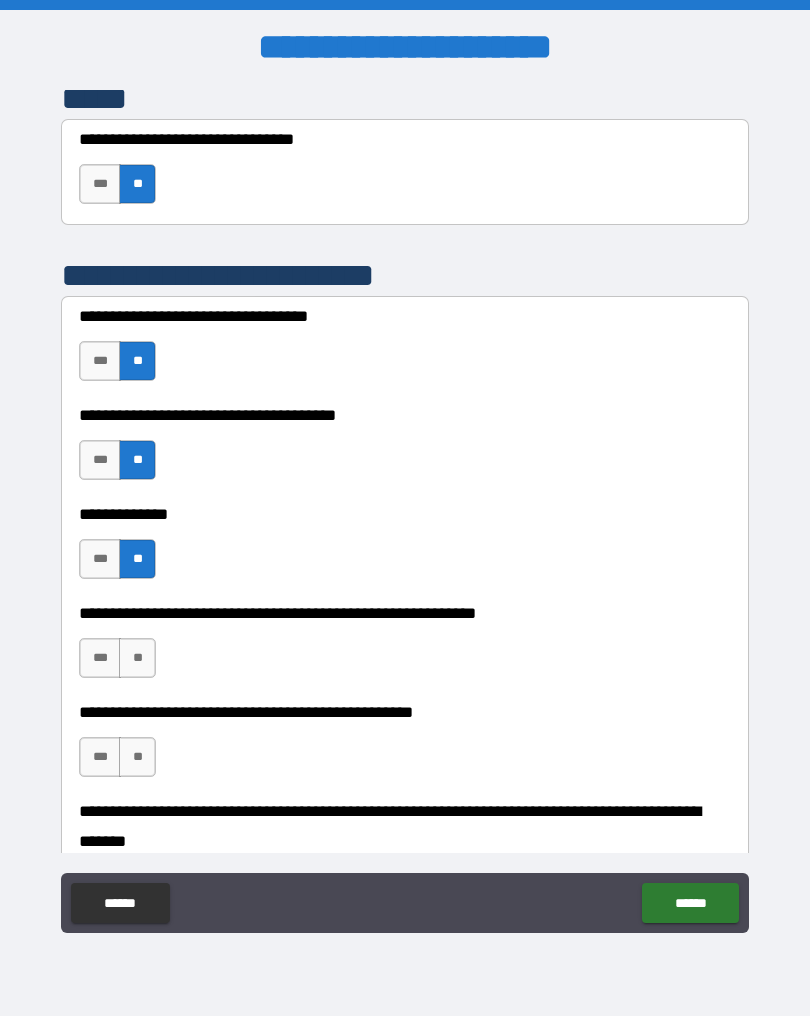 click on "**" at bounding box center (137, 658) 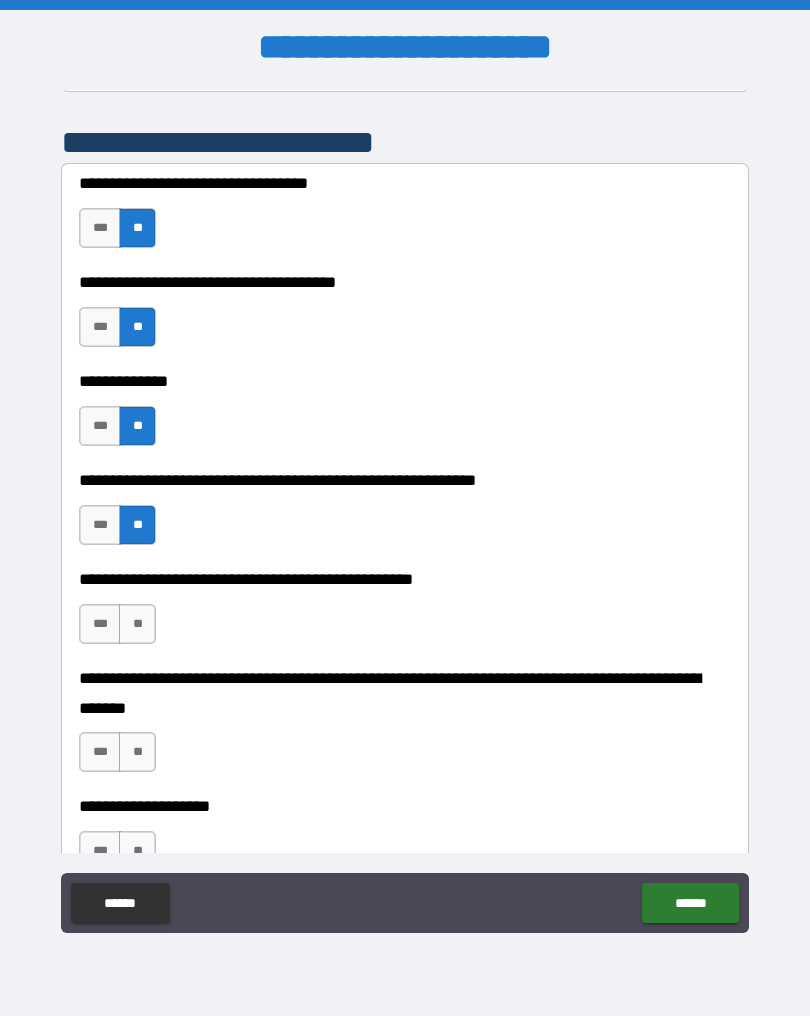 scroll, scrollTop: 4297, scrollLeft: 0, axis: vertical 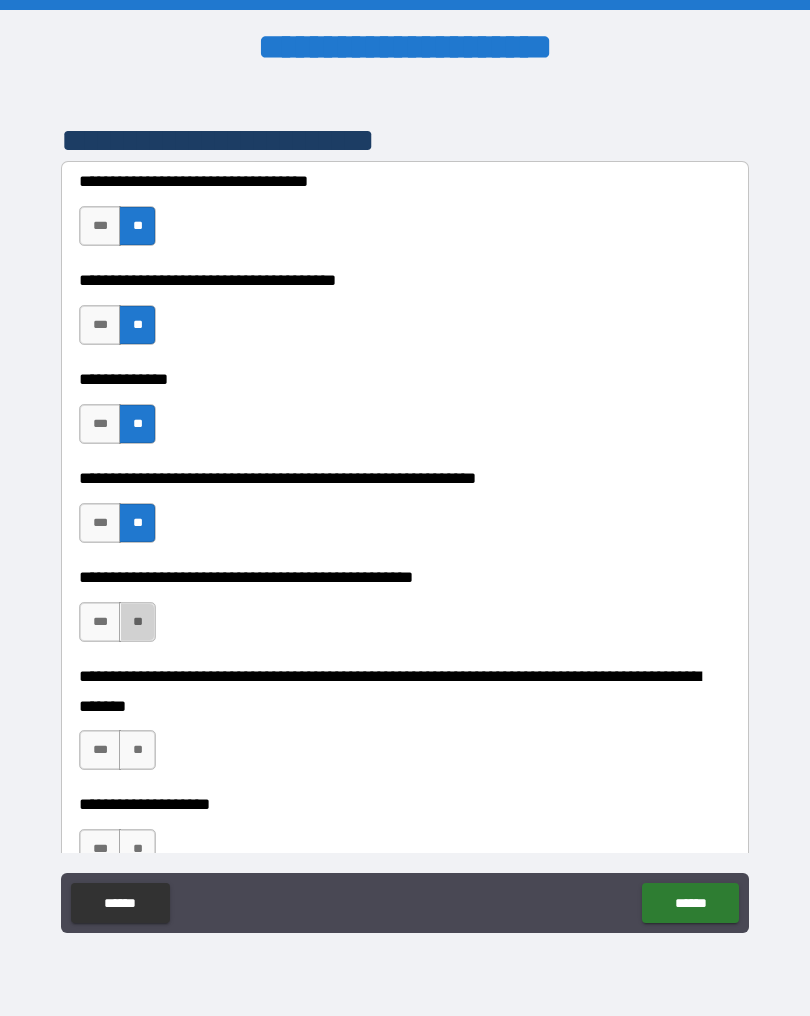 click on "**" at bounding box center (137, 622) 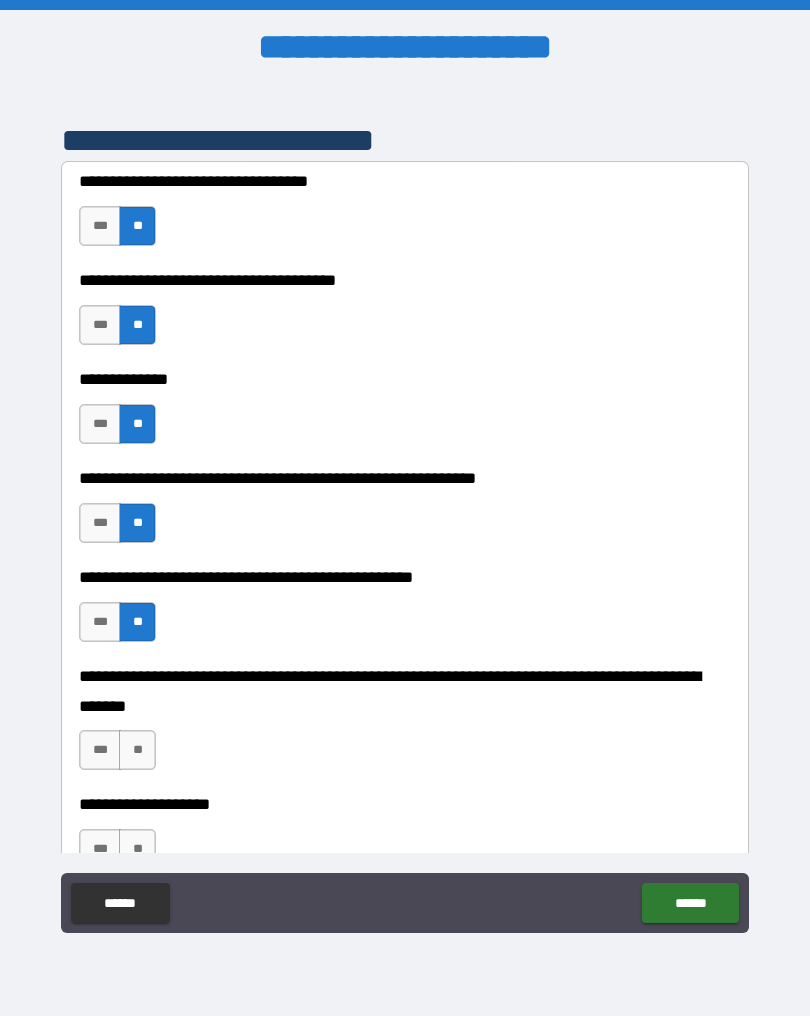 scroll, scrollTop: 4409, scrollLeft: 0, axis: vertical 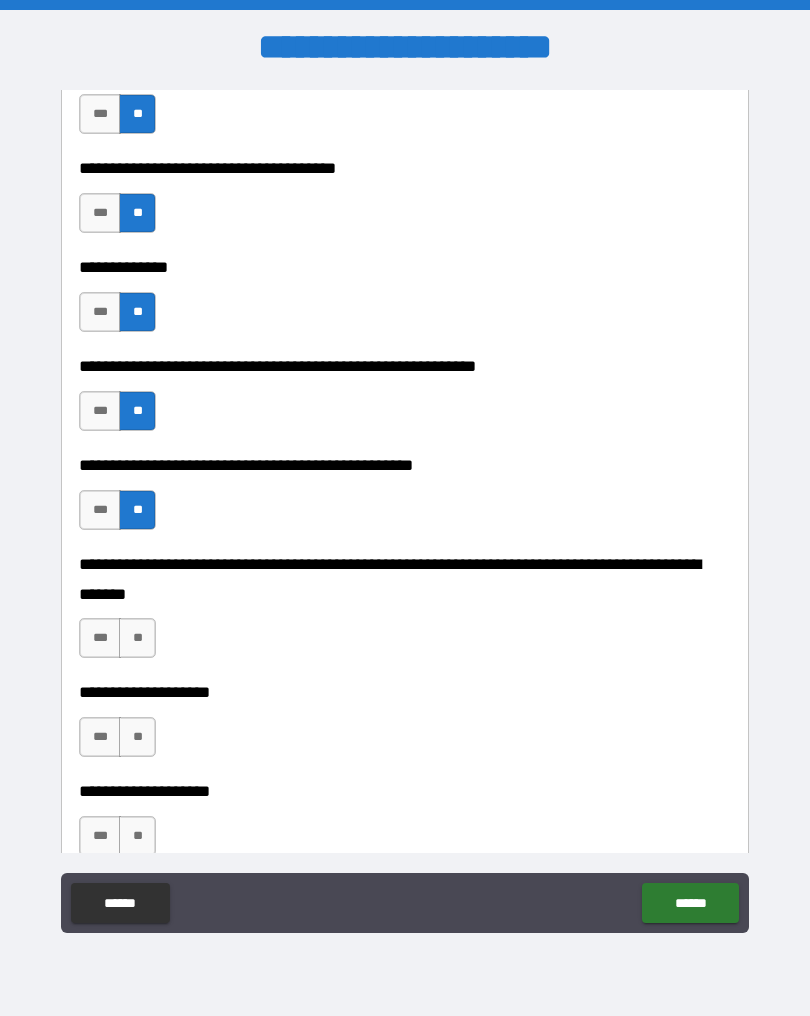 click on "**" at bounding box center (137, 638) 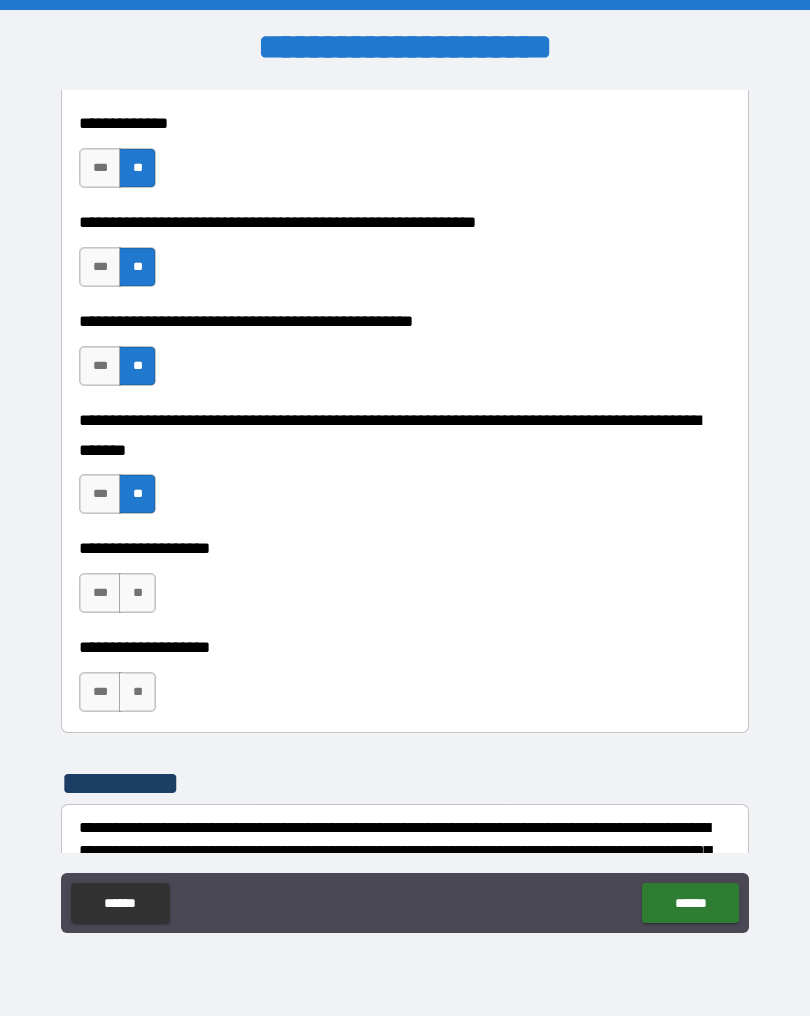 scroll, scrollTop: 4558, scrollLeft: 0, axis: vertical 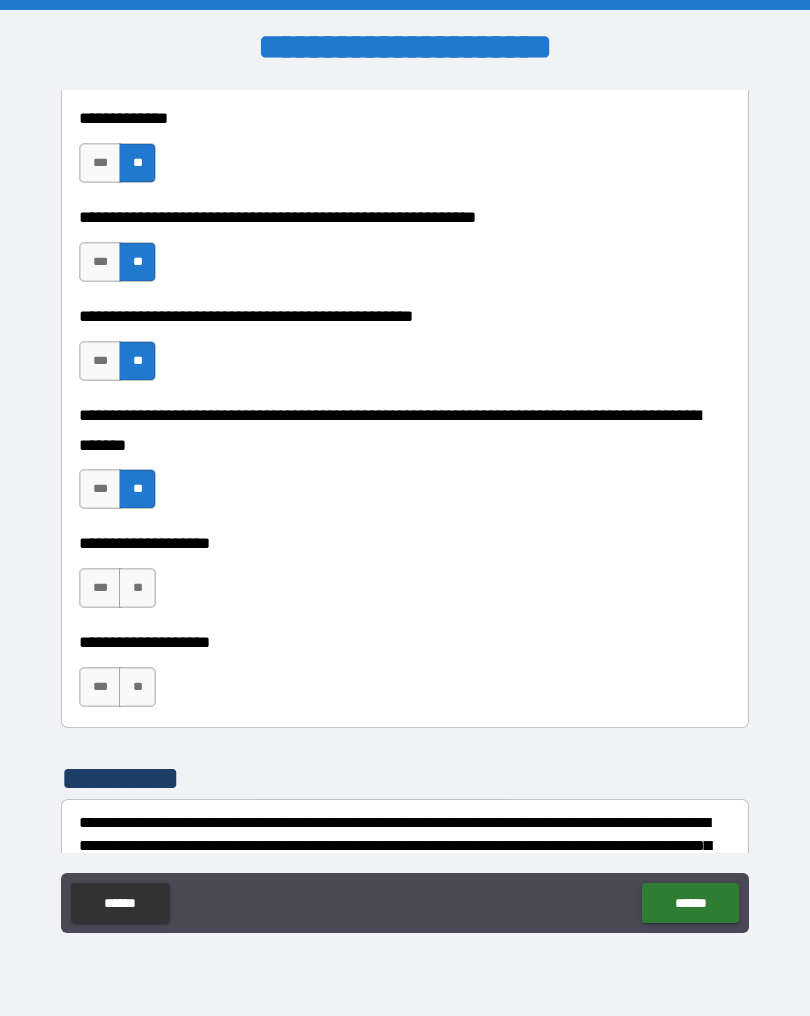 click on "**" at bounding box center [137, 588] 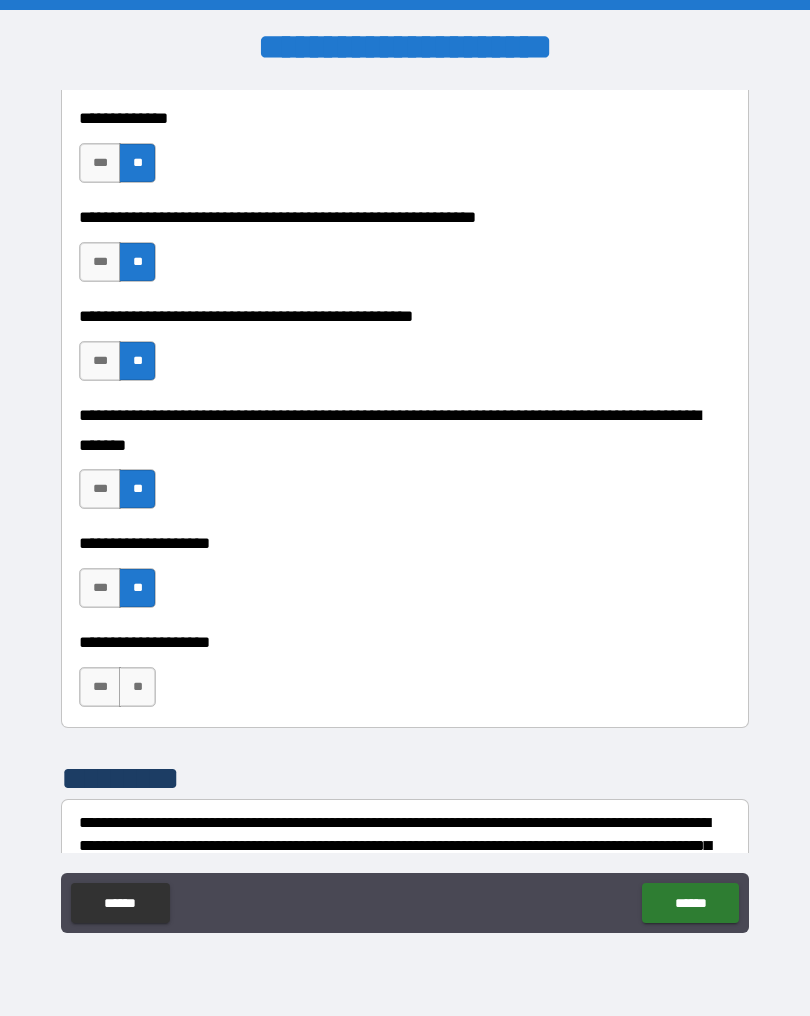 click on "**" at bounding box center [137, 687] 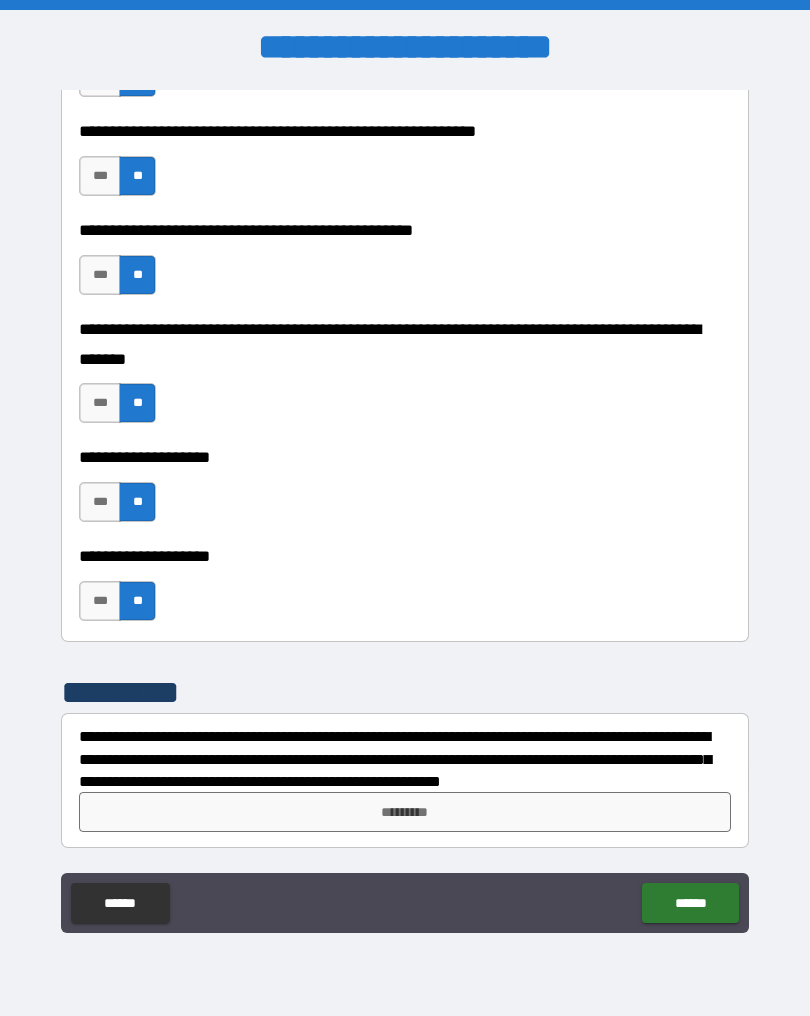 scroll, scrollTop: 4644, scrollLeft: 0, axis: vertical 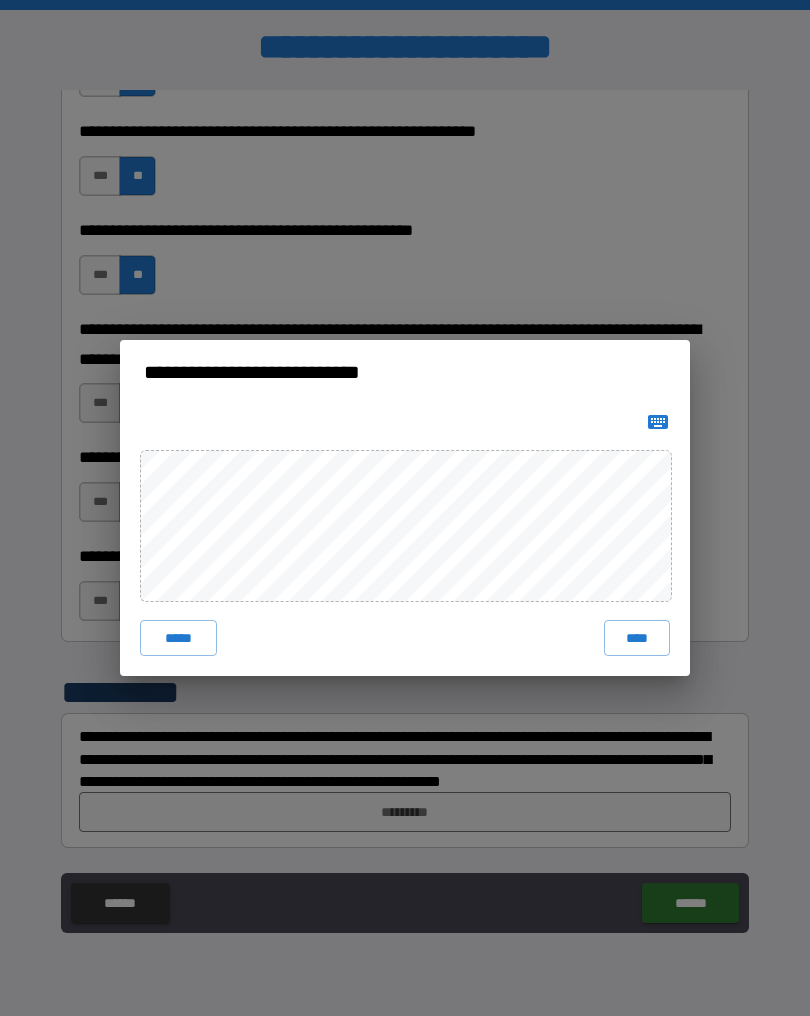 click on "****" at bounding box center (637, 638) 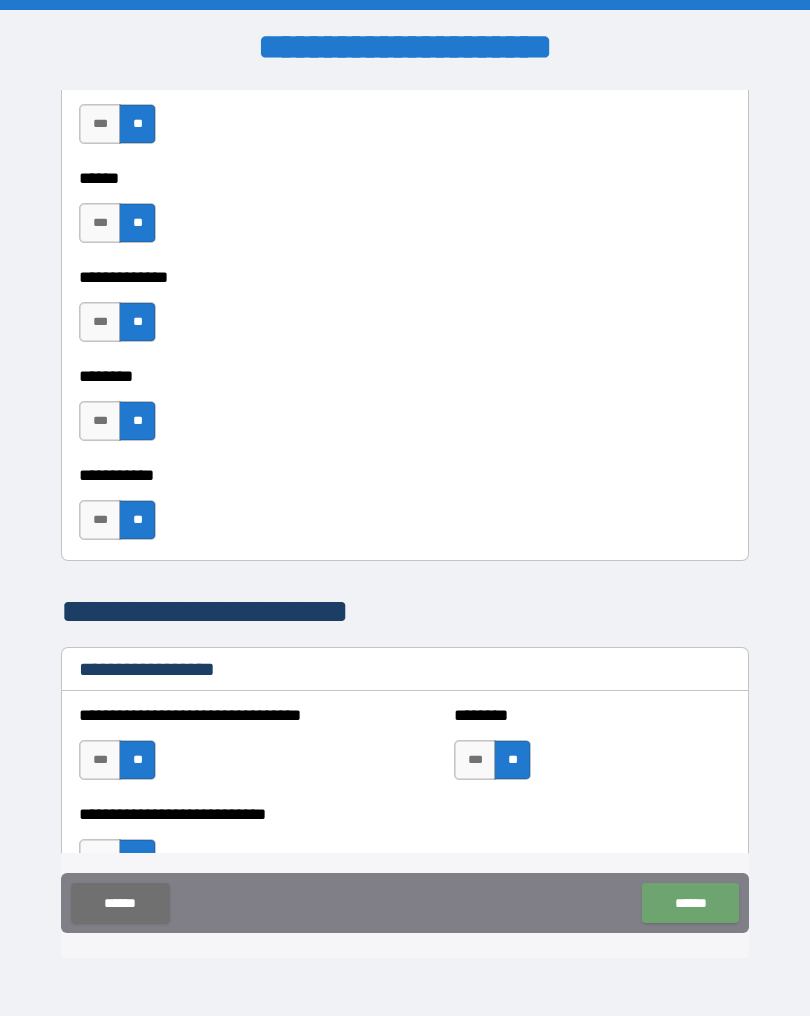 scroll, scrollTop: 2912, scrollLeft: 0, axis: vertical 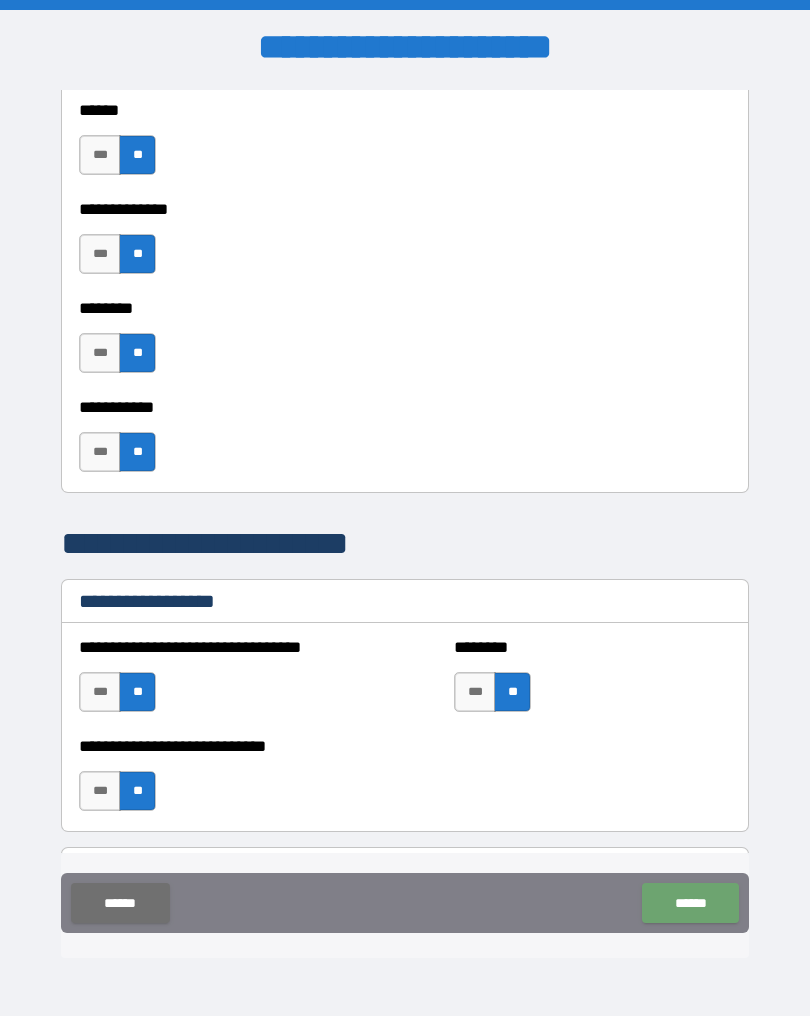 click on "******" at bounding box center [690, 903] 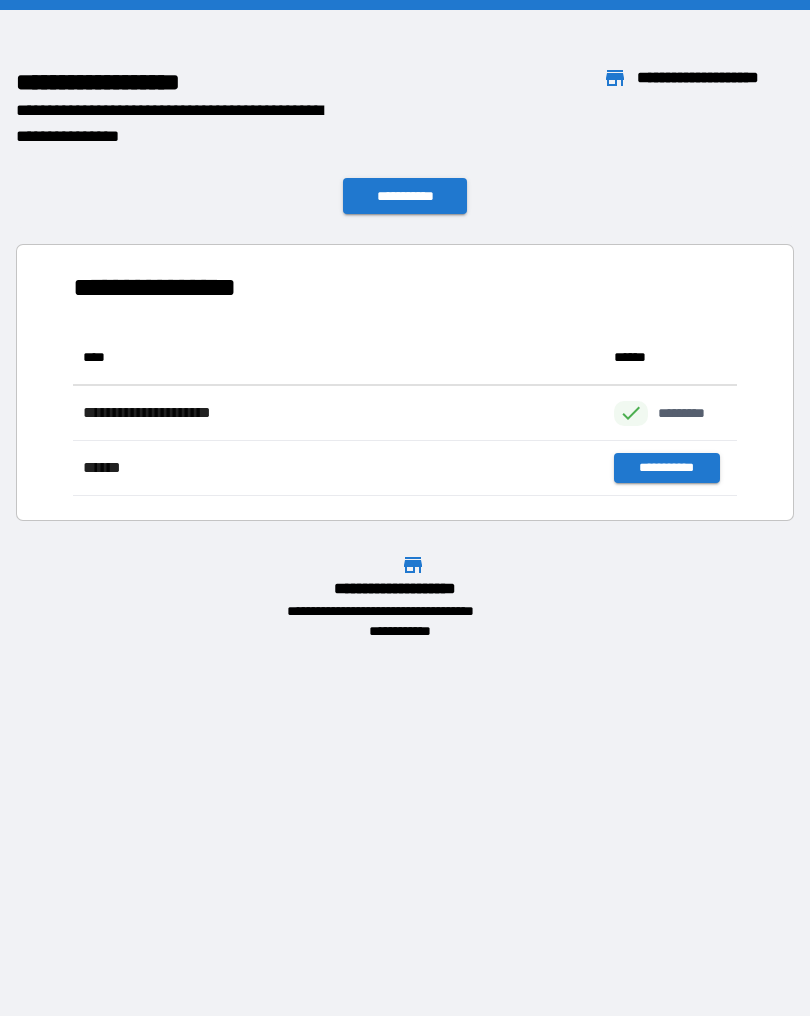 scroll, scrollTop: 1, scrollLeft: 1, axis: both 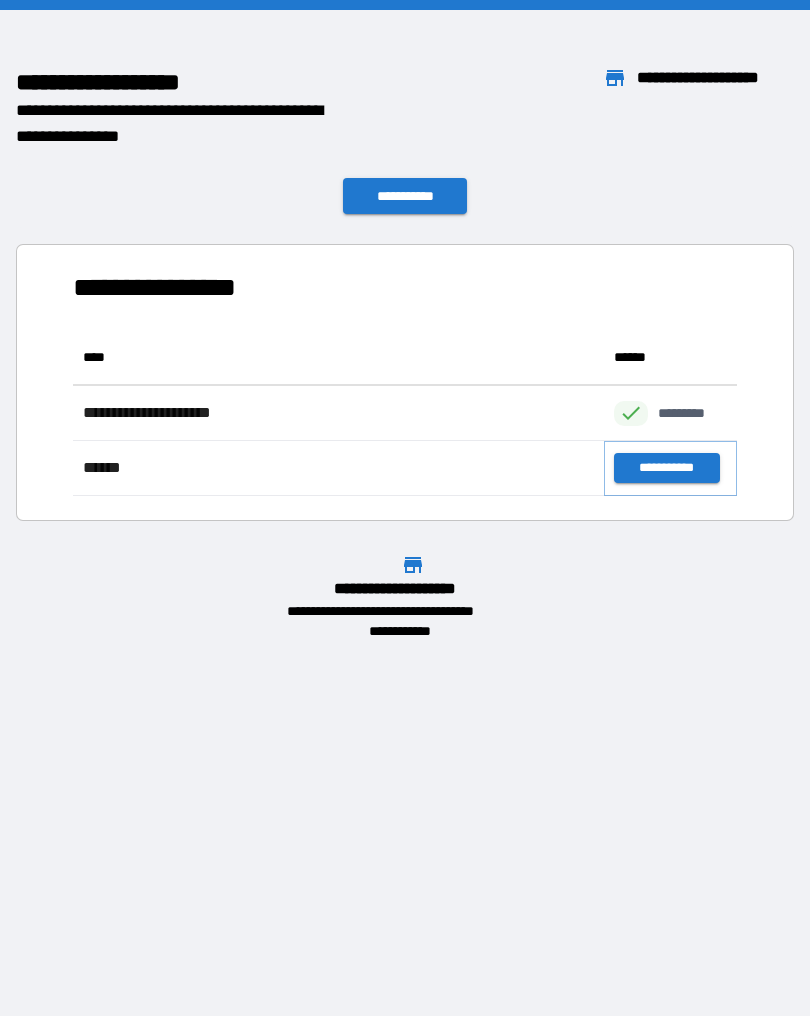 click on "**********" at bounding box center (666, 468) 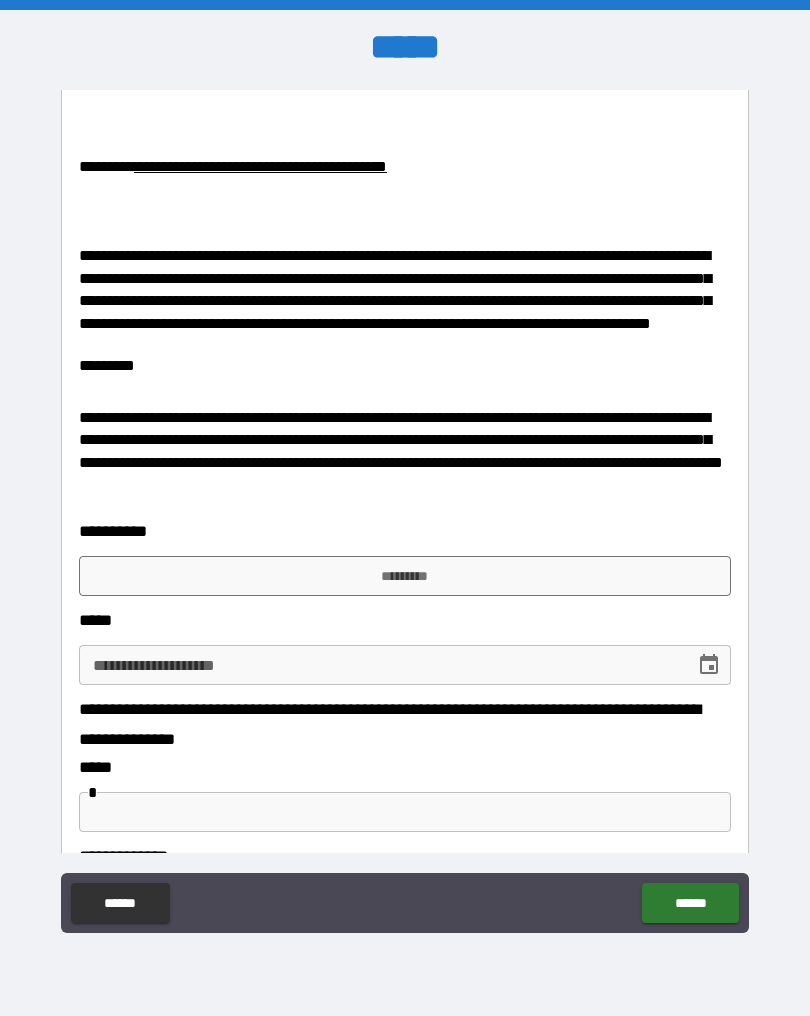 scroll, scrollTop: 1572, scrollLeft: 0, axis: vertical 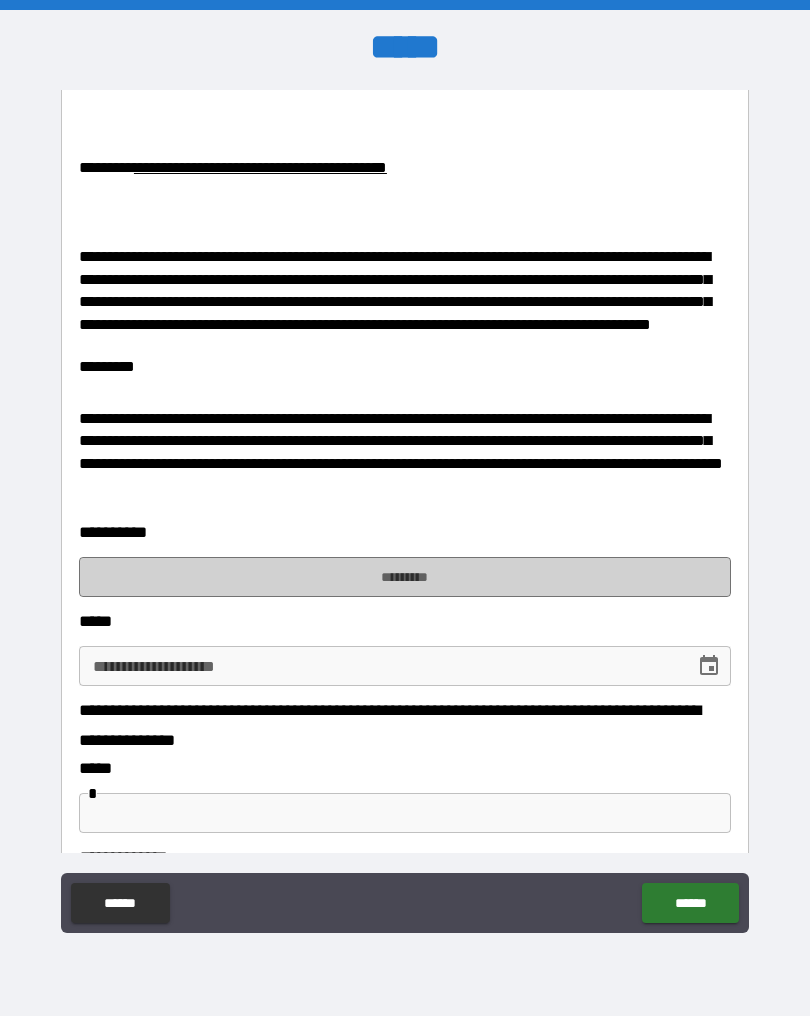 click on "*********" at bounding box center (405, 577) 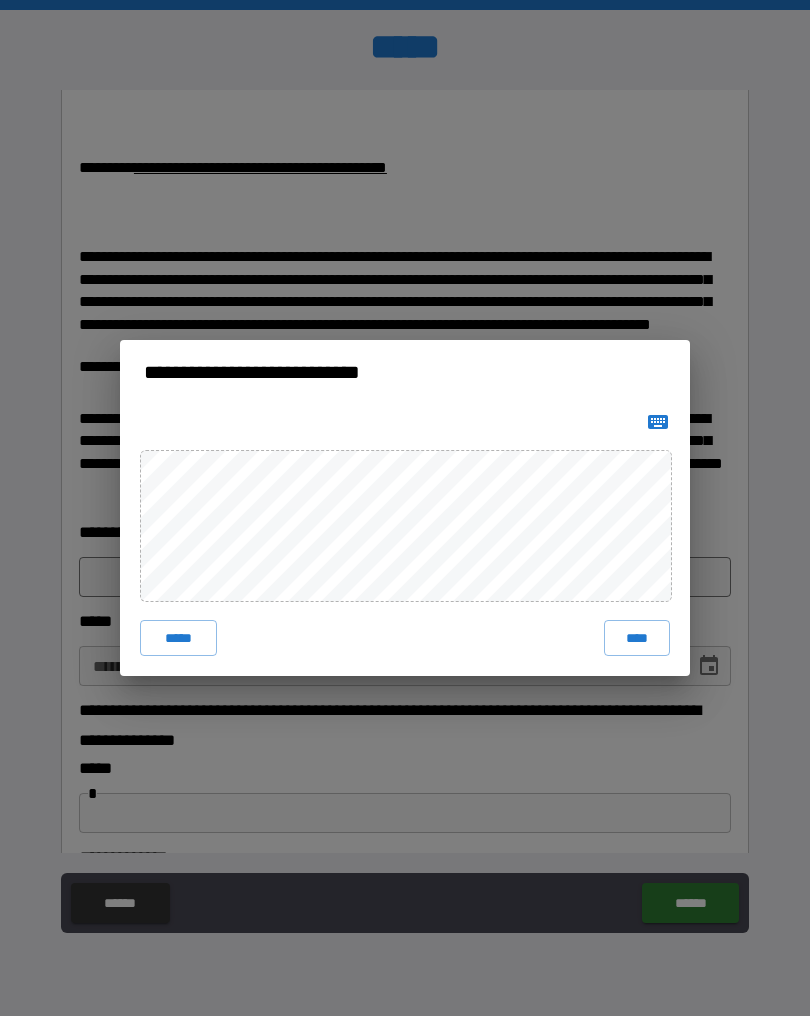 click on "**********" at bounding box center (405, 508) 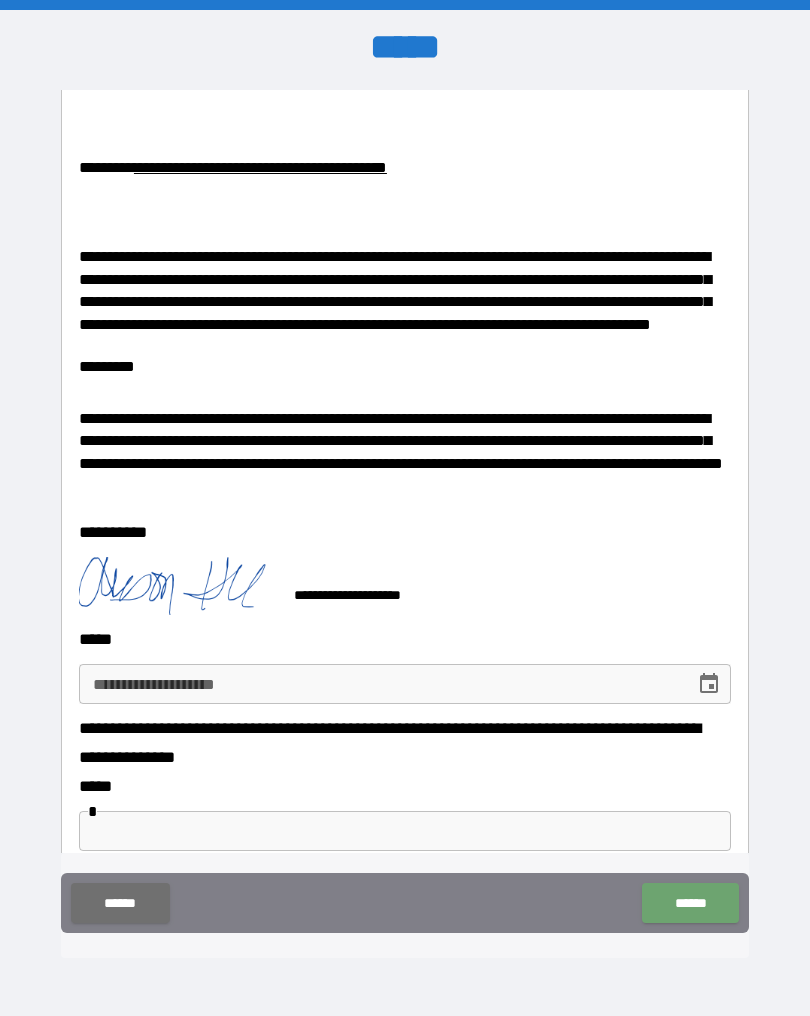click on "******" at bounding box center [690, 903] 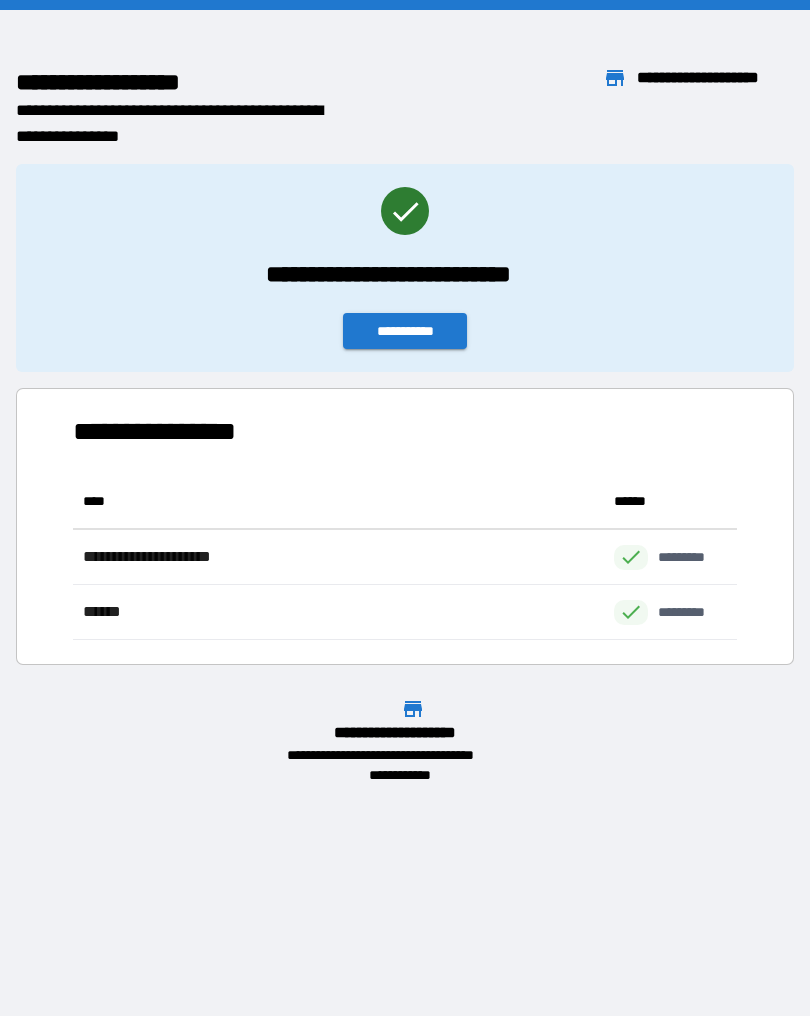 scroll, scrollTop: 1, scrollLeft: 1, axis: both 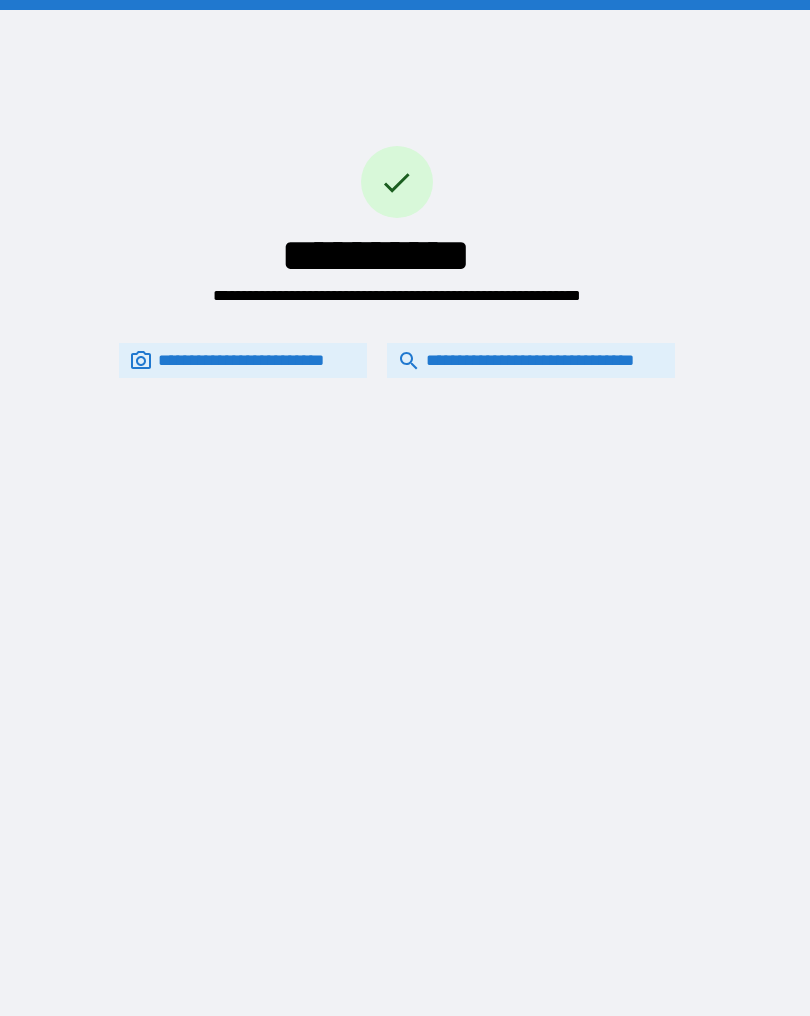 click on "**********" at bounding box center (405, 508) 